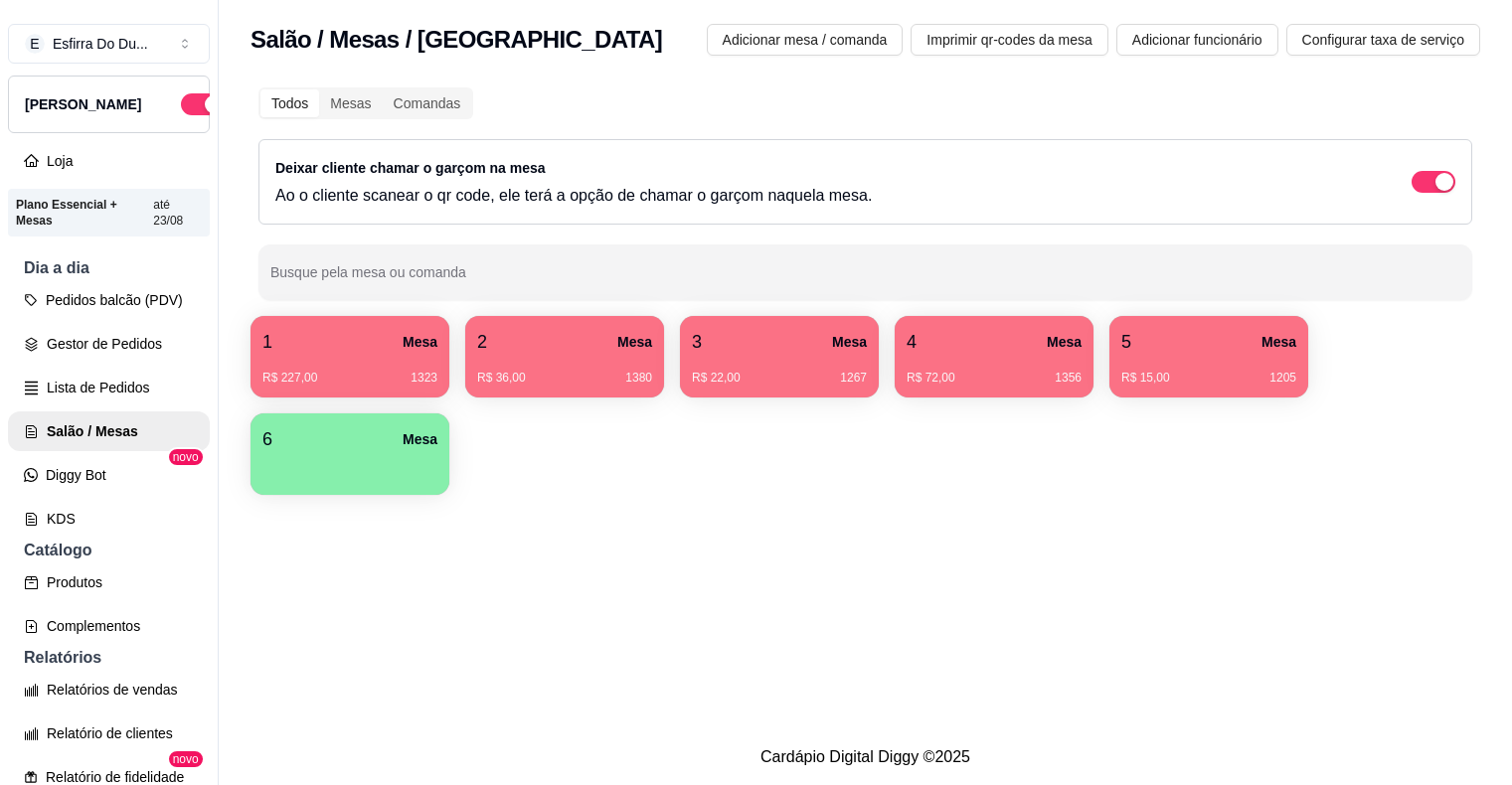 scroll, scrollTop: 0, scrollLeft: 0, axis: both 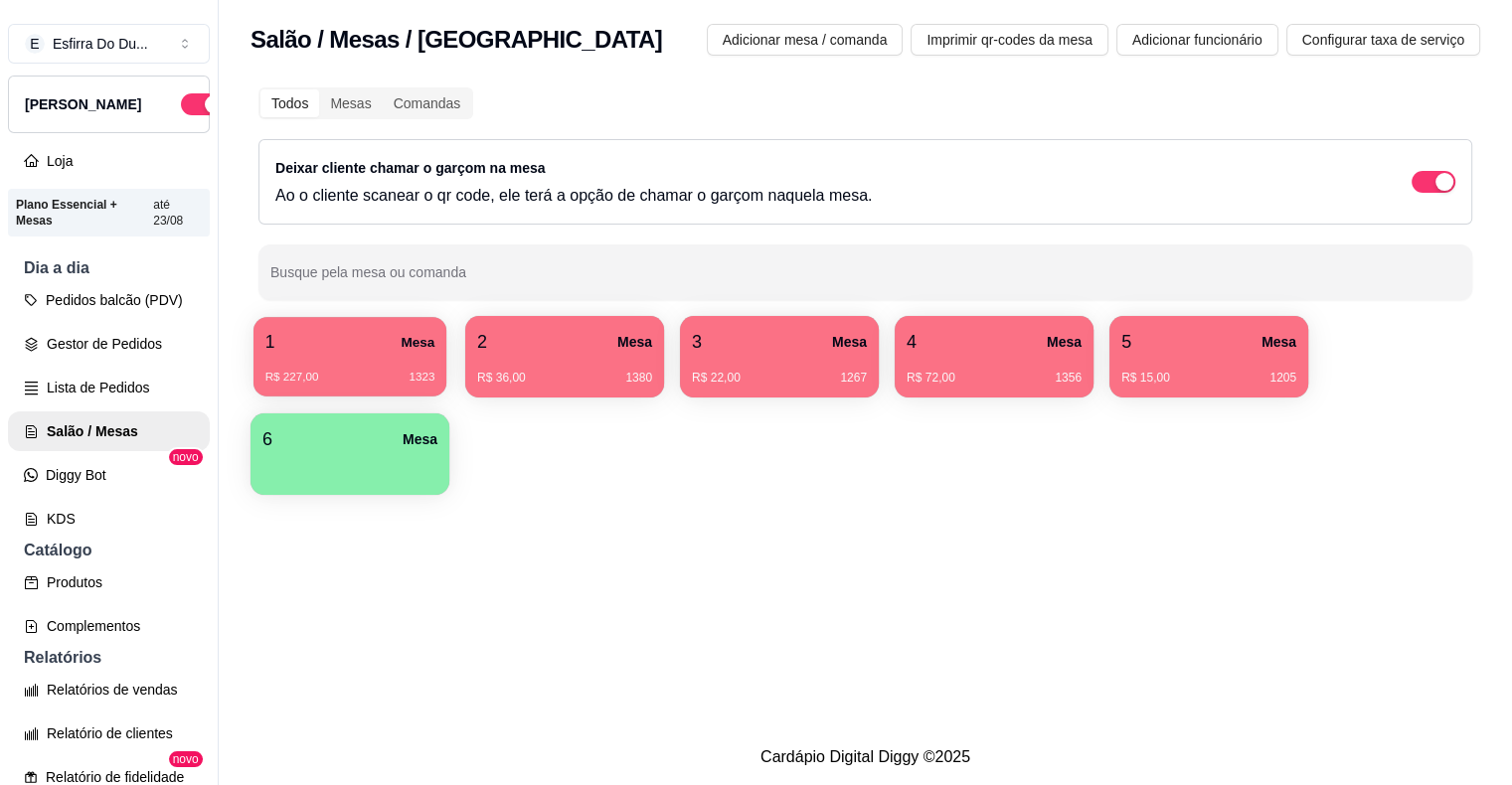 click on "1 Mesa" at bounding box center (350, 342) 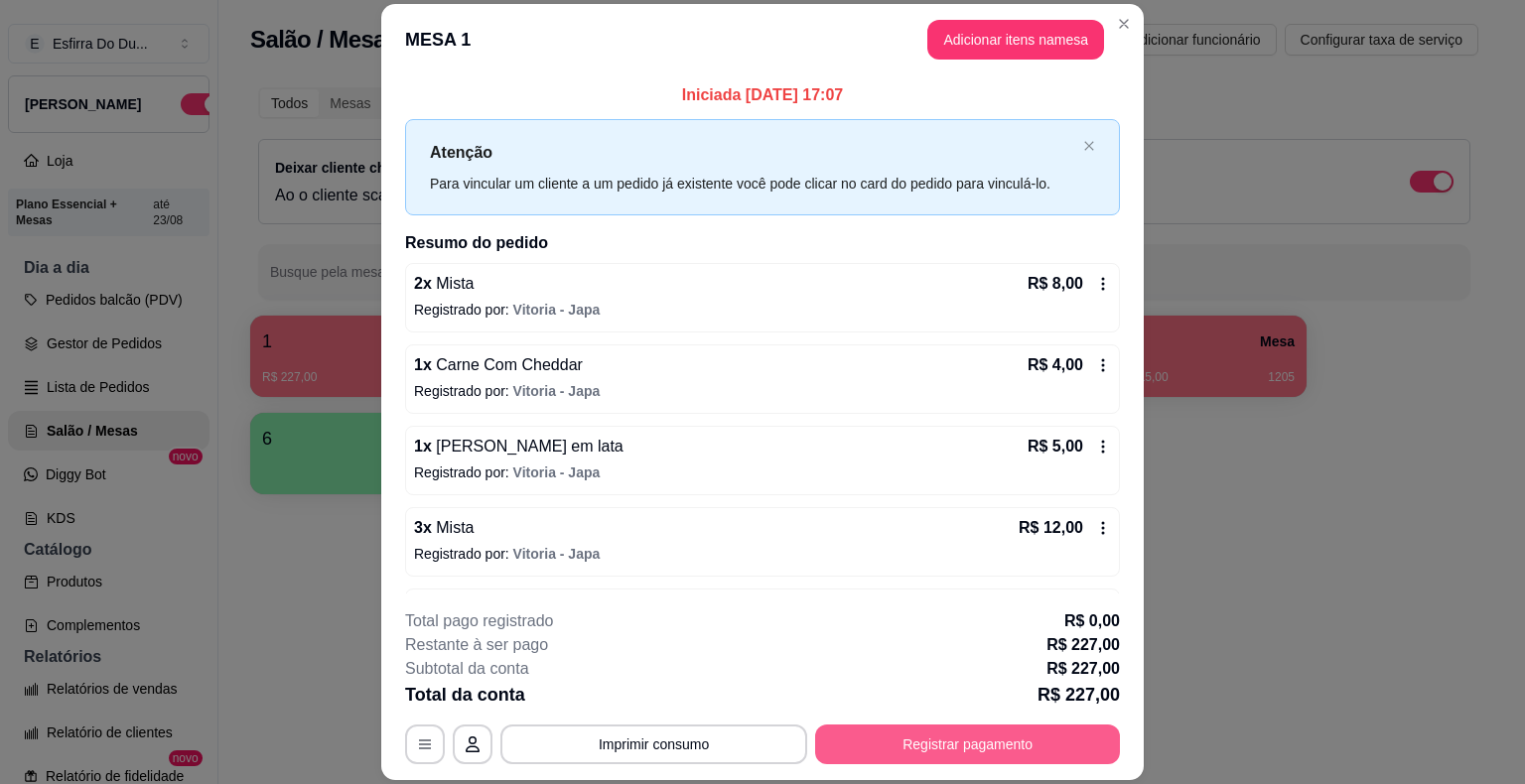click on "Registrar pagamento" at bounding box center (967, 744) 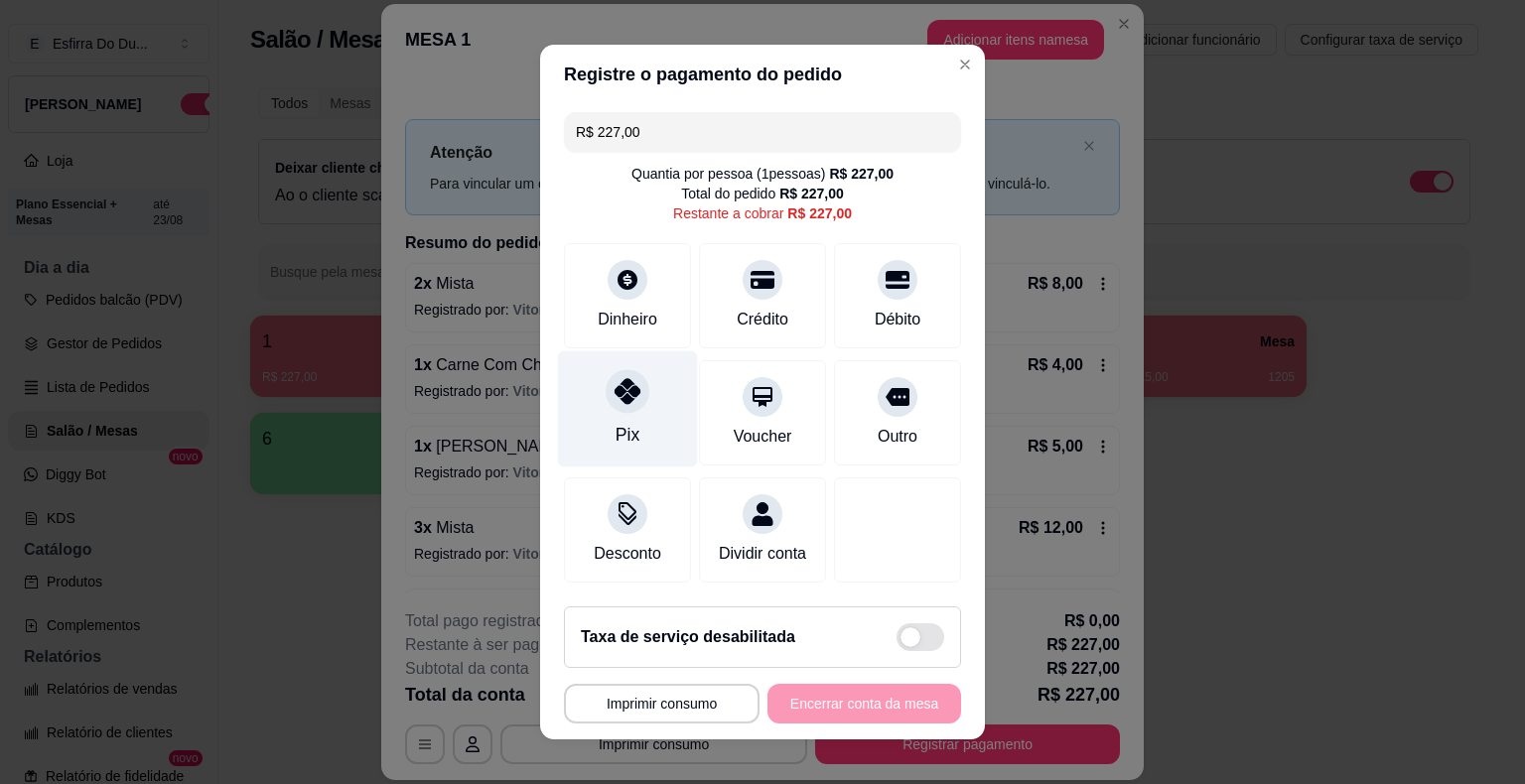 click 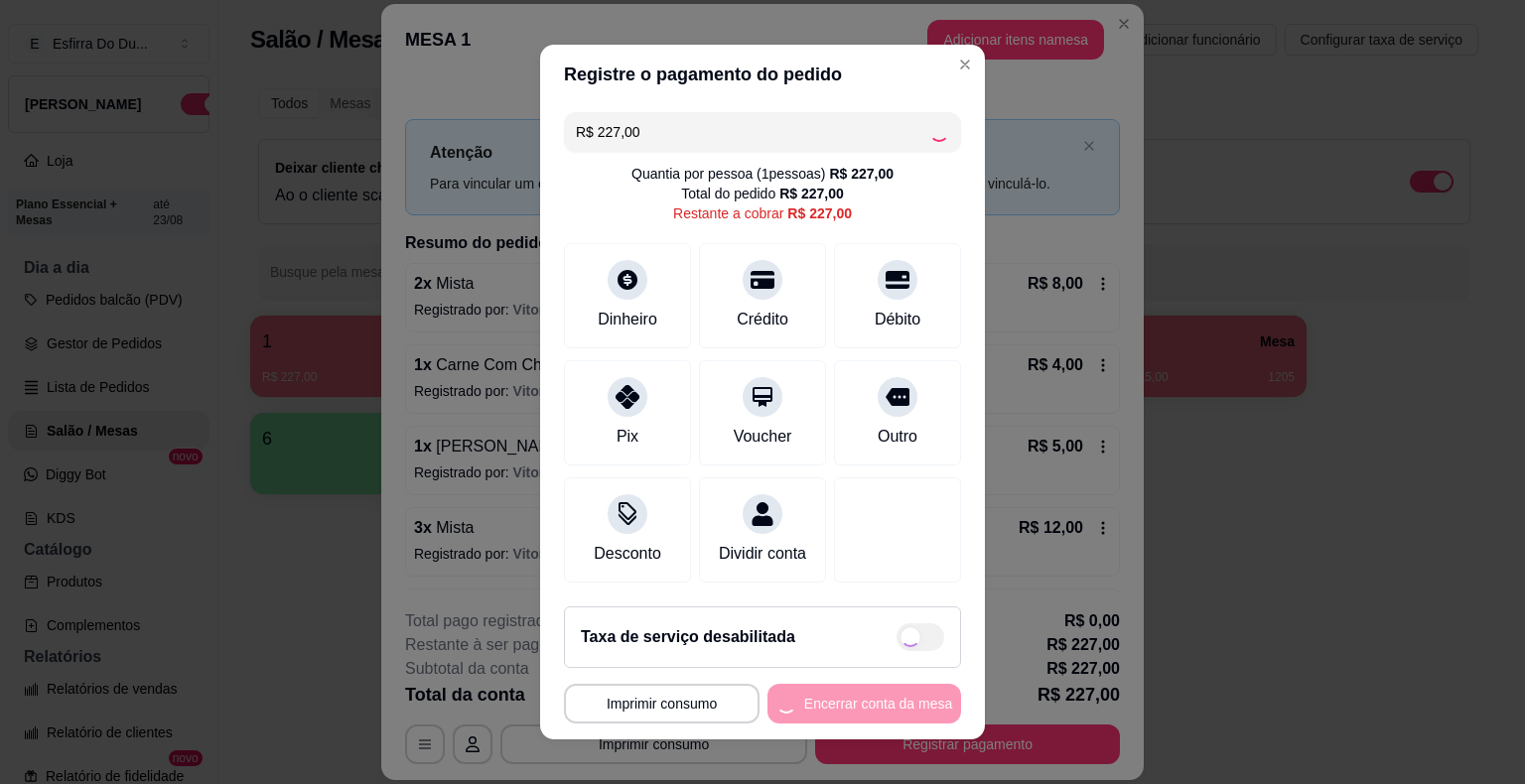 type on "R$ 0,00" 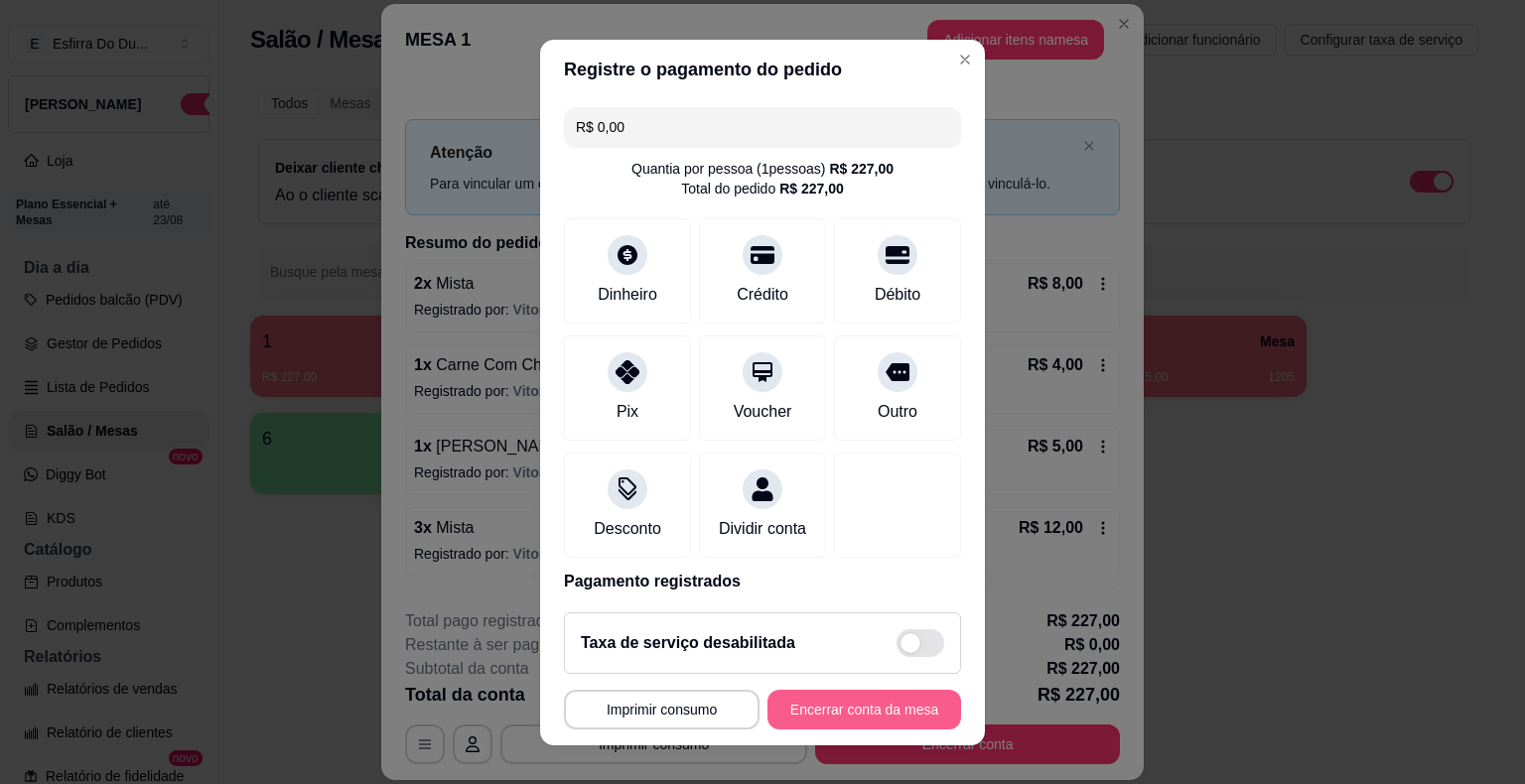 click on "Encerrar conta da mesa" at bounding box center (864, 710) 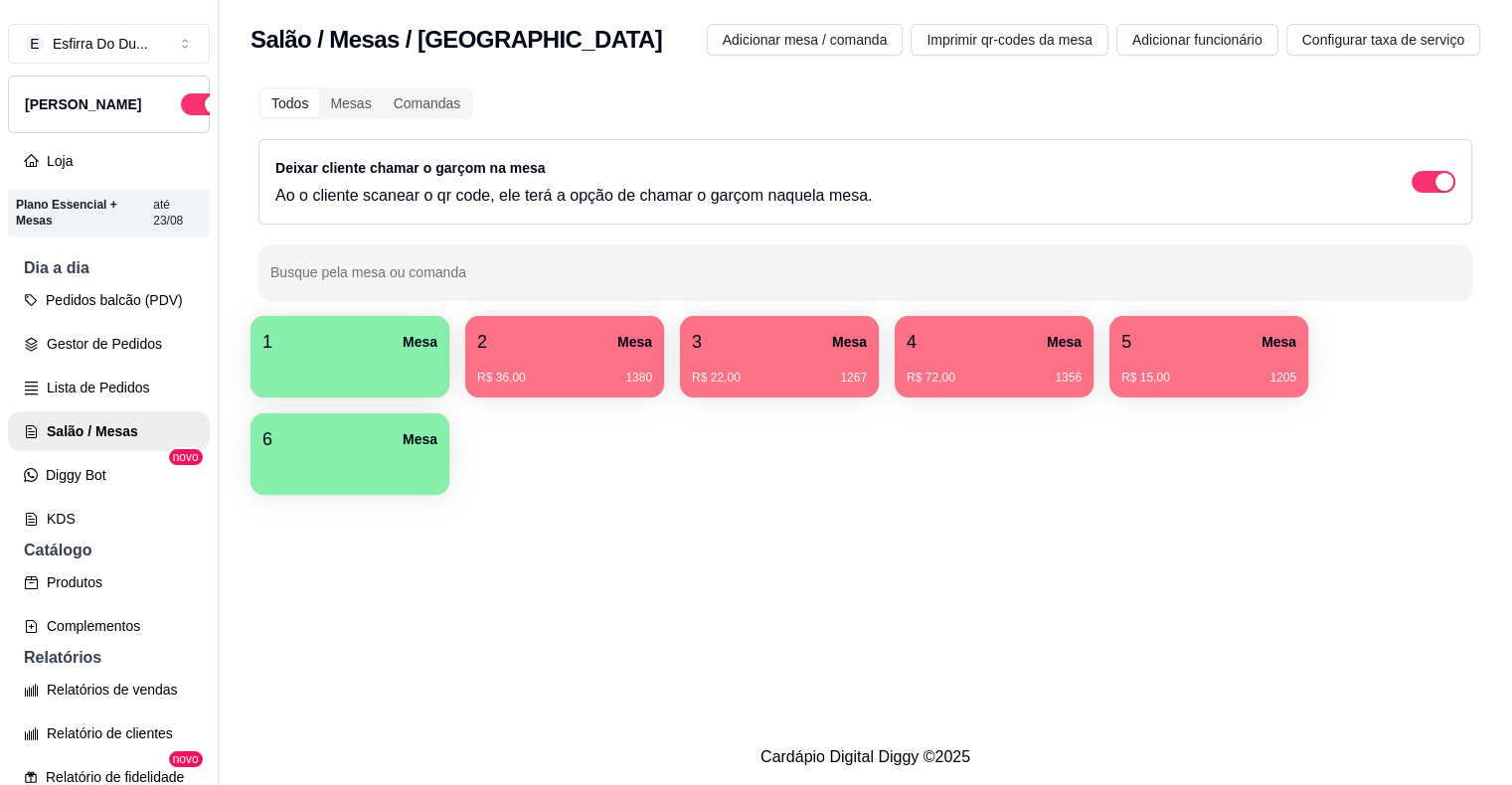 click on "R$ 36,00 1380" at bounding box center (565, 371) 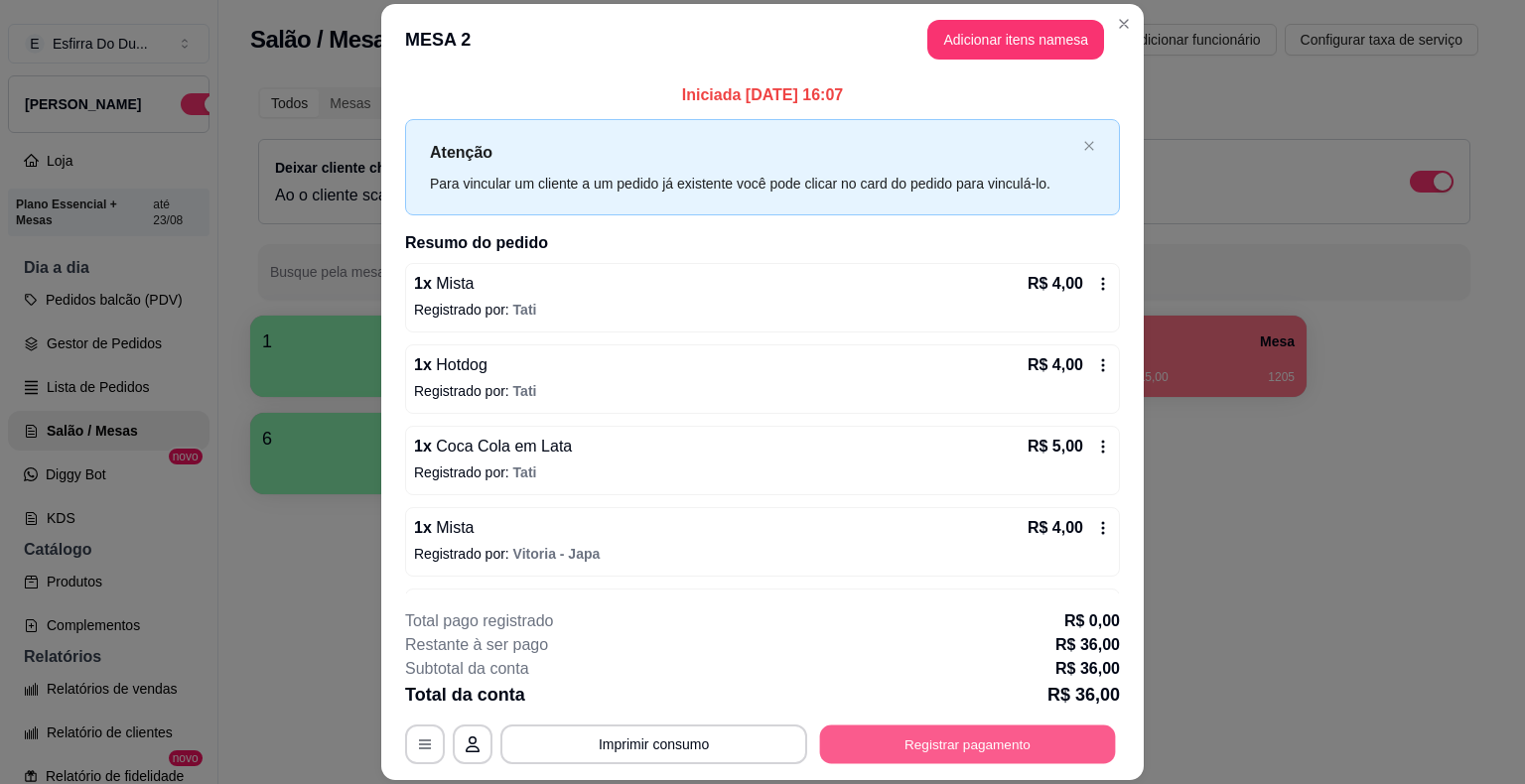 click on "Registrar pagamento" at bounding box center [968, 744] 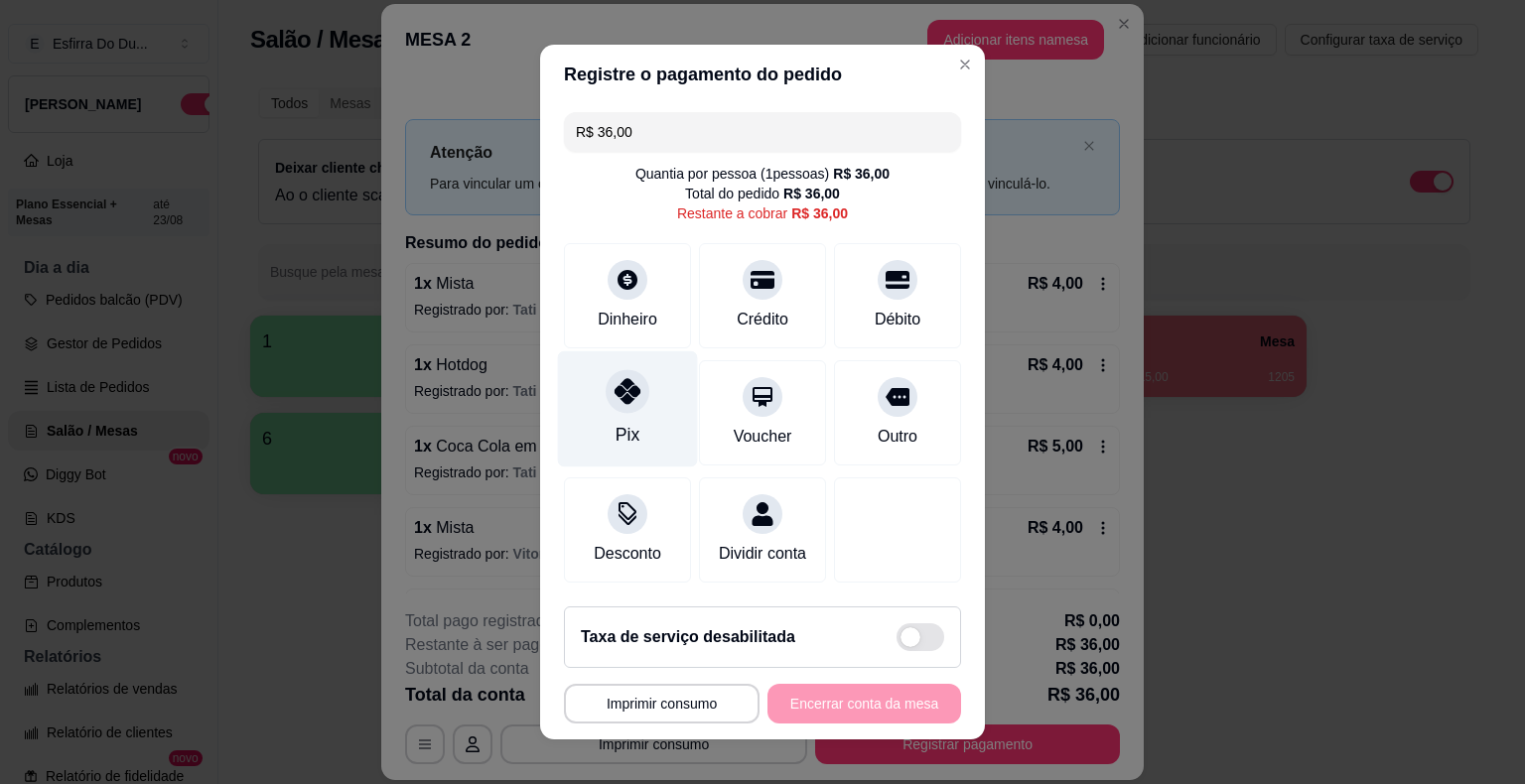 click 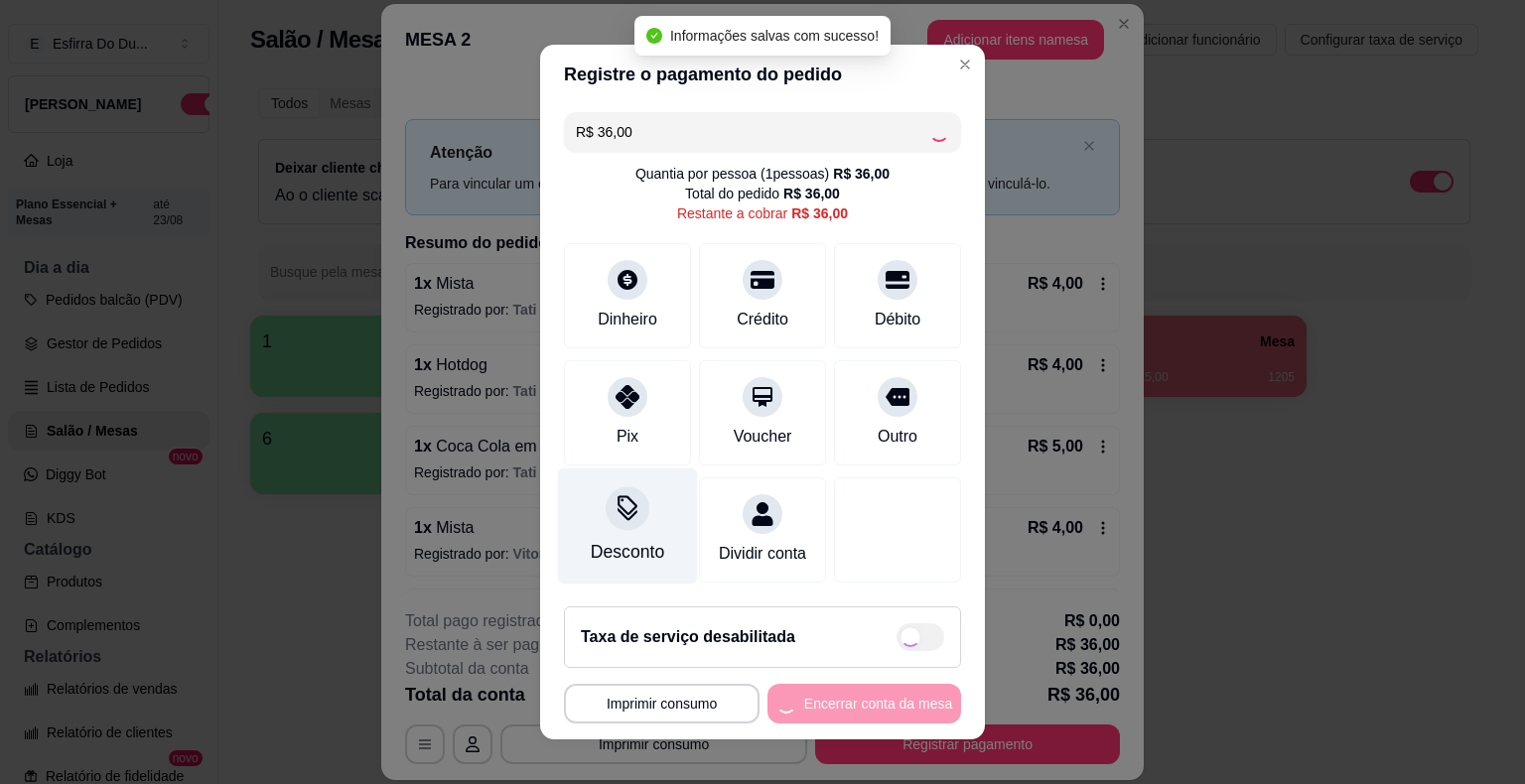 type on "R$ 0,00" 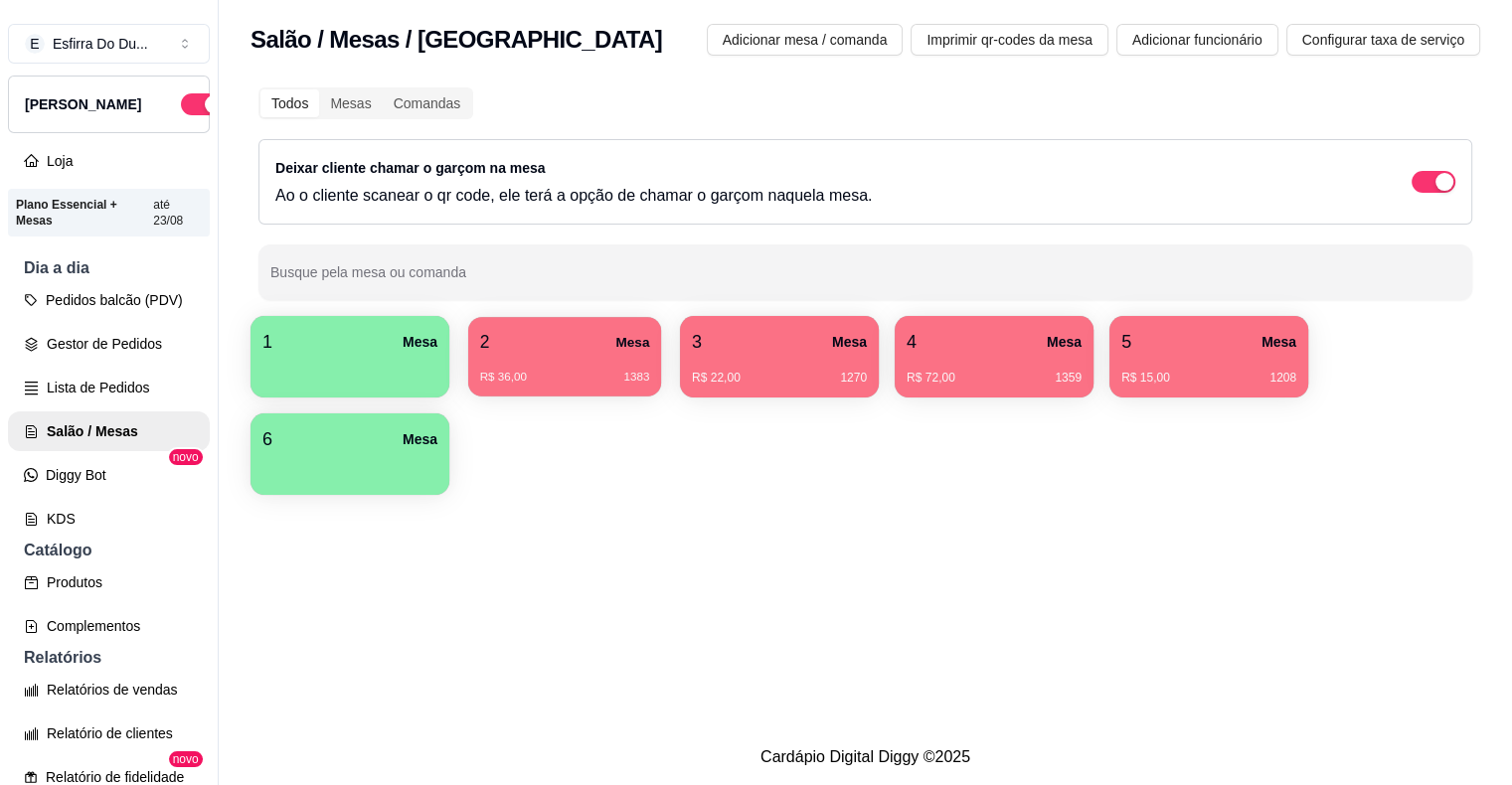 click on "2 Mesa" at bounding box center [565, 342] 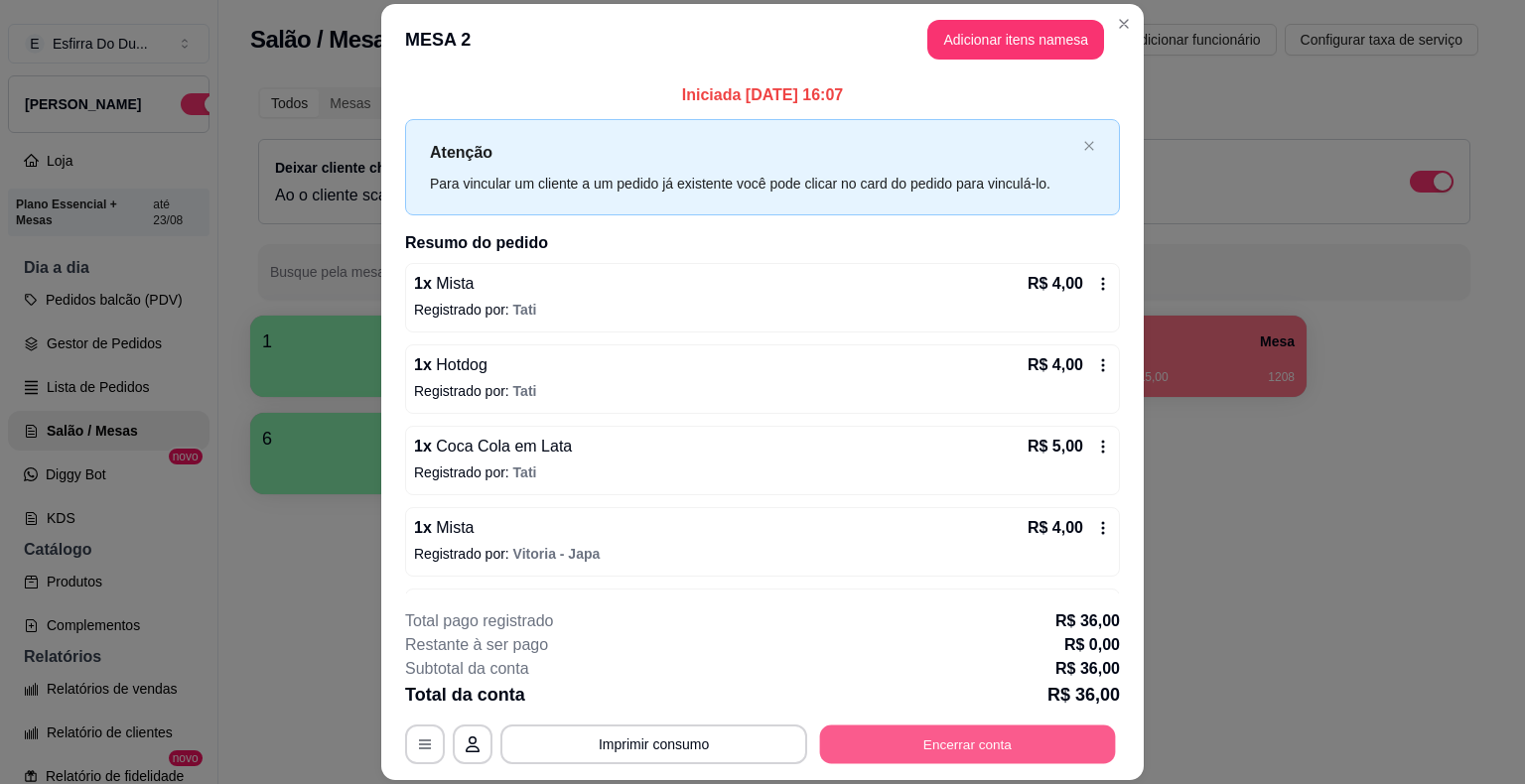 click on "Encerrar conta" at bounding box center (968, 744) 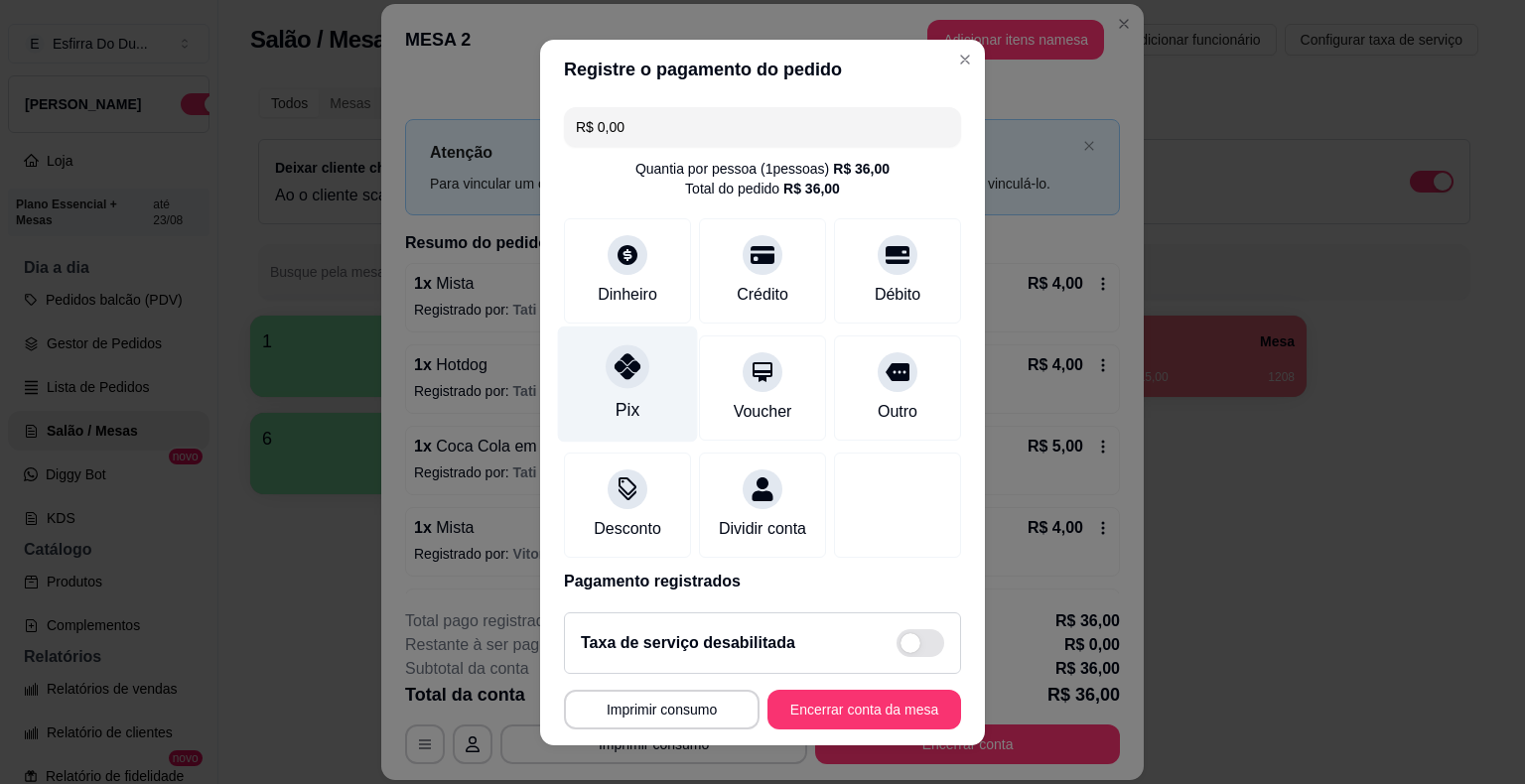 click at bounding box center [627, 366] 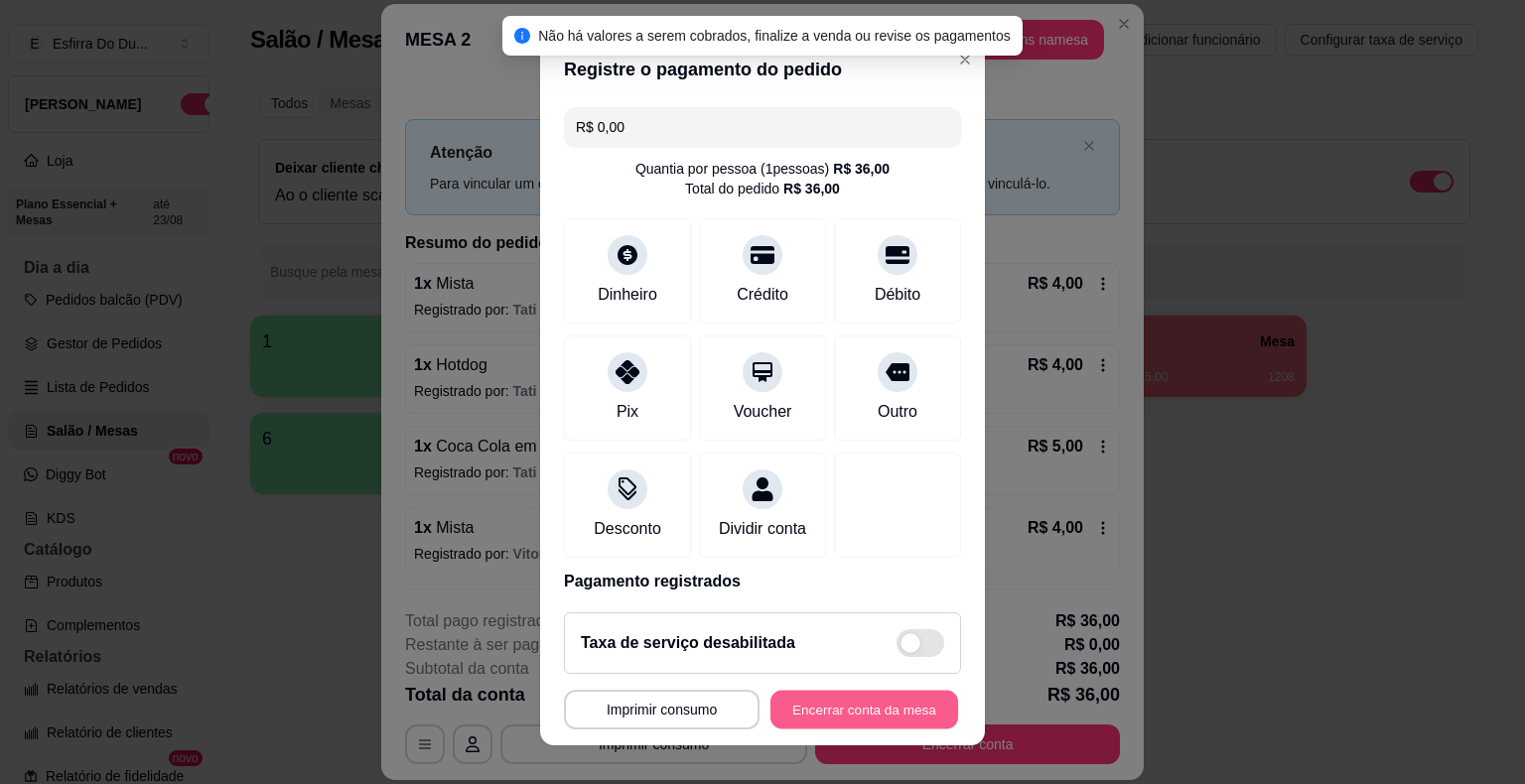 click on "Encerrar conta da mesa" at bounding box center [864, 709] 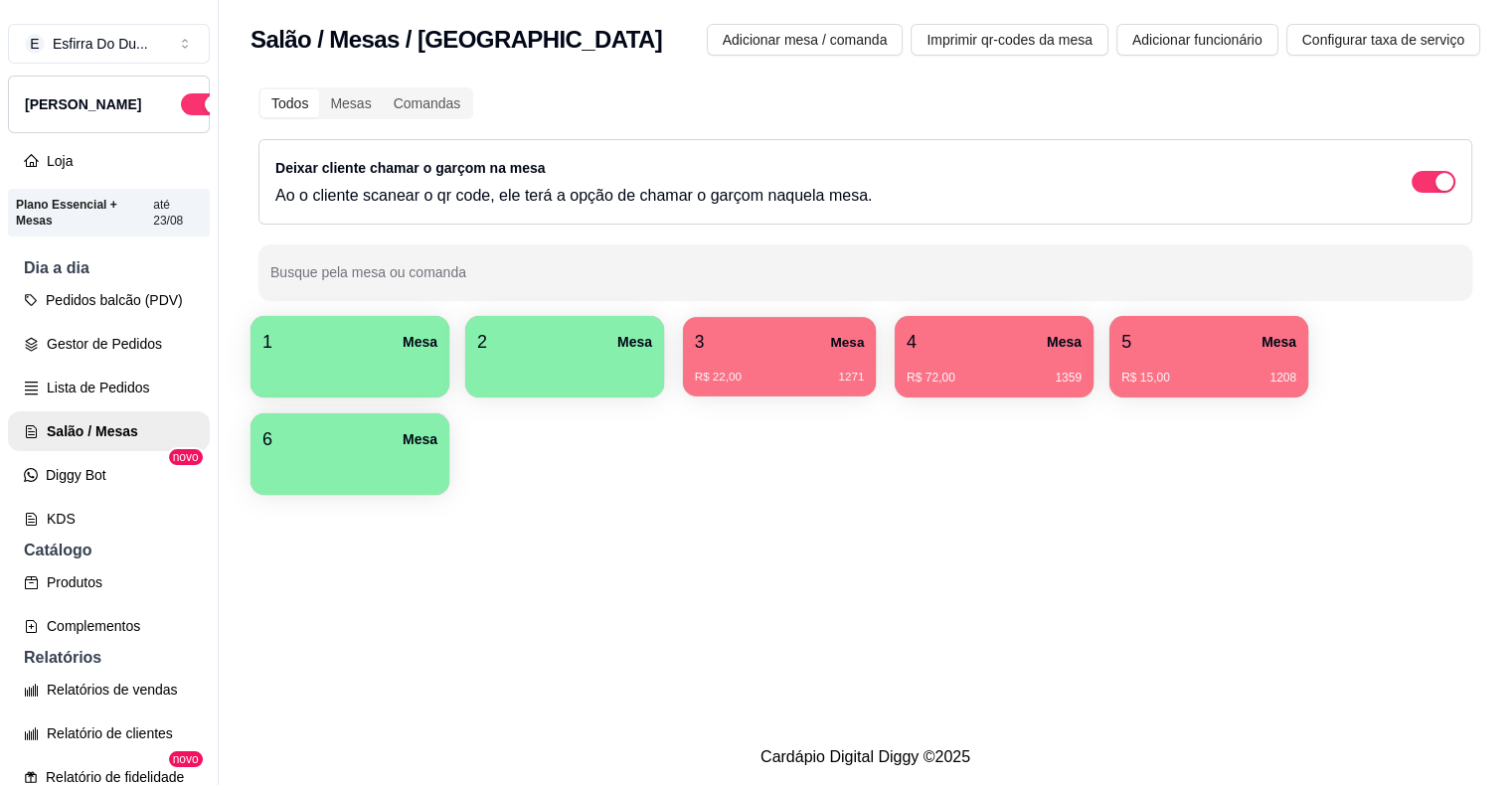 click on "3 Mesa R$ 22,00 1271" at bounding box center [779, 357] 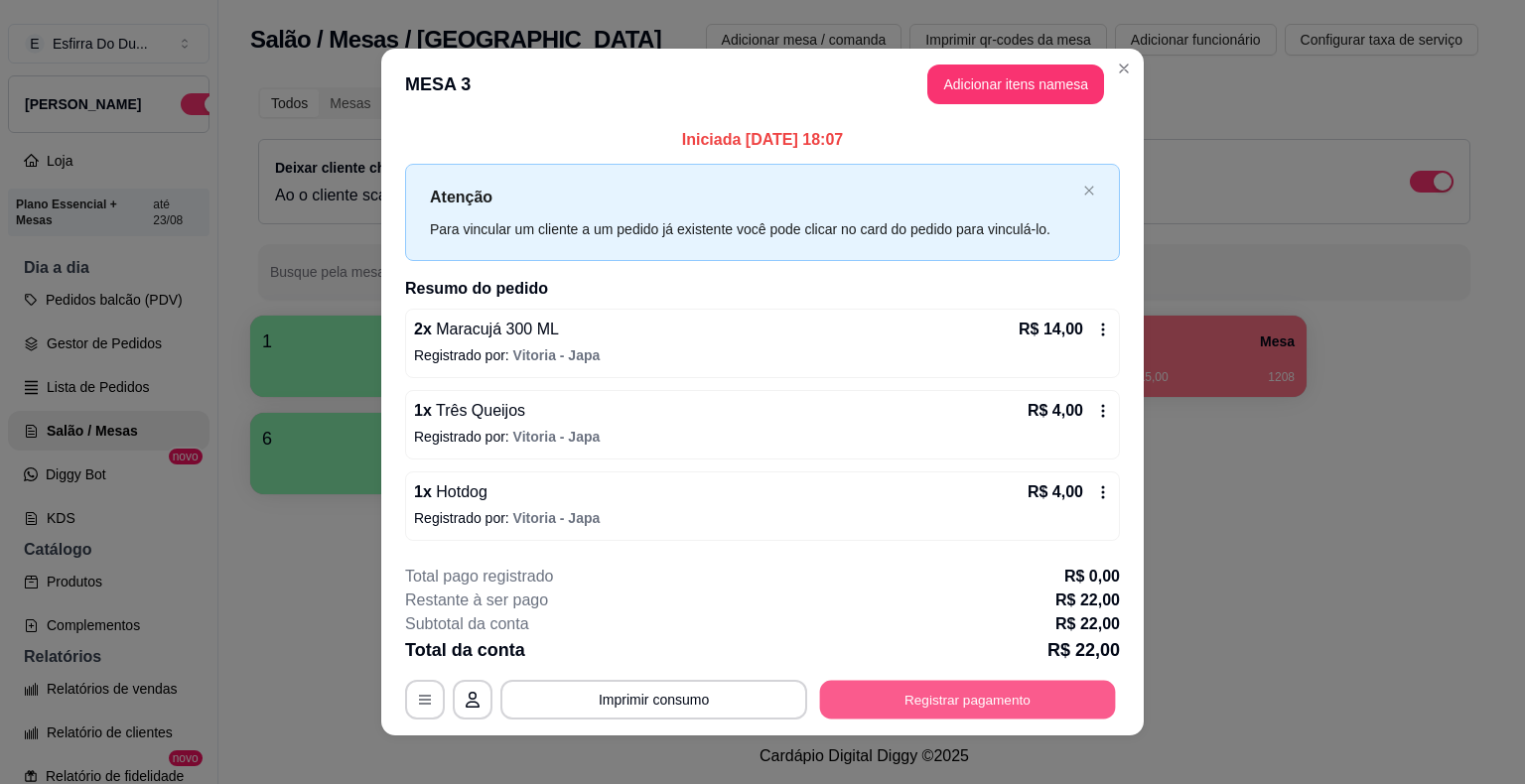 click on "Registrar pagamento" at bounding box center [968, 699] 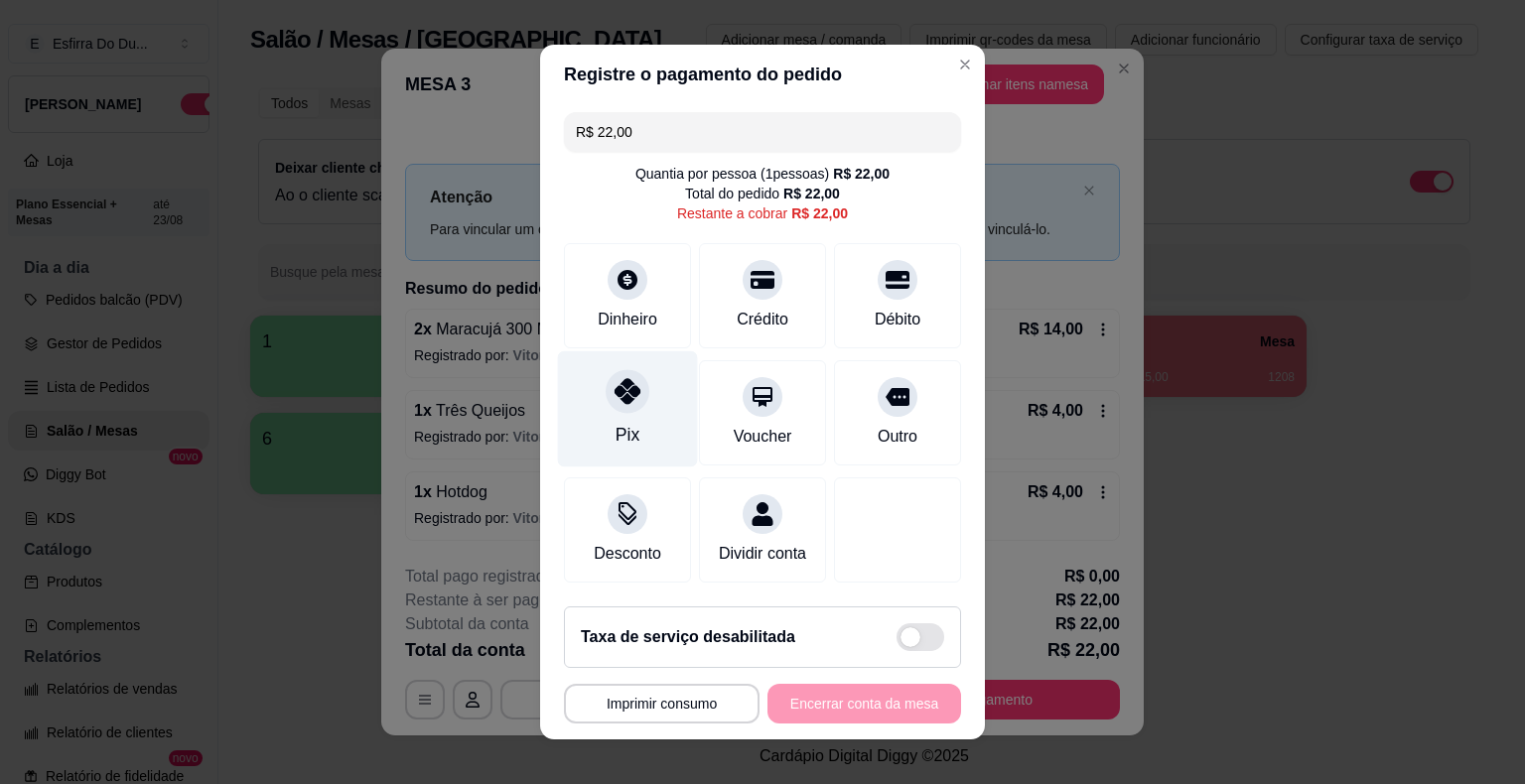 click at bounding box center [627, 391] 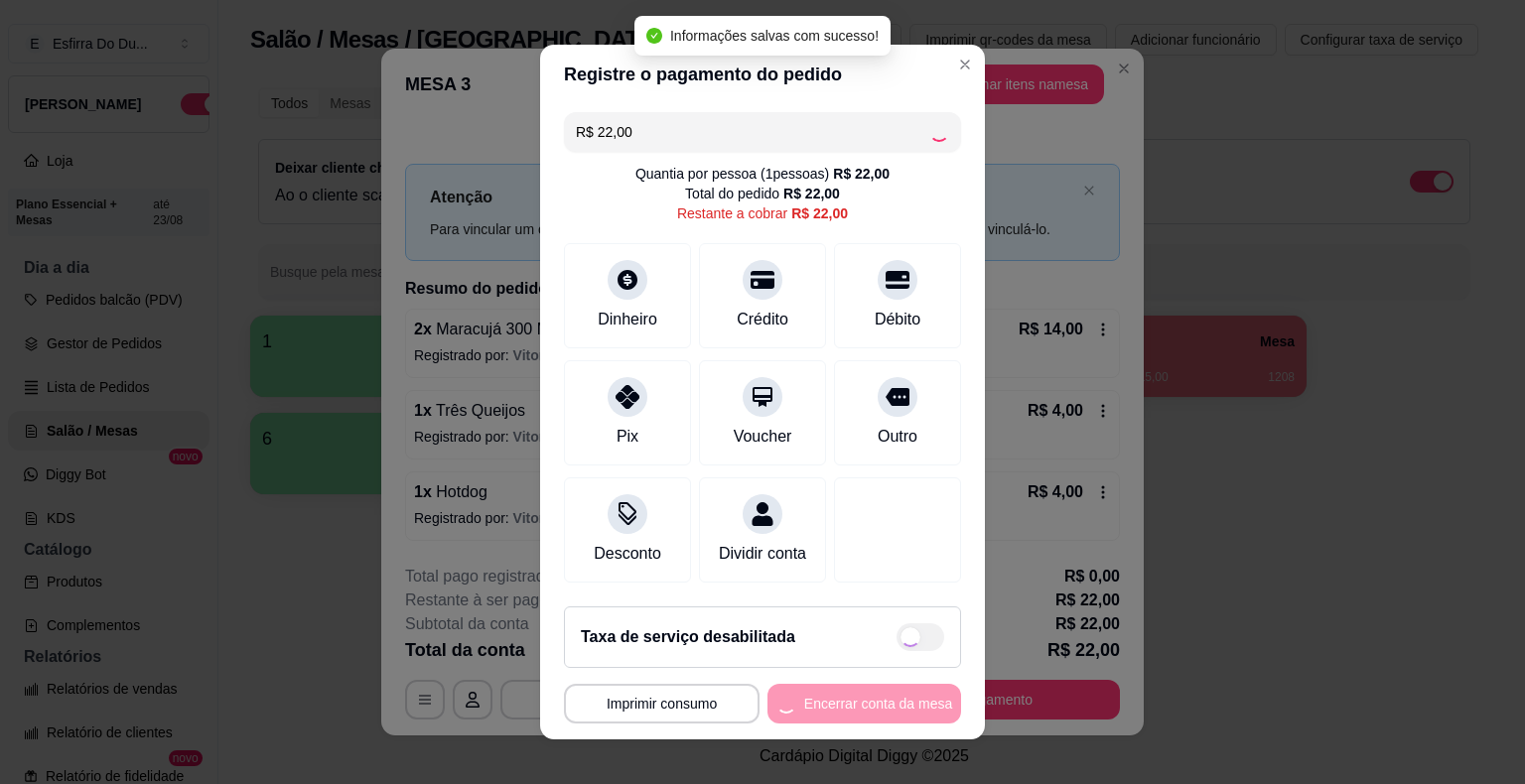 type on "R$ 0,00" 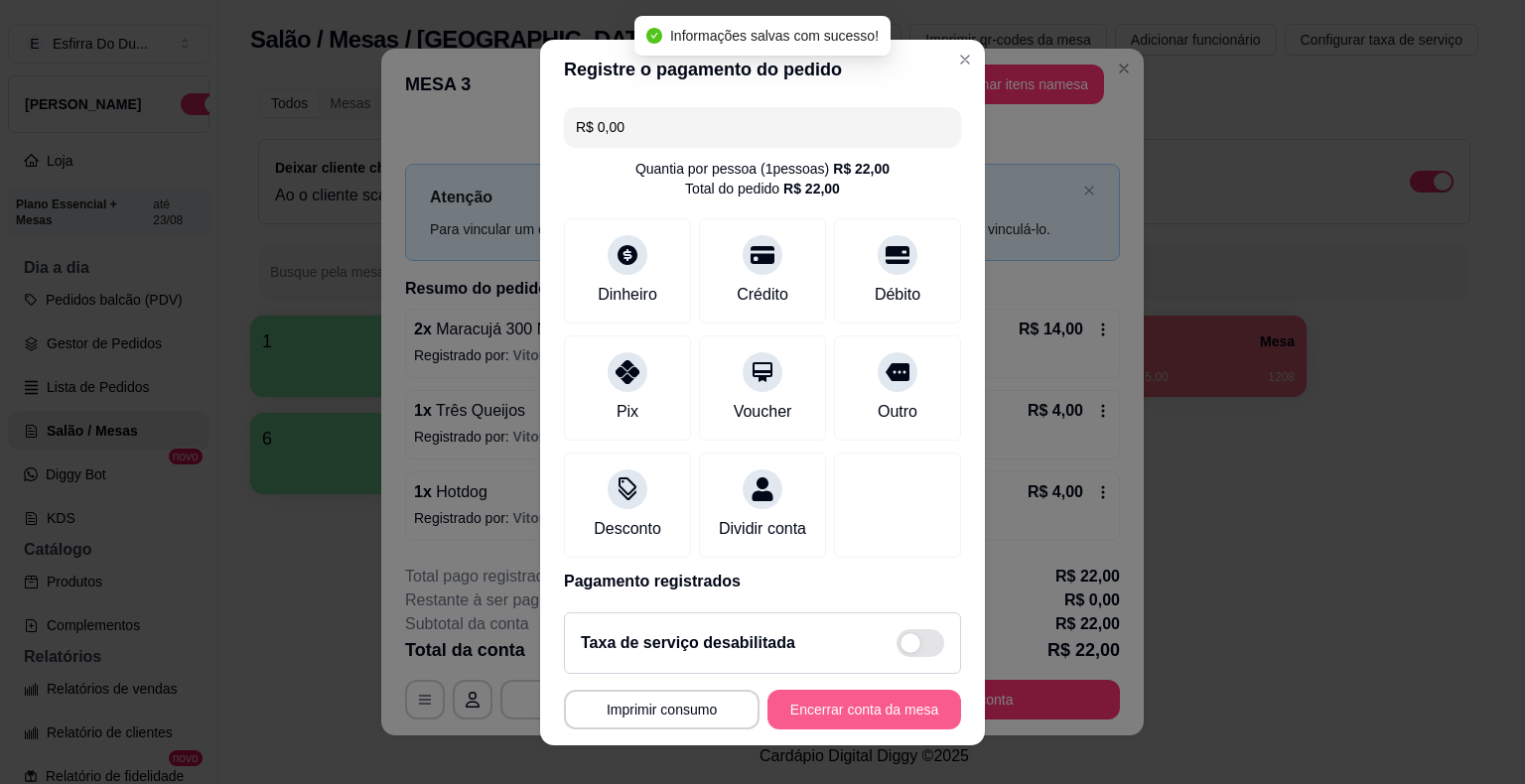 click on "Encerrar conta da mesa" at bounding box center [864, 710] 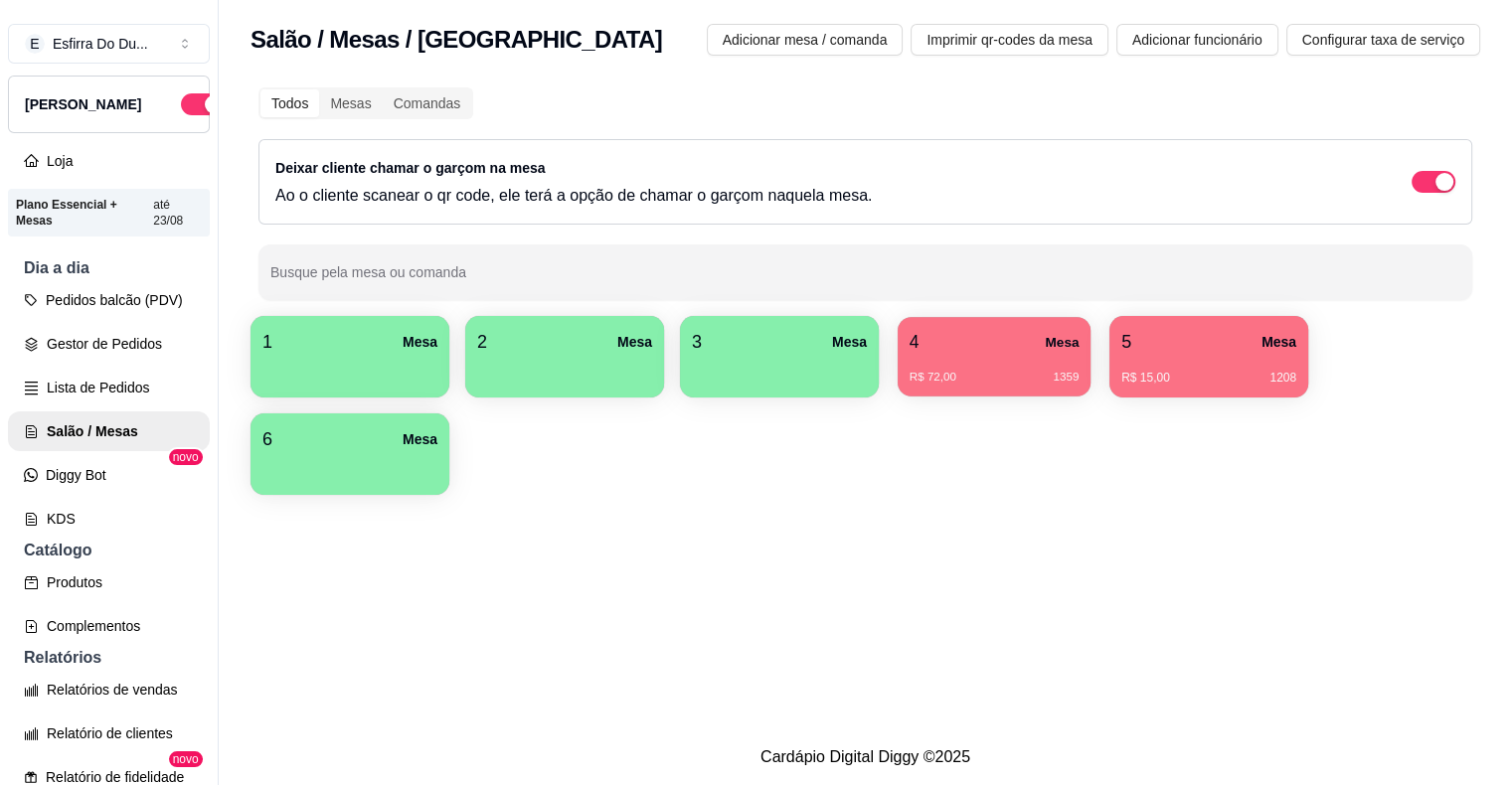 click on "R$ 72,00 1359" at bounding box center [994, 370] 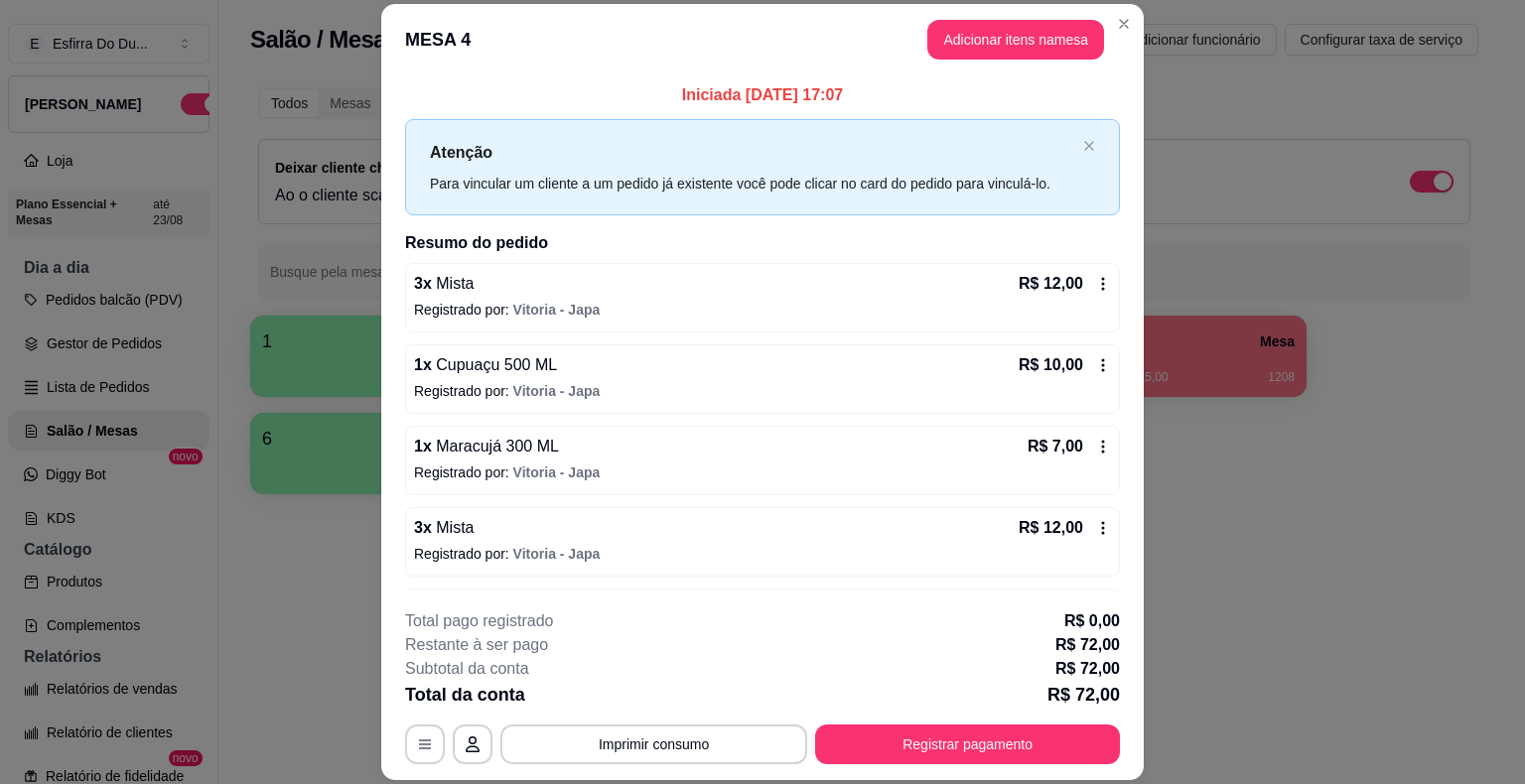 drag, startPoint x: 972, startPoint y: 765, endPoint x: 972, endPoint y: 752, distance: 13 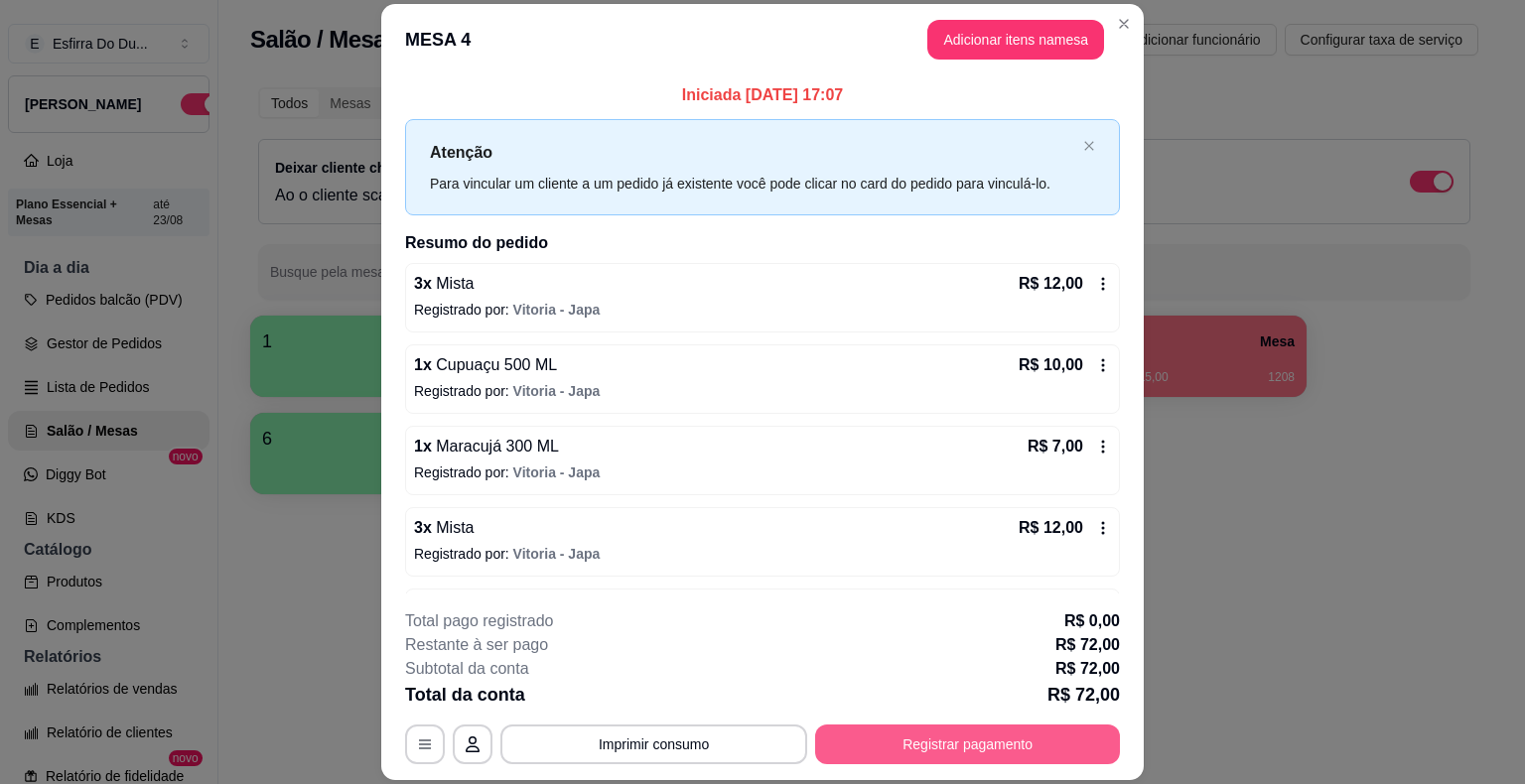 click on "Registrar pagamento" at bounding box center [967, 744] 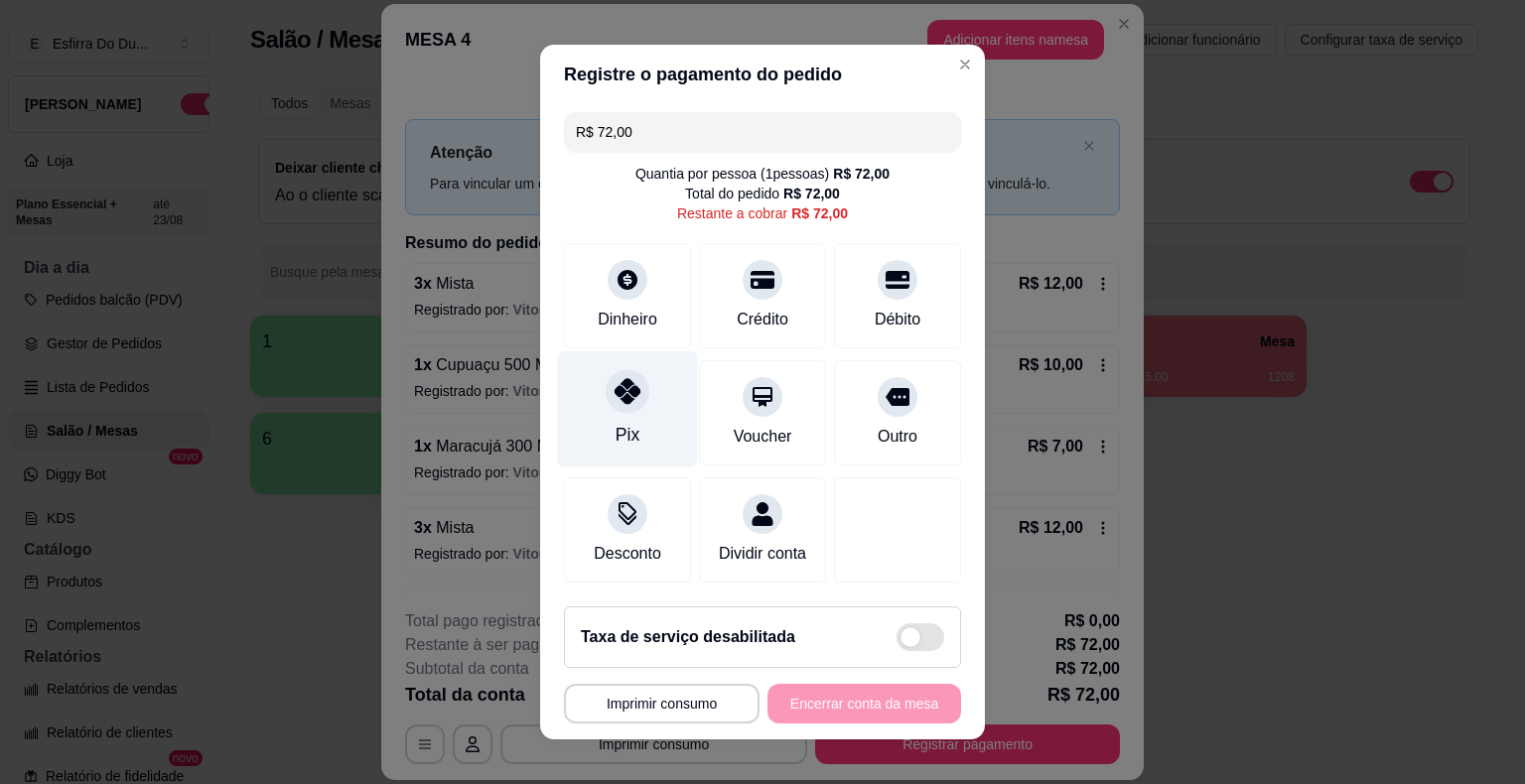 click on "Pix" at bounding box center [627, 409] 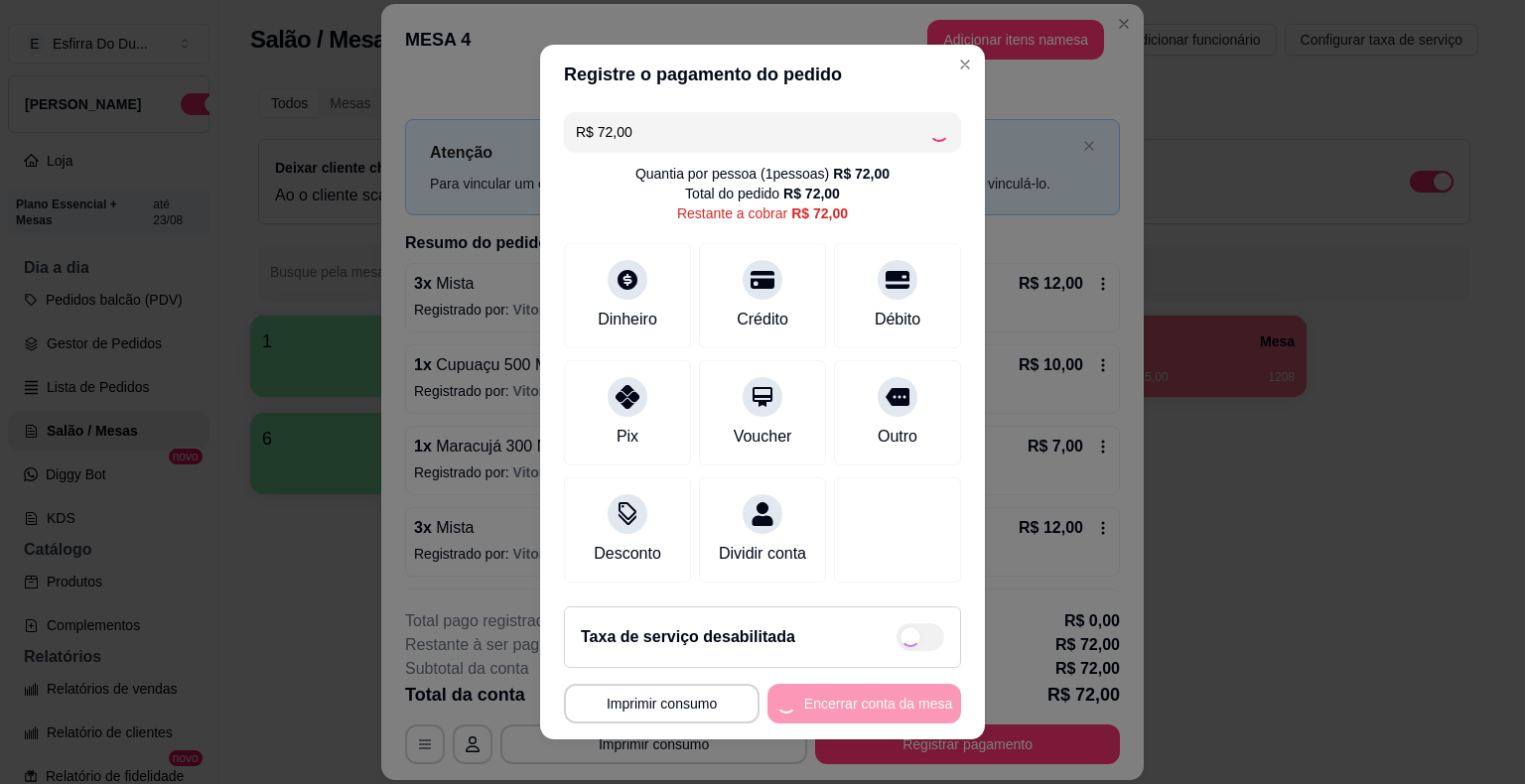 type on "R$ 0,00" 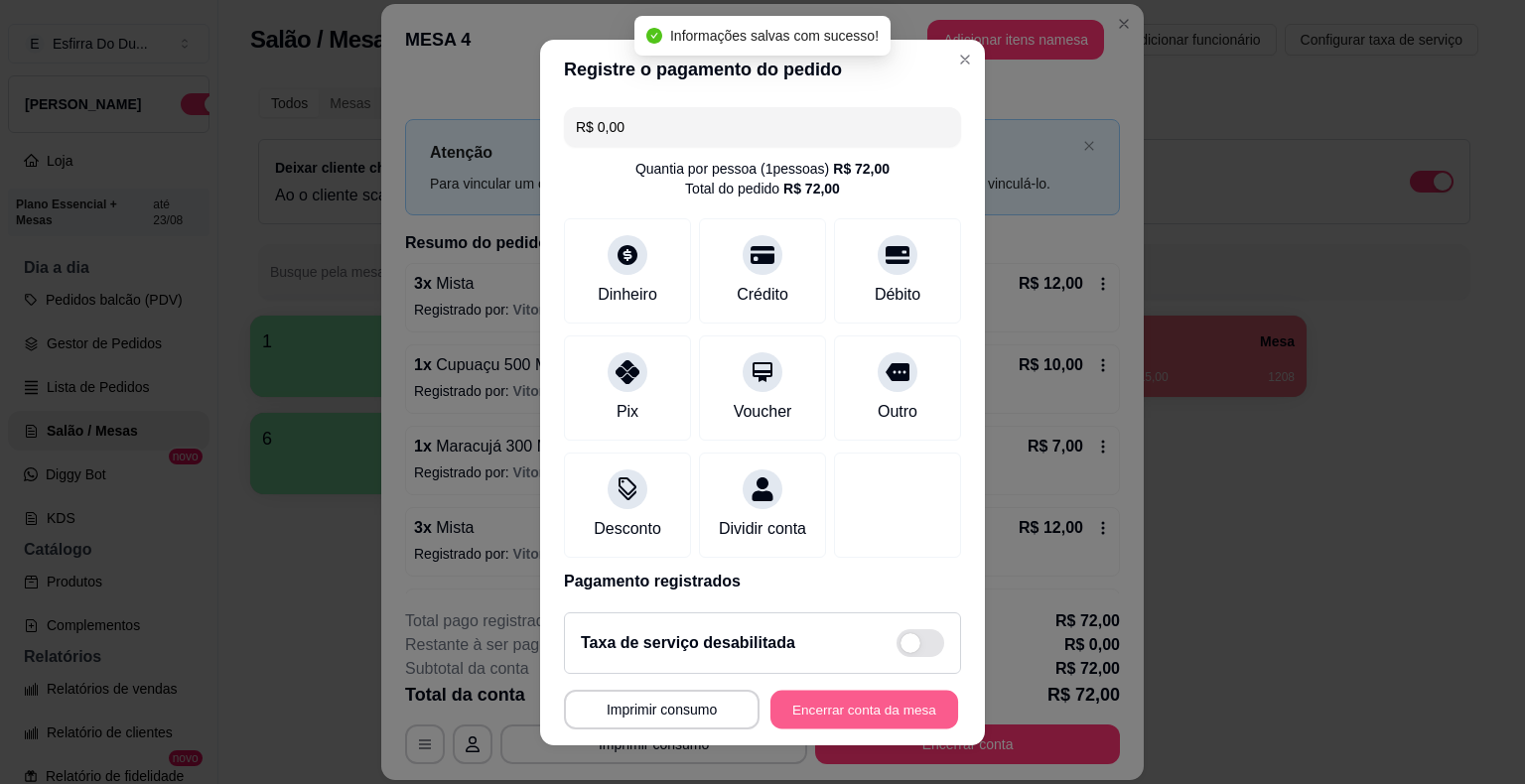 click on "Encerrar conta da mesa" at bounding box center (864, 709) 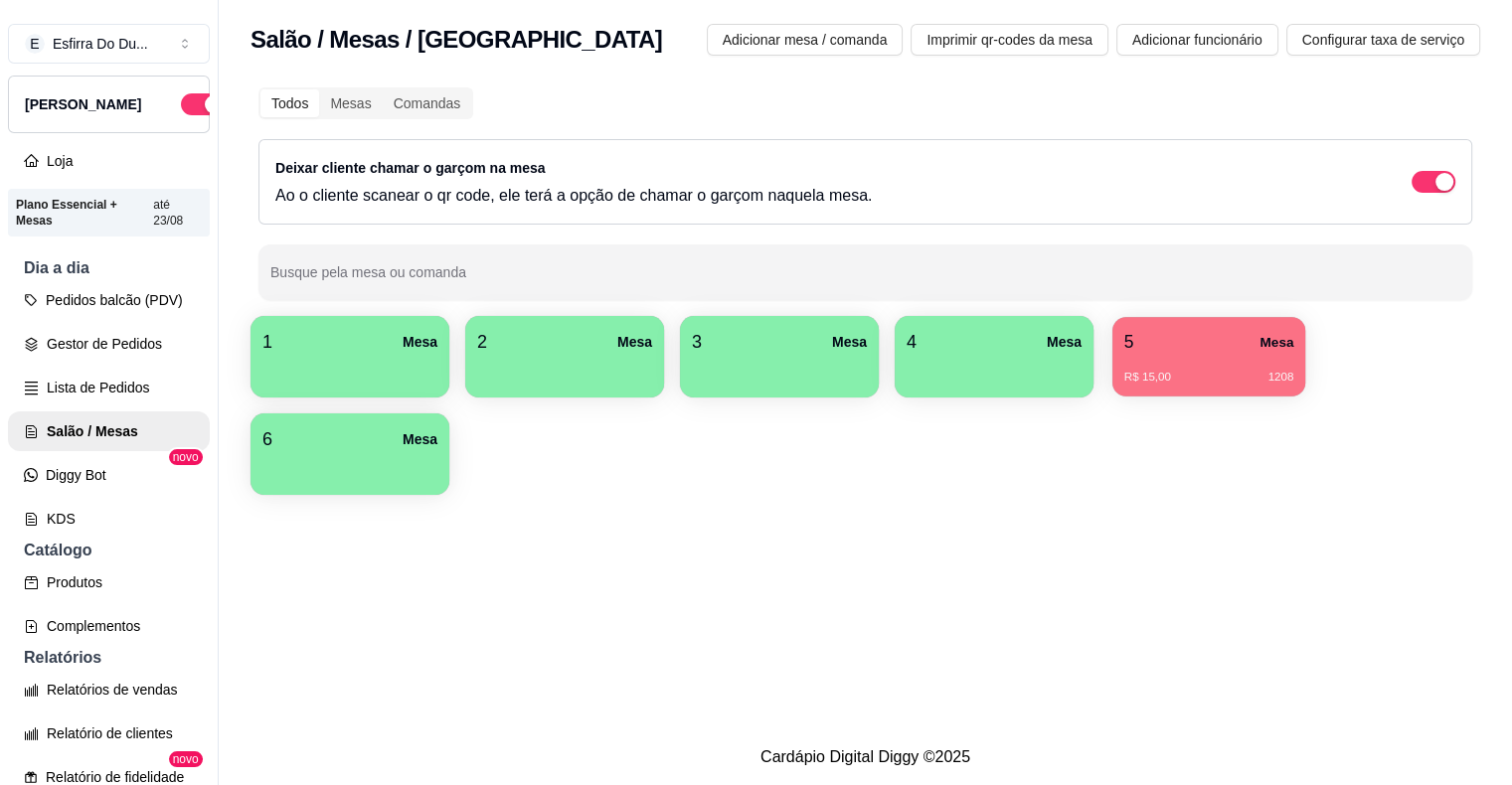 click on "5 Mesa" at bounding box center [1209, 342] 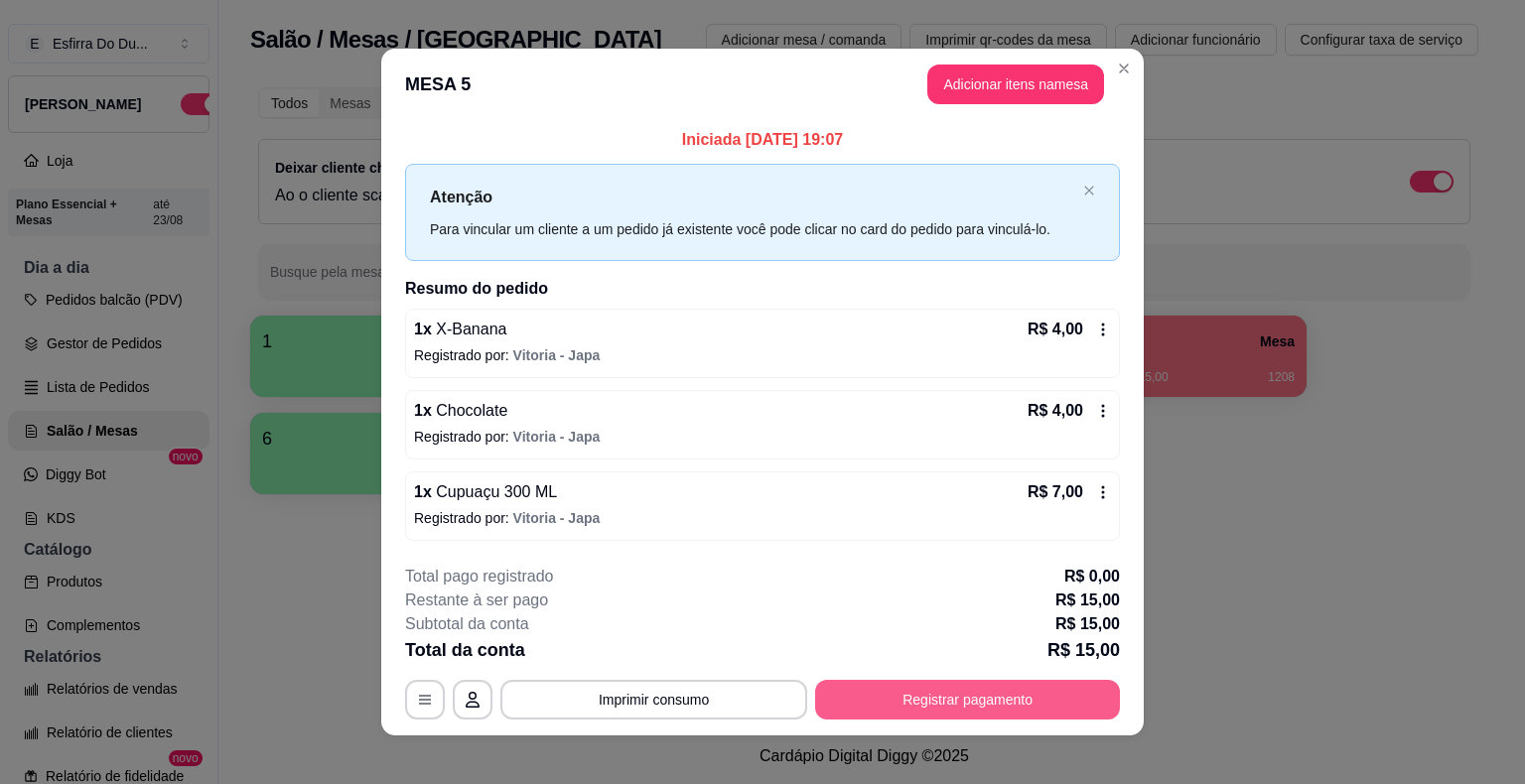 click on "Registrar pagamento" at bounding box center (967, 700) 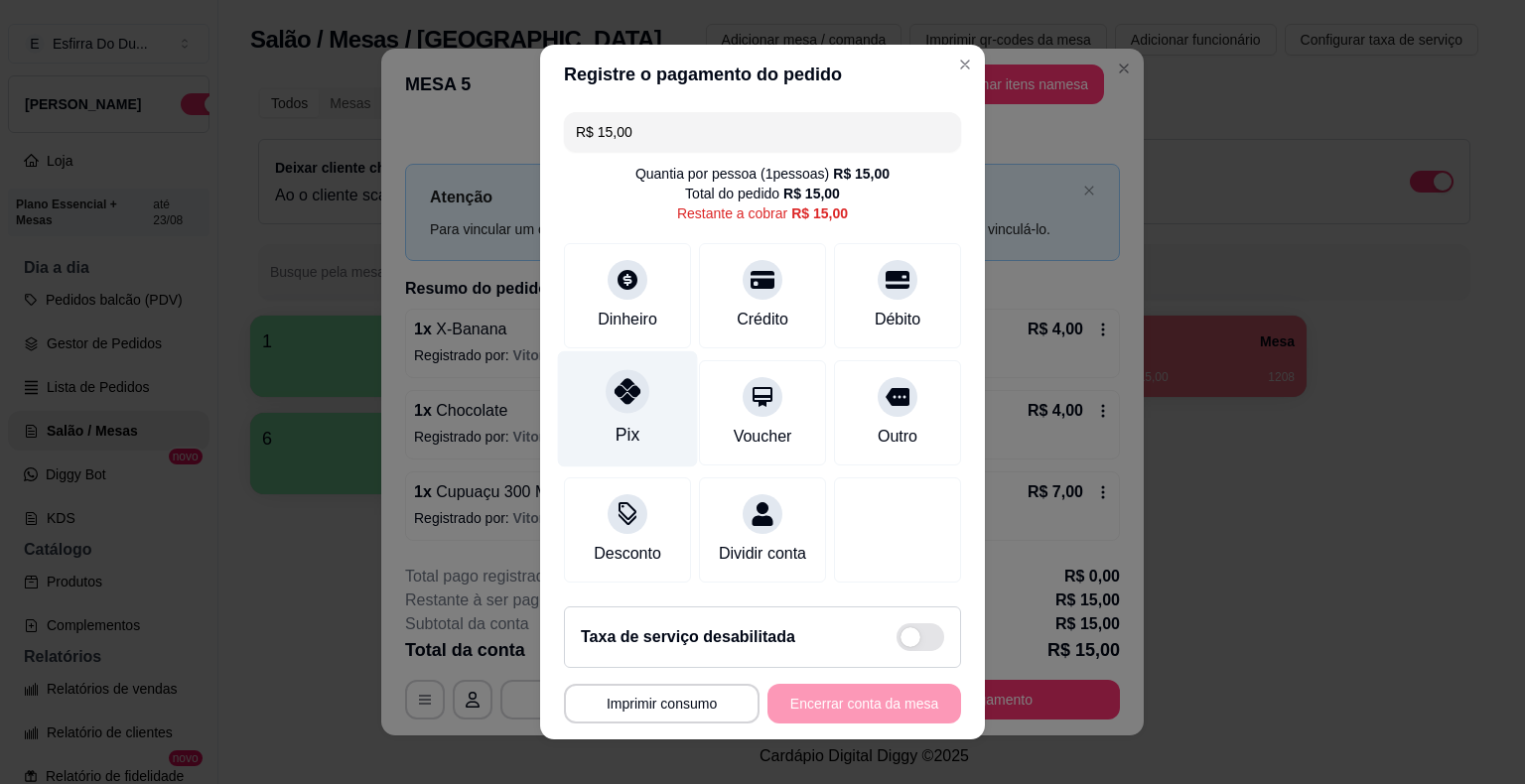 click on "Pix" at bounding box center [627, 409] 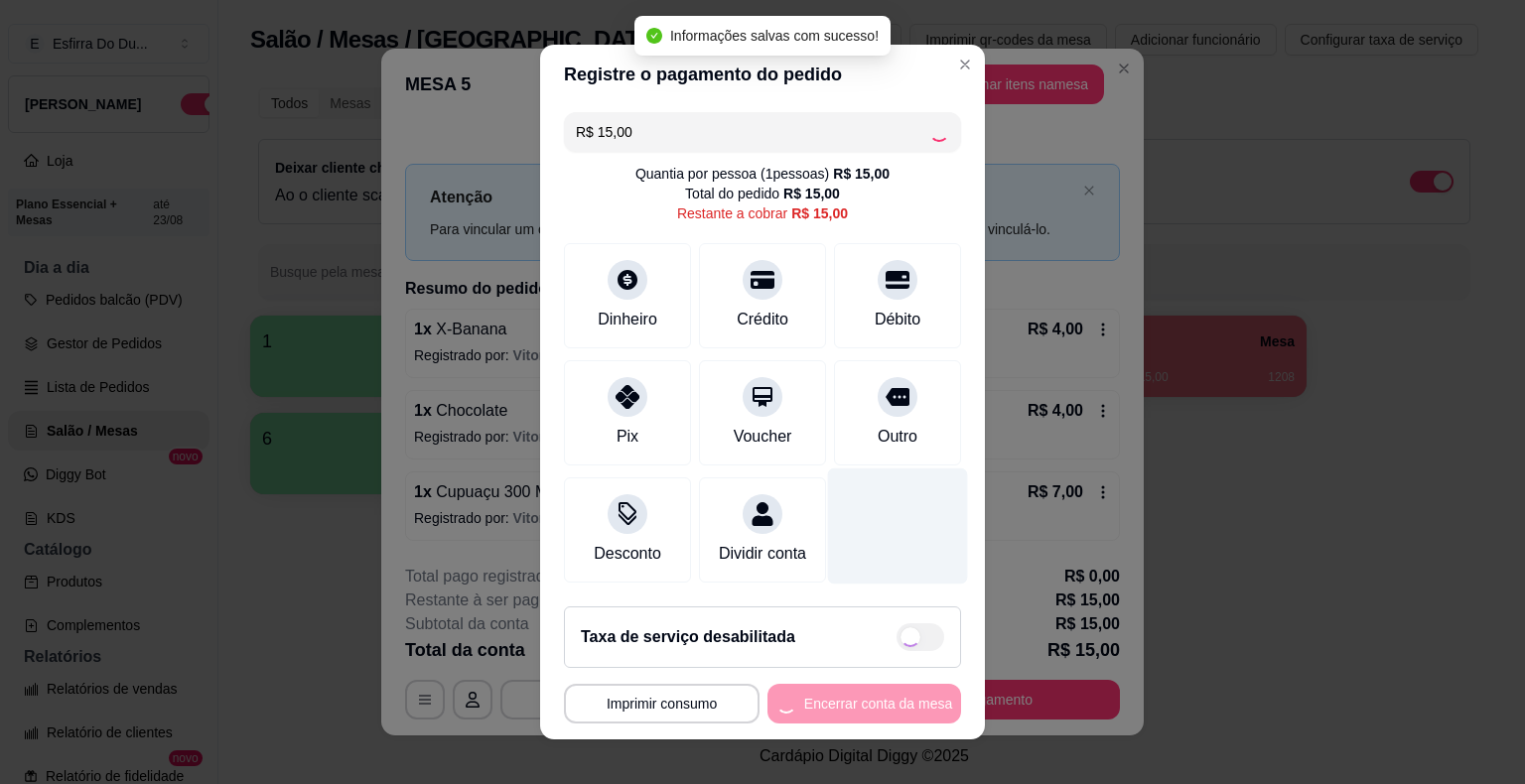 type on "R$ 0,00" 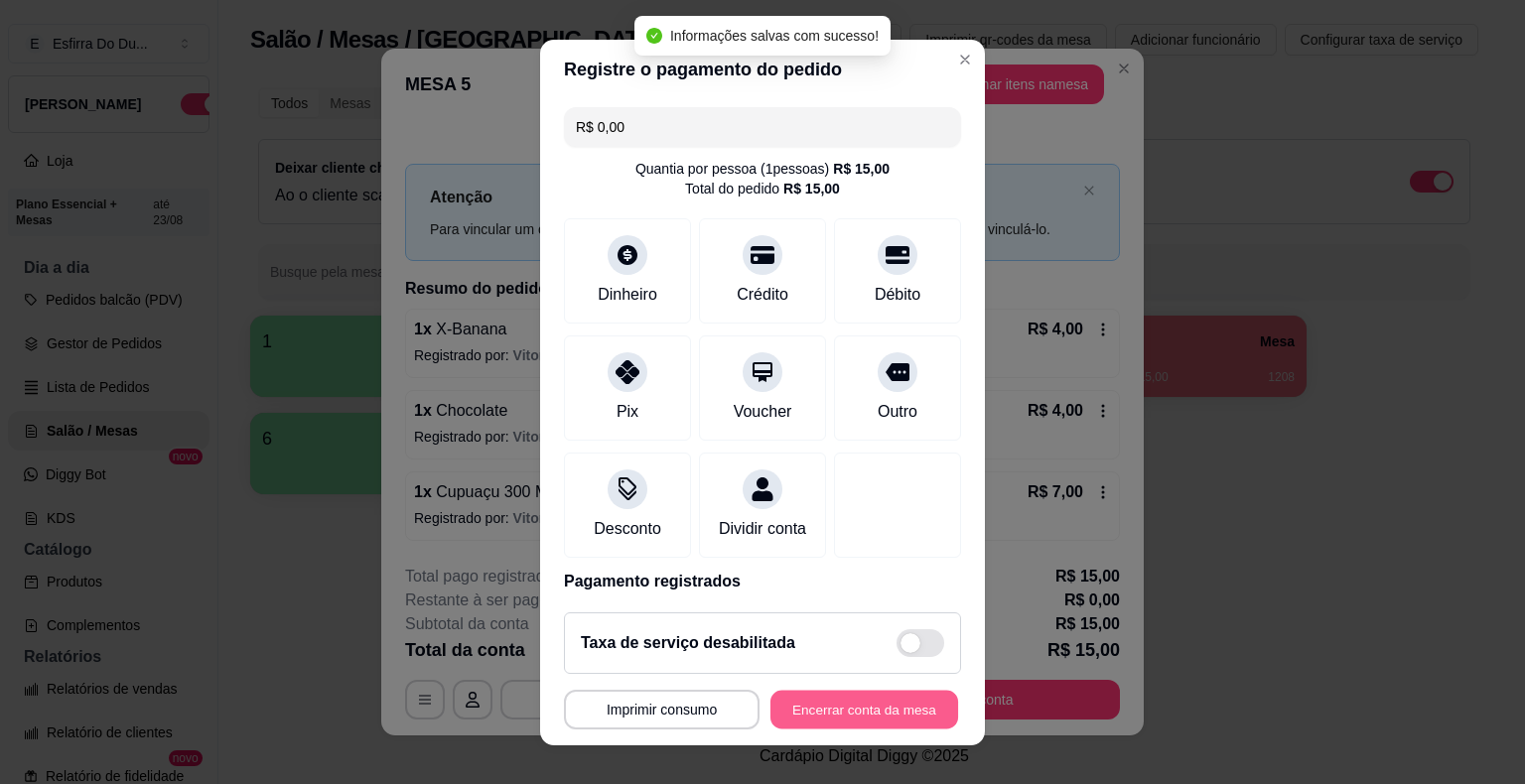 click on "Encerrar conta da mesa" at bounding box center (864, 709) 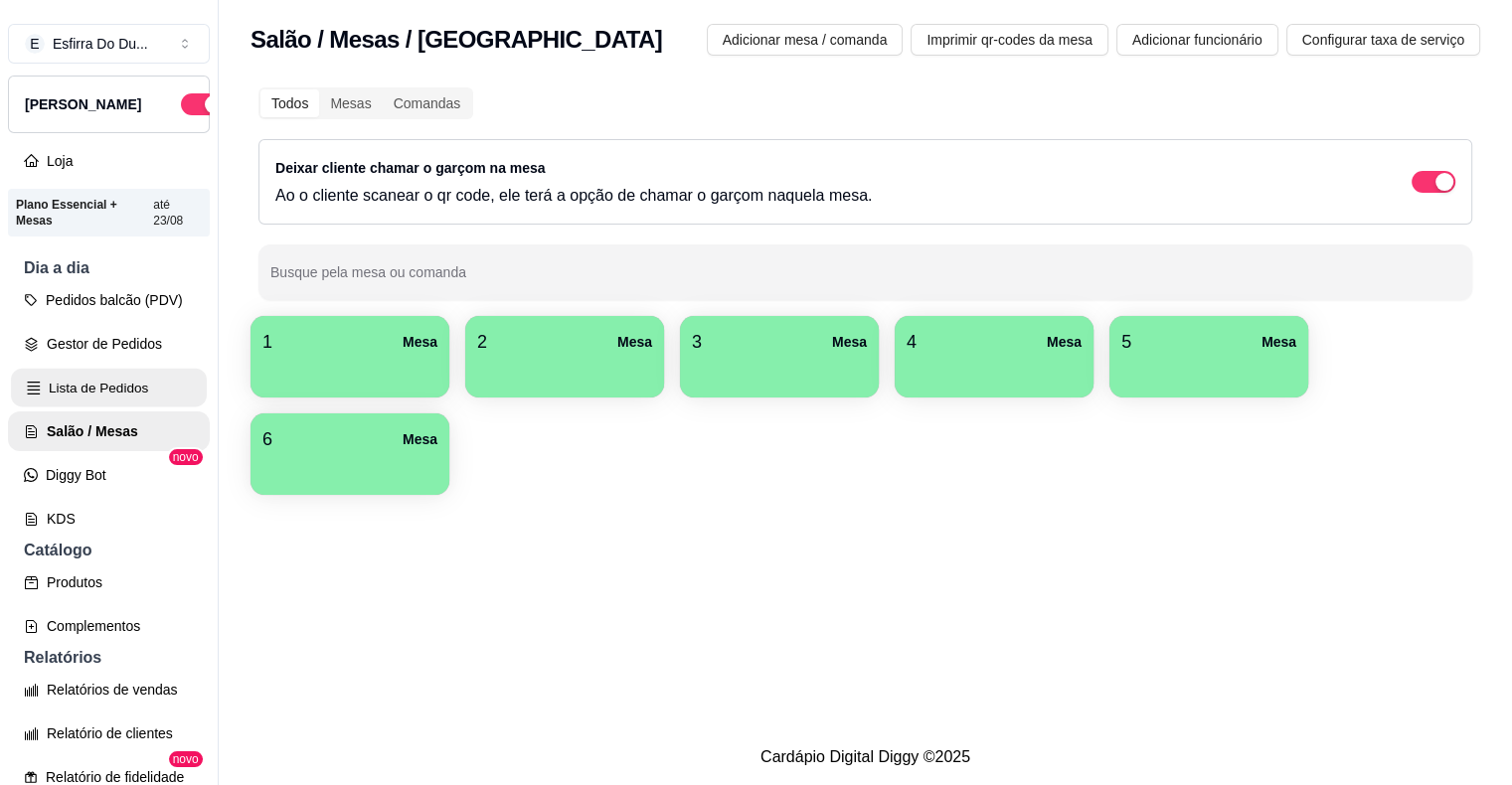 click on "Lista de Pedidos" at bounding box center [108, 388] 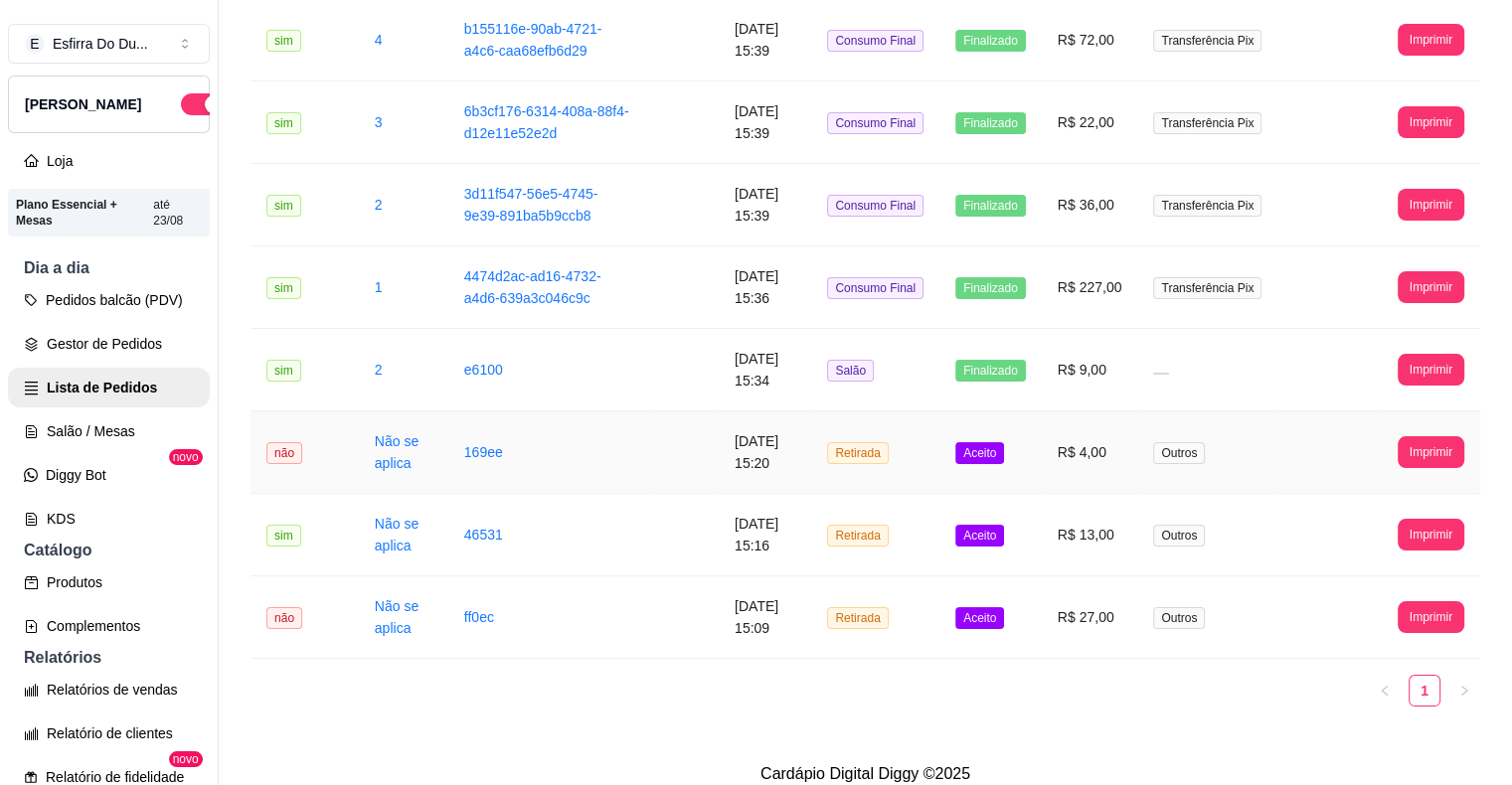 scroll, scrollTop: 346, scrollLeft: 0, axis: vertical 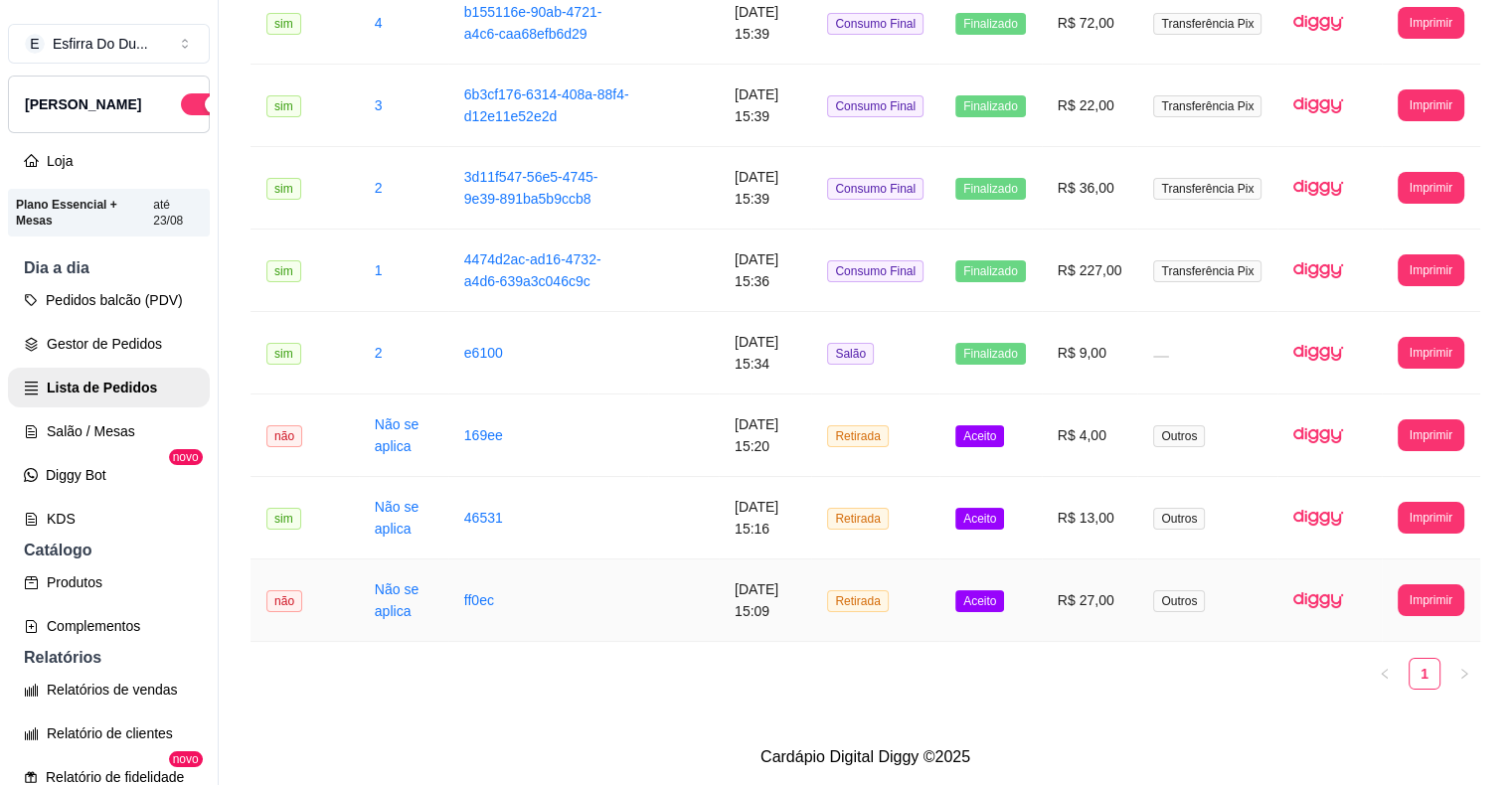 click on "Aceito" at bounding box center (979, 601) 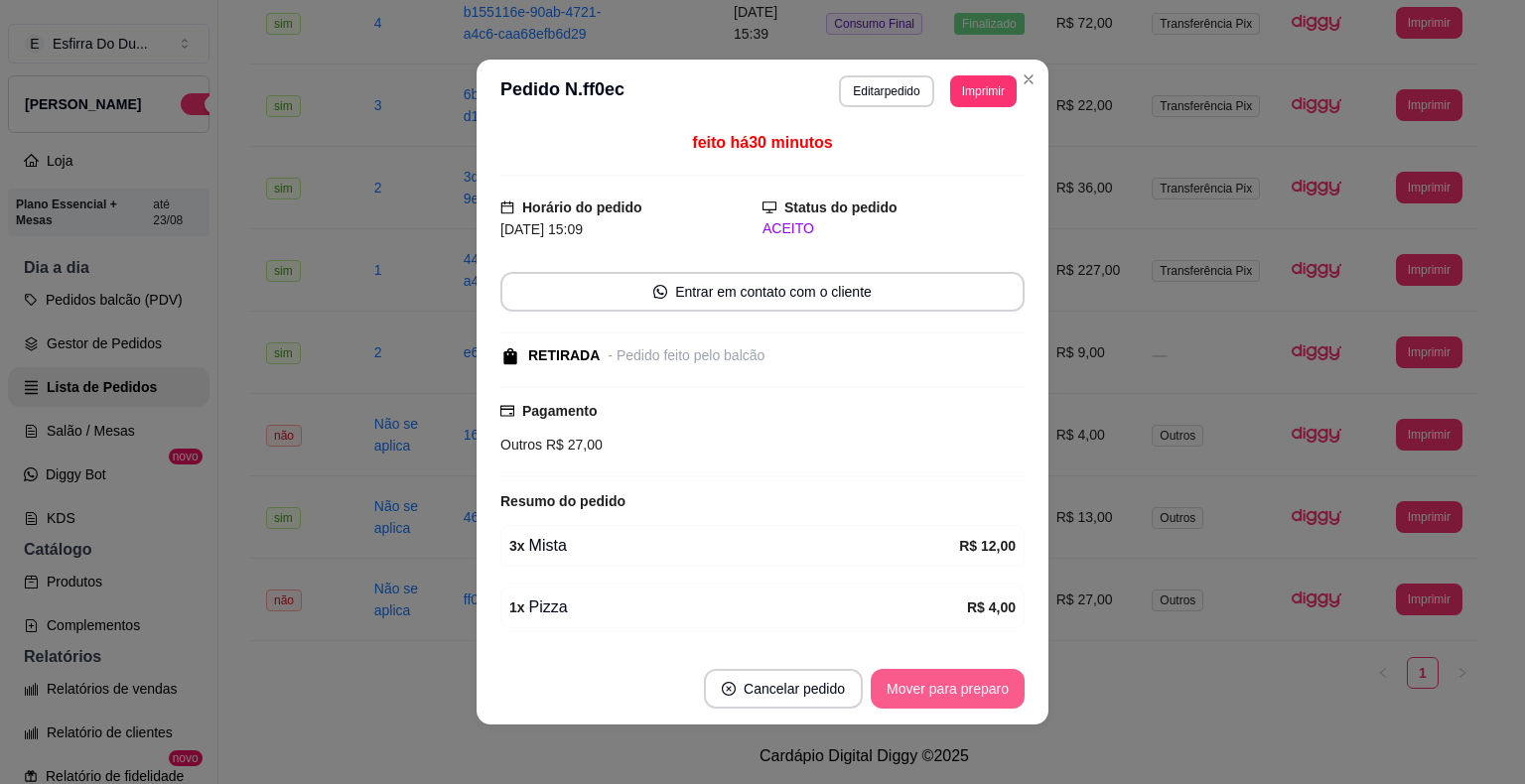 click on "Mover para preparo" at bounding box center (947, 689) 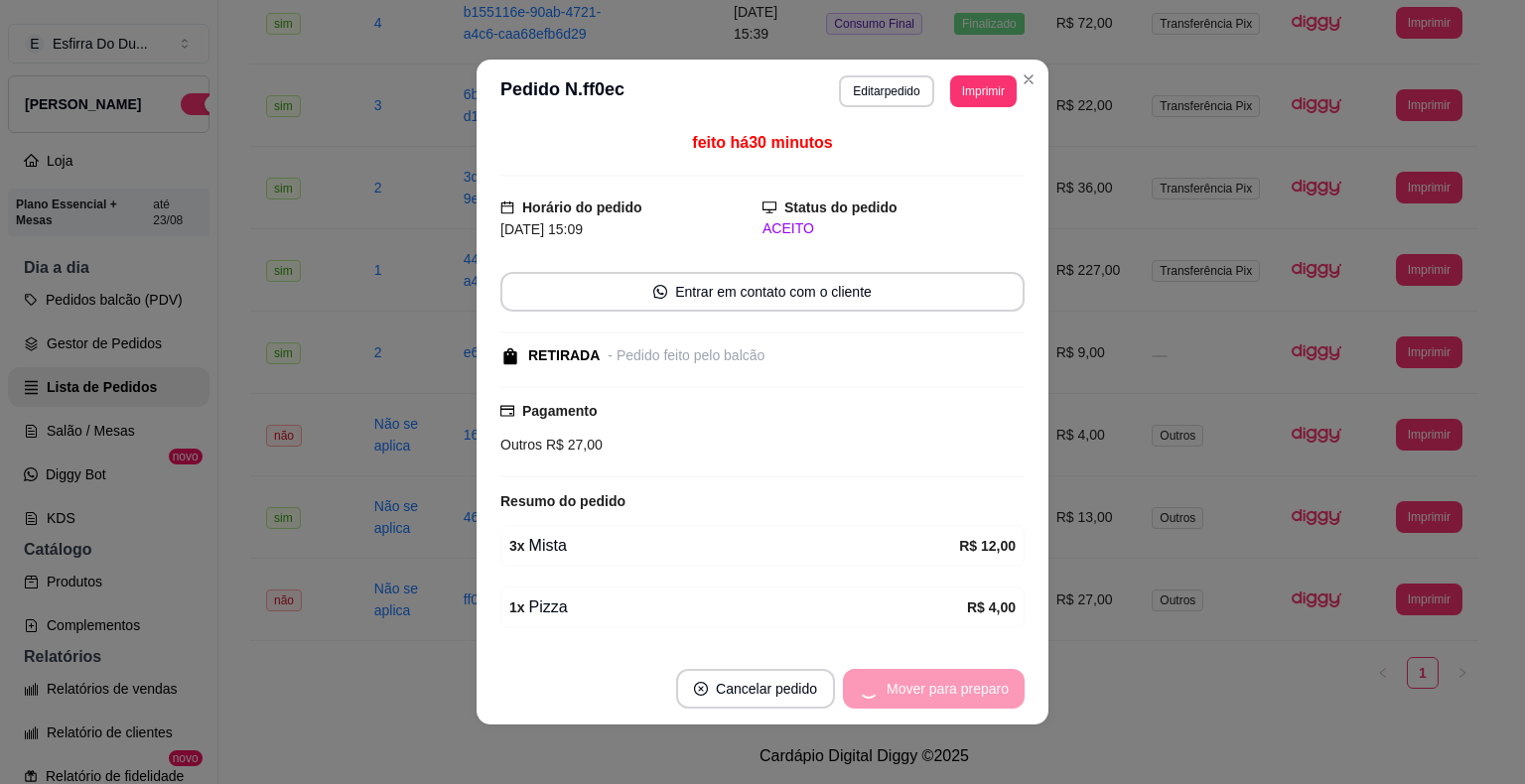 click on "Mover para preparo" at bounding box center (933, 689) 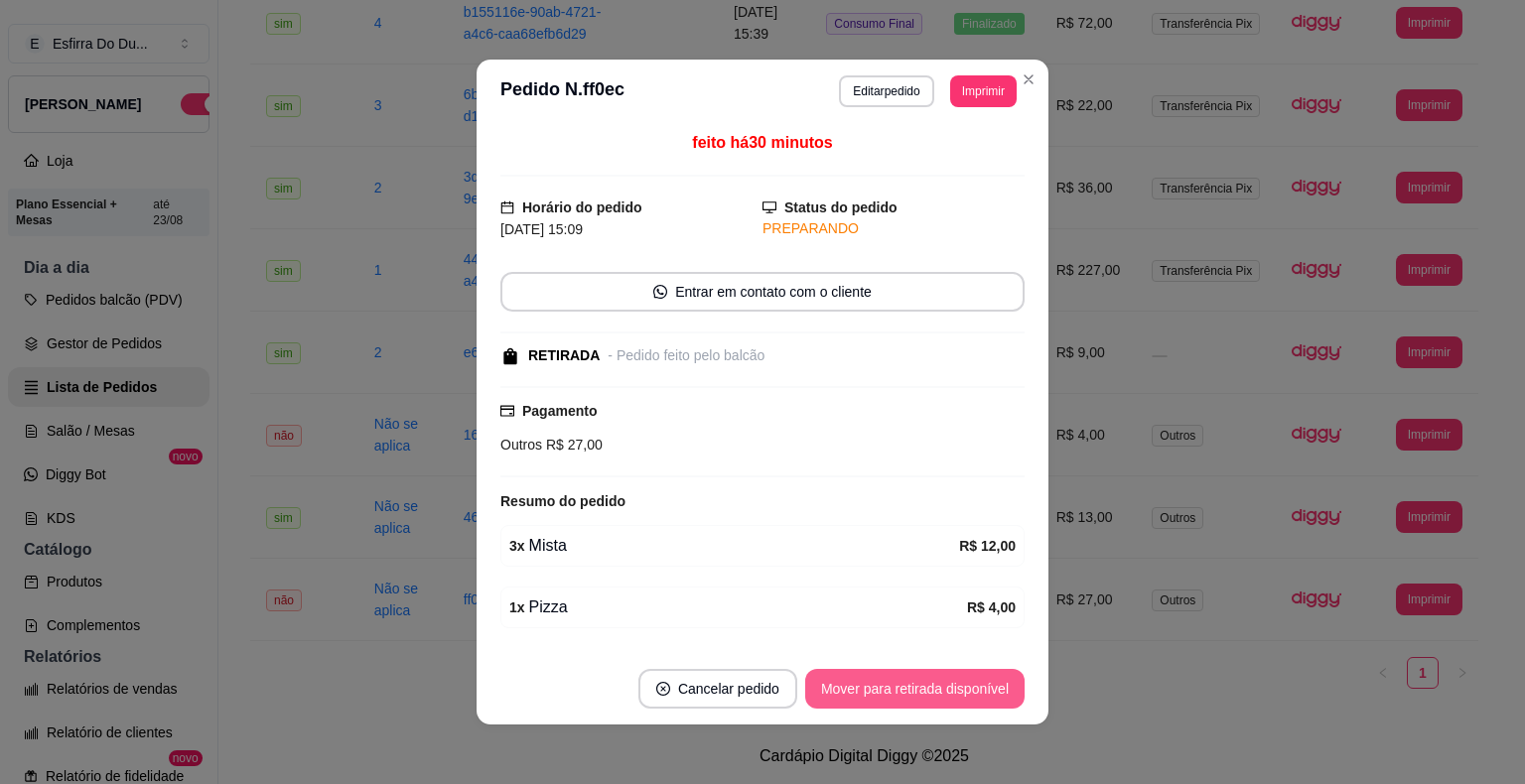 click on "Mover para retirada disponível" at bounding box center (914, 689) 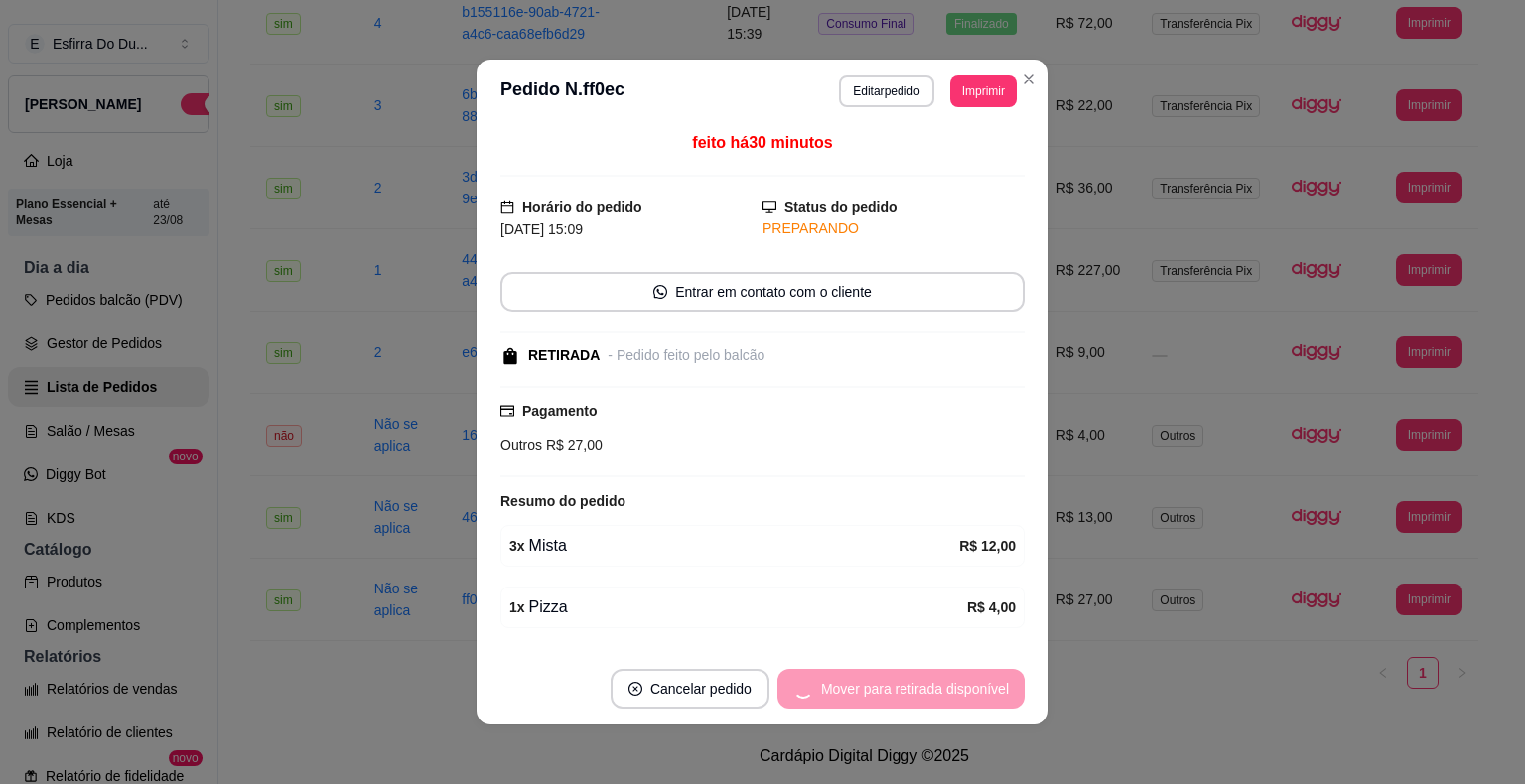 click on "Mover para retirada disponível" at bounding box center [901, 689] 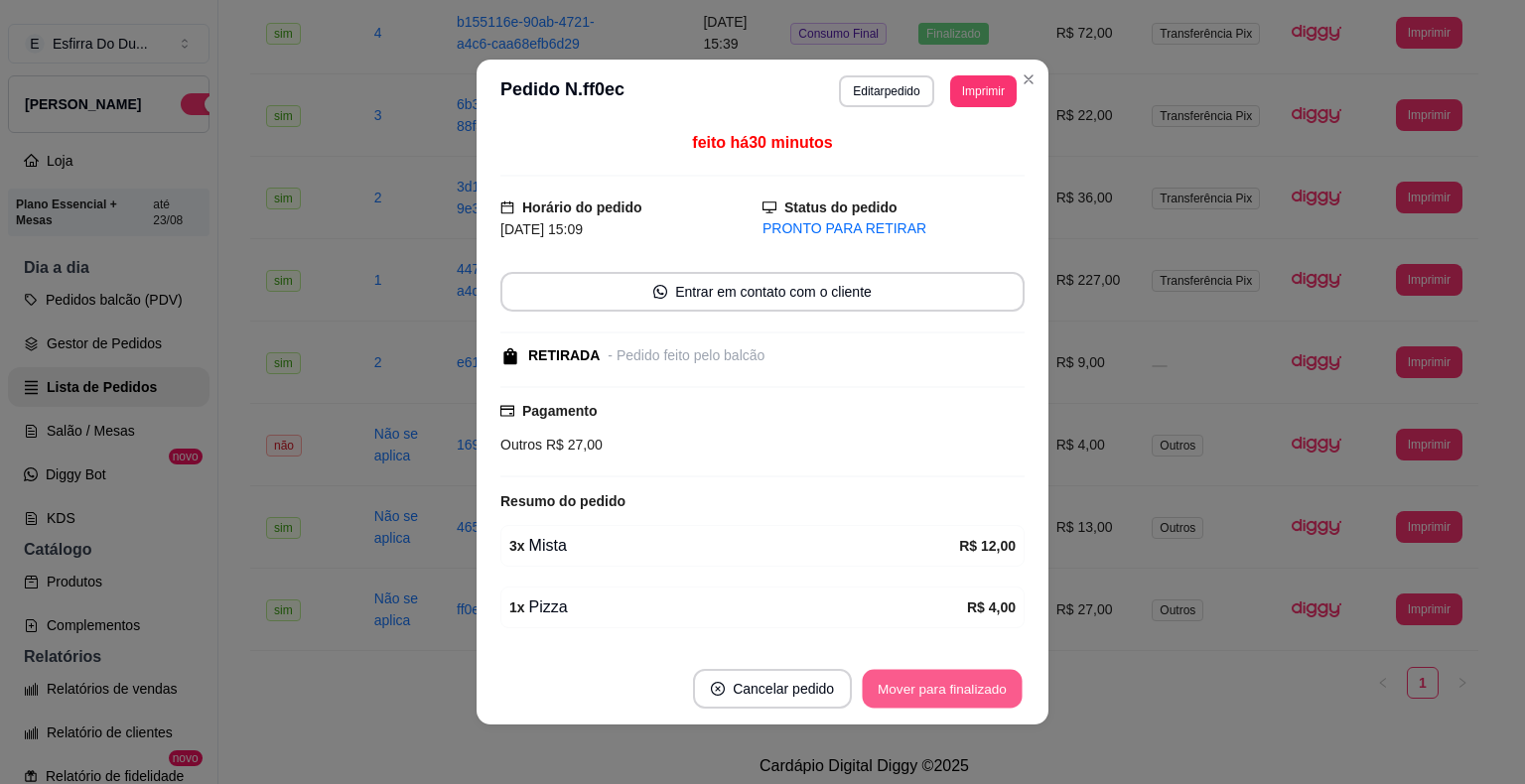 click on "Mover para finalizado" at bounding box center [942, 689] 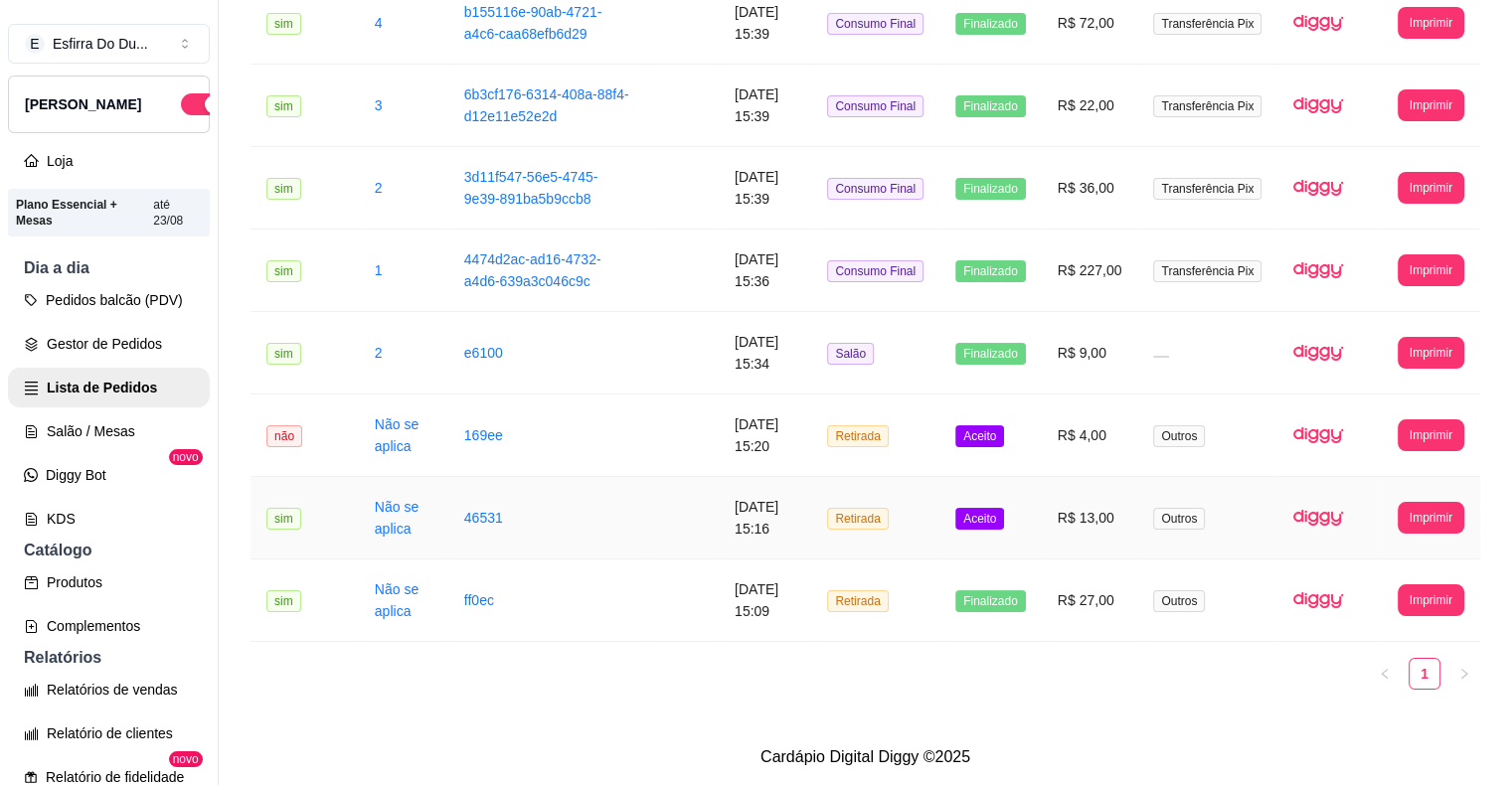 click on "Aceito" at bounding box center (979, 519) 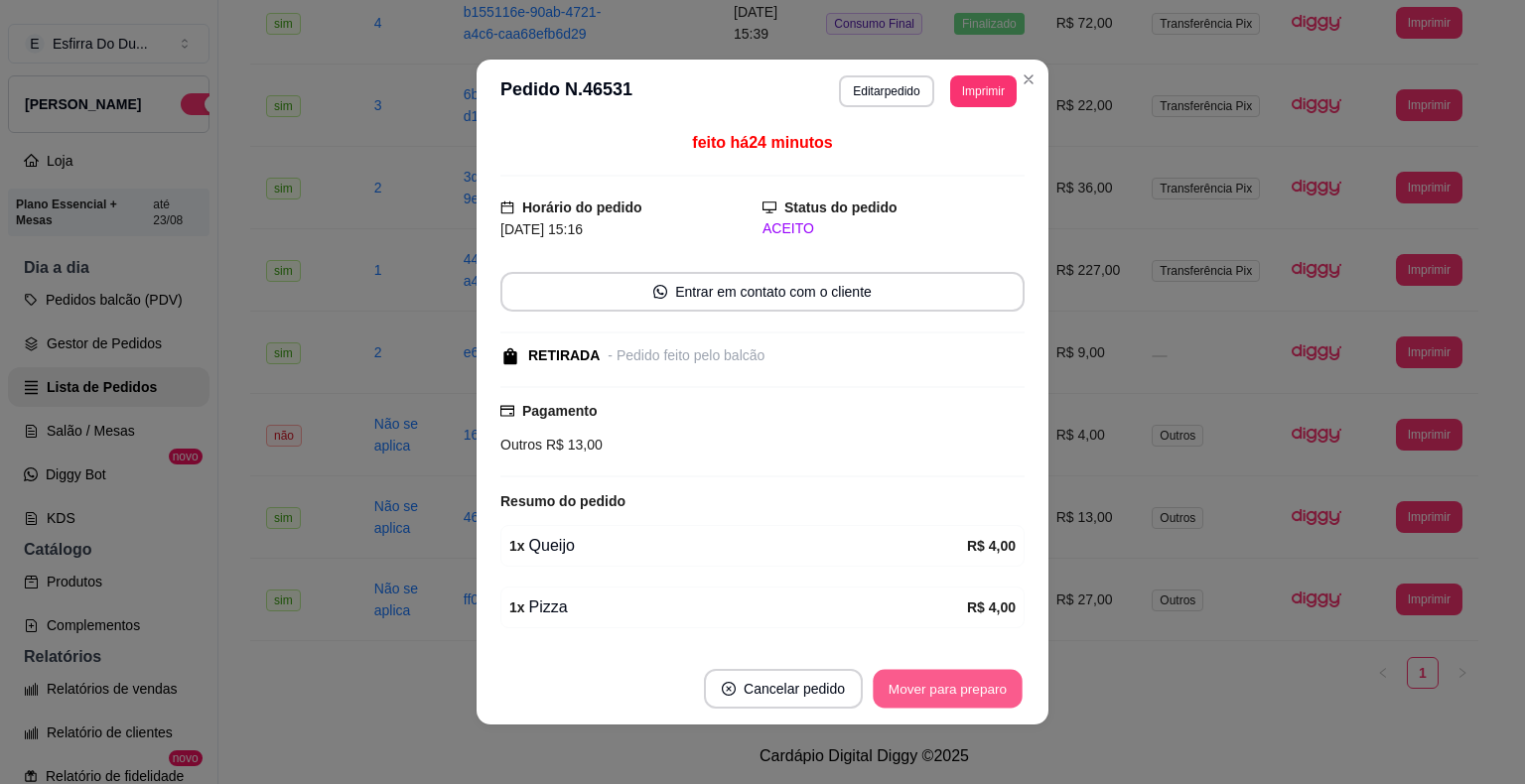 click on "Mover para preparo" at bounding box center [947, 689] 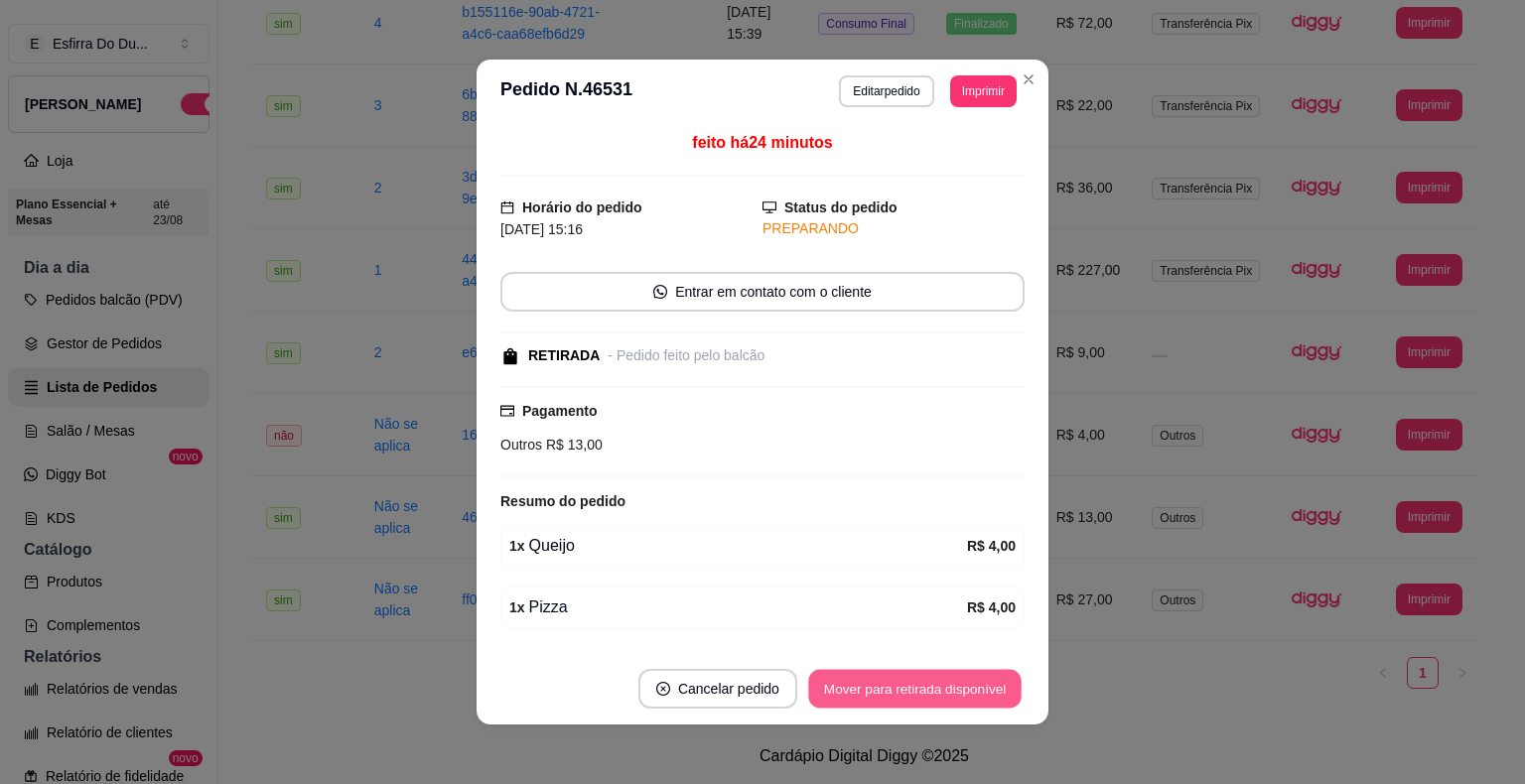 click on "Mover para retirada disponível" at bounding box center (914, 689) 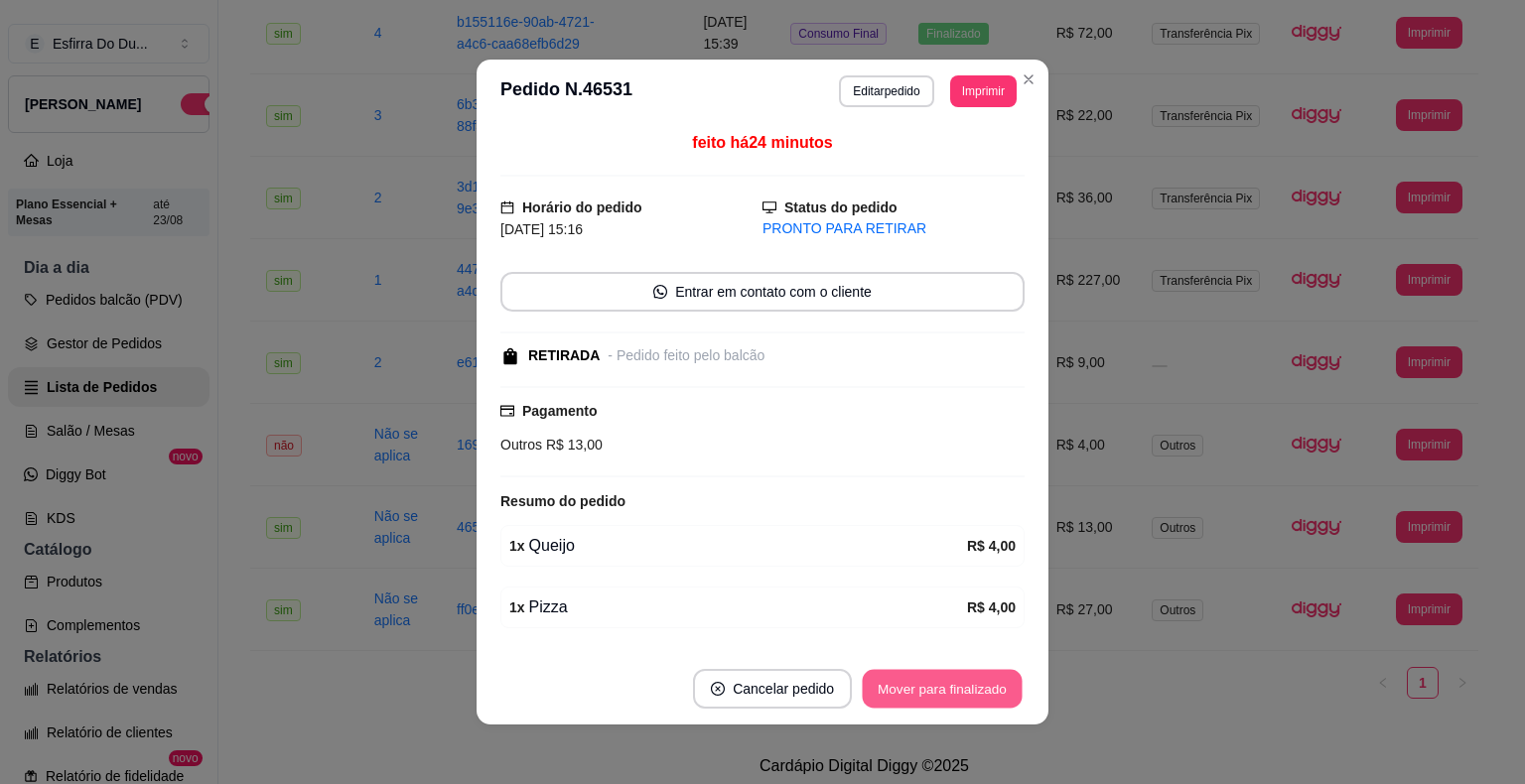 click on "Mover para finalizado" at bounding box center (942, 689) 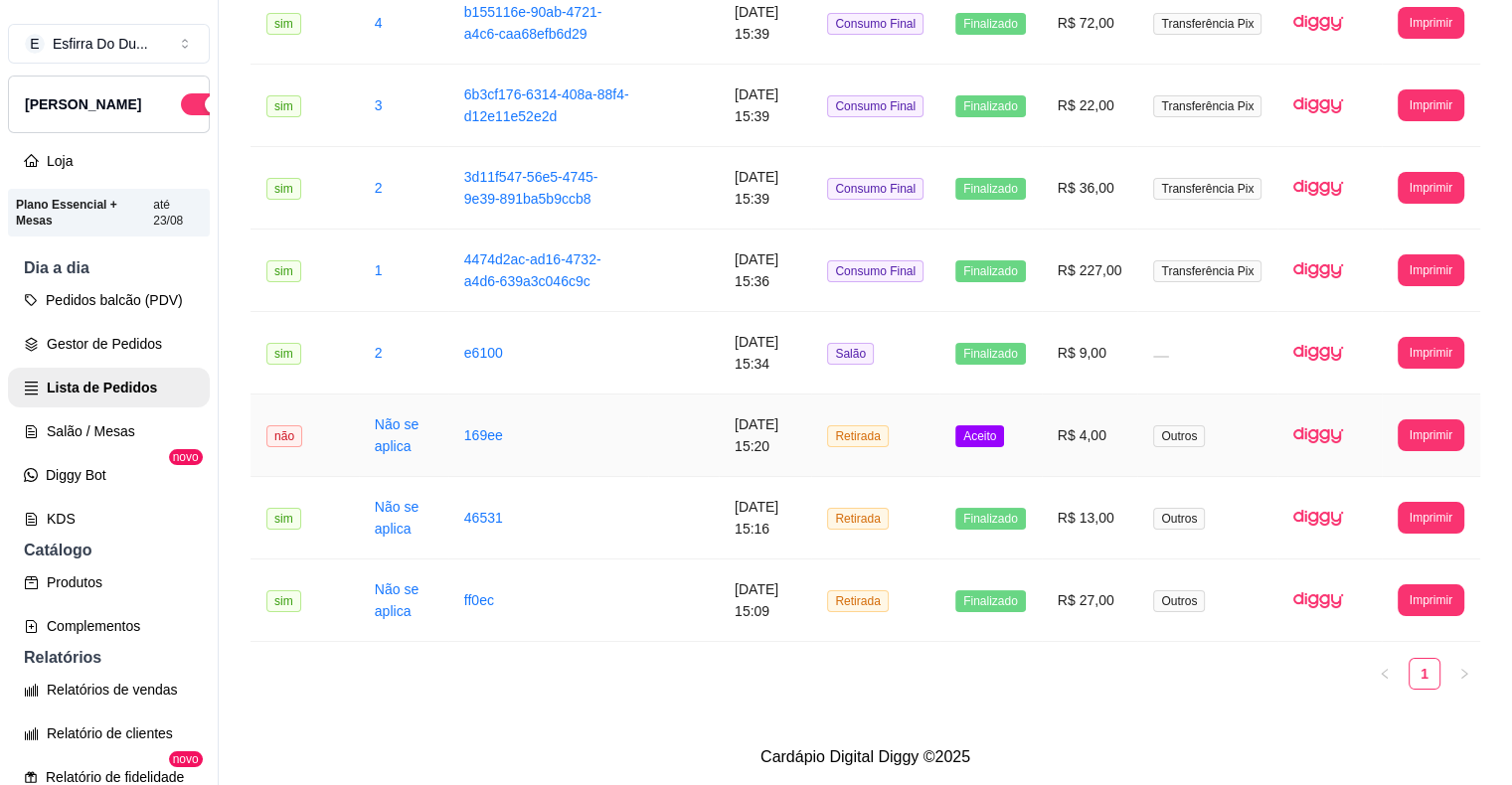 click on "Aceito" at bounding box center (979, 436) 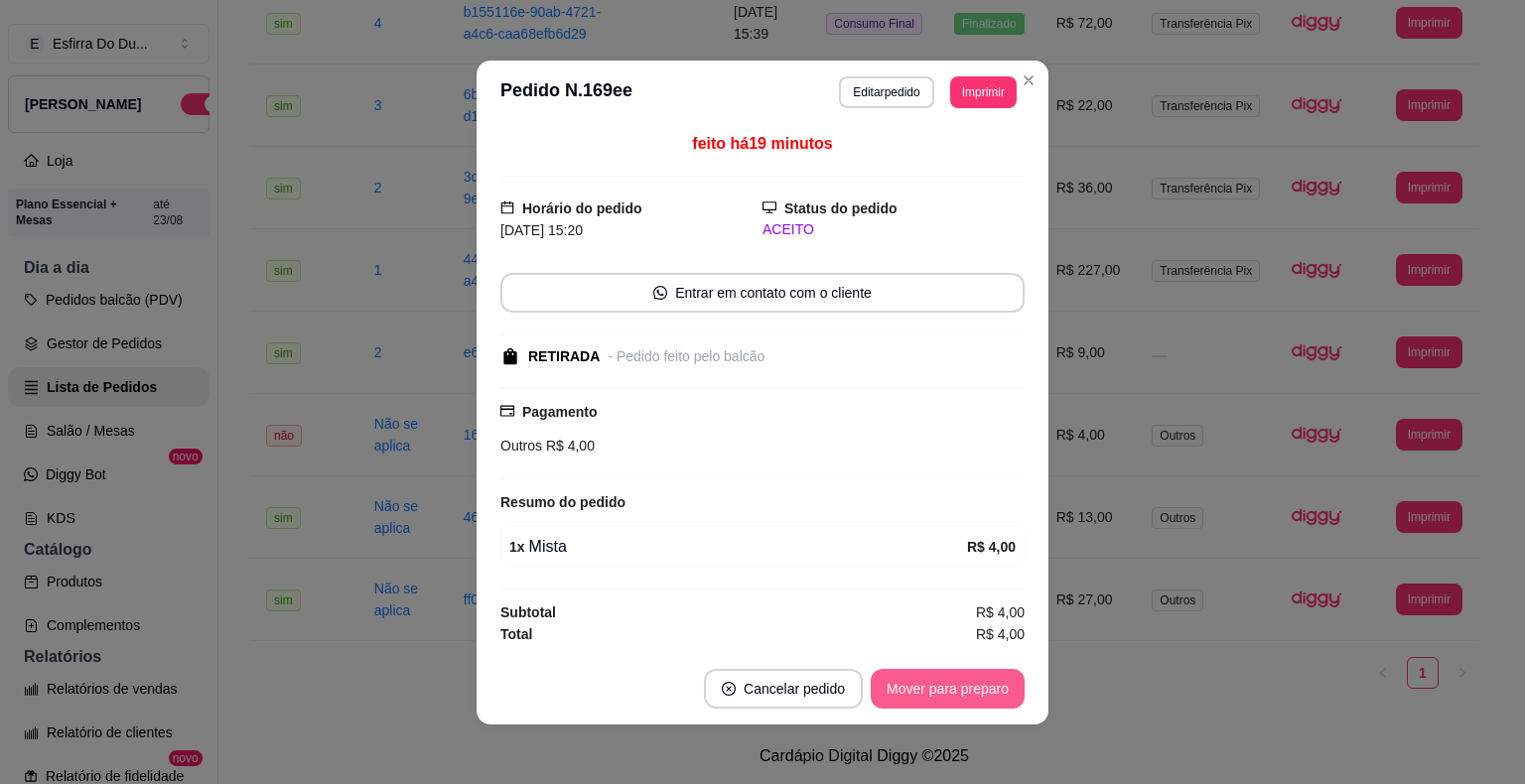 click on "Mover para preparo" at bounding box center [947, 689] 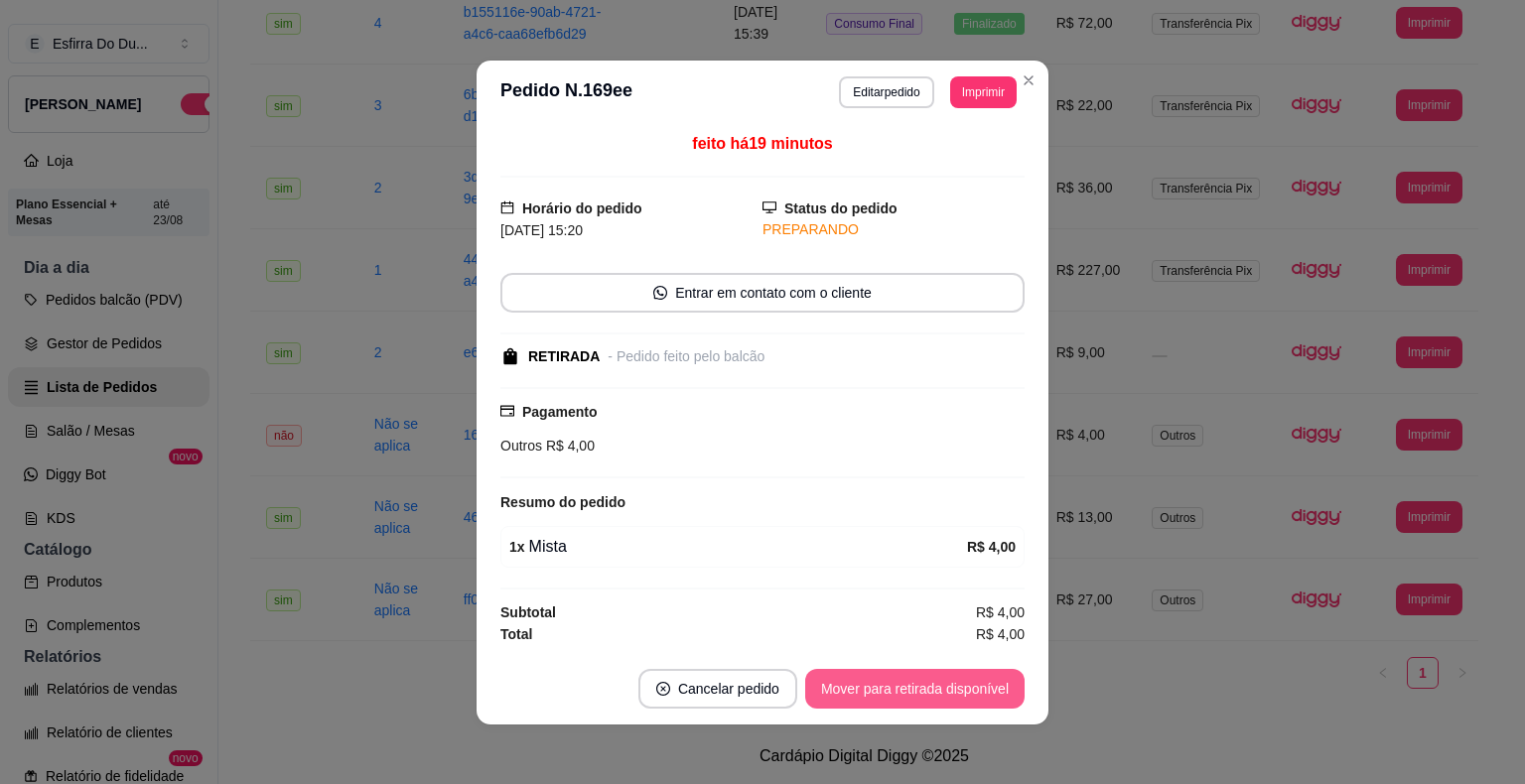 click on "Mover para retirada disponível" at bounding box center (914, 689) 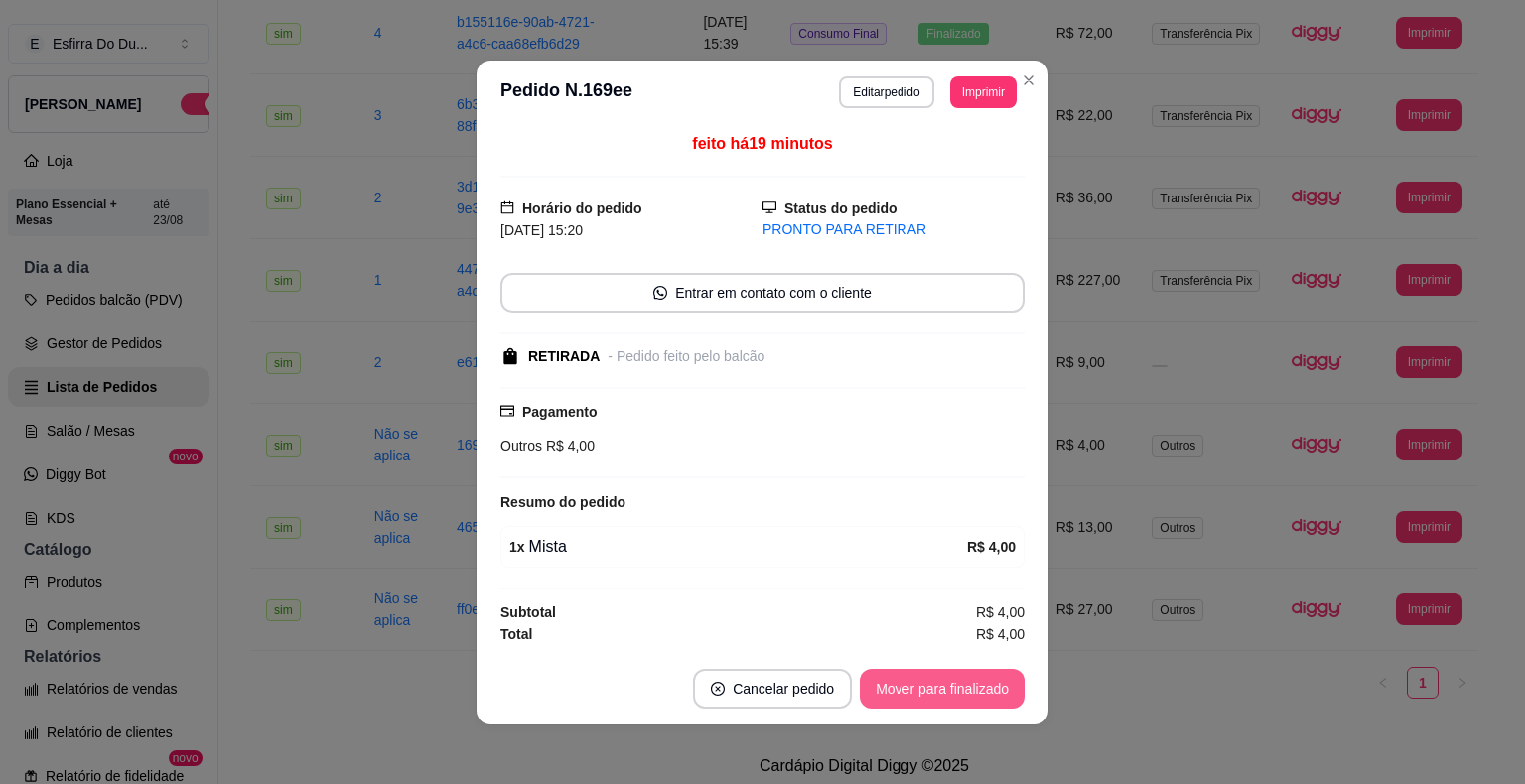 click on "Mover para finalizado" at bounding box center [942, 689] 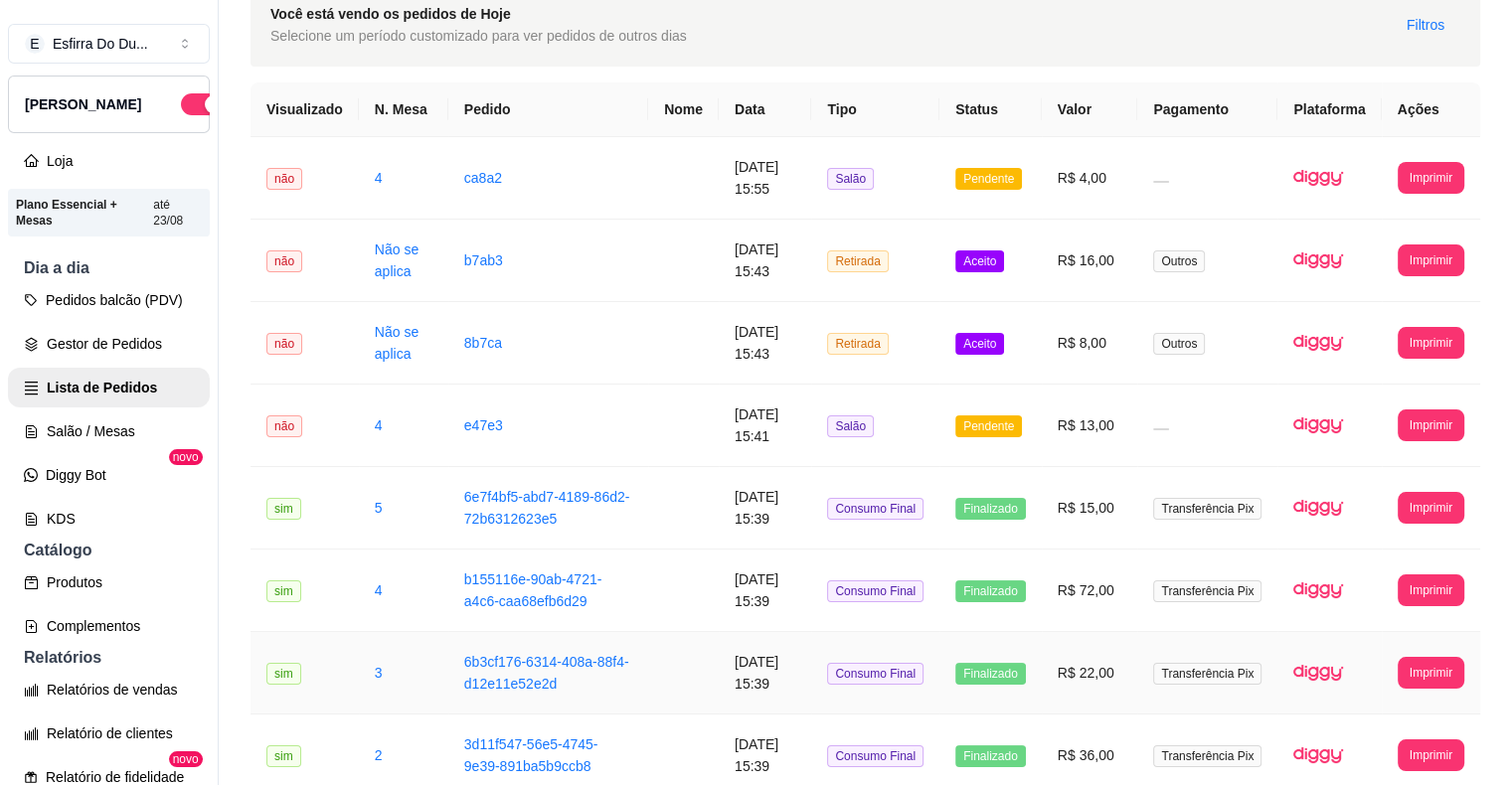 scroll, scrollTop: 79, scrollLeft: 0, axis: vertical 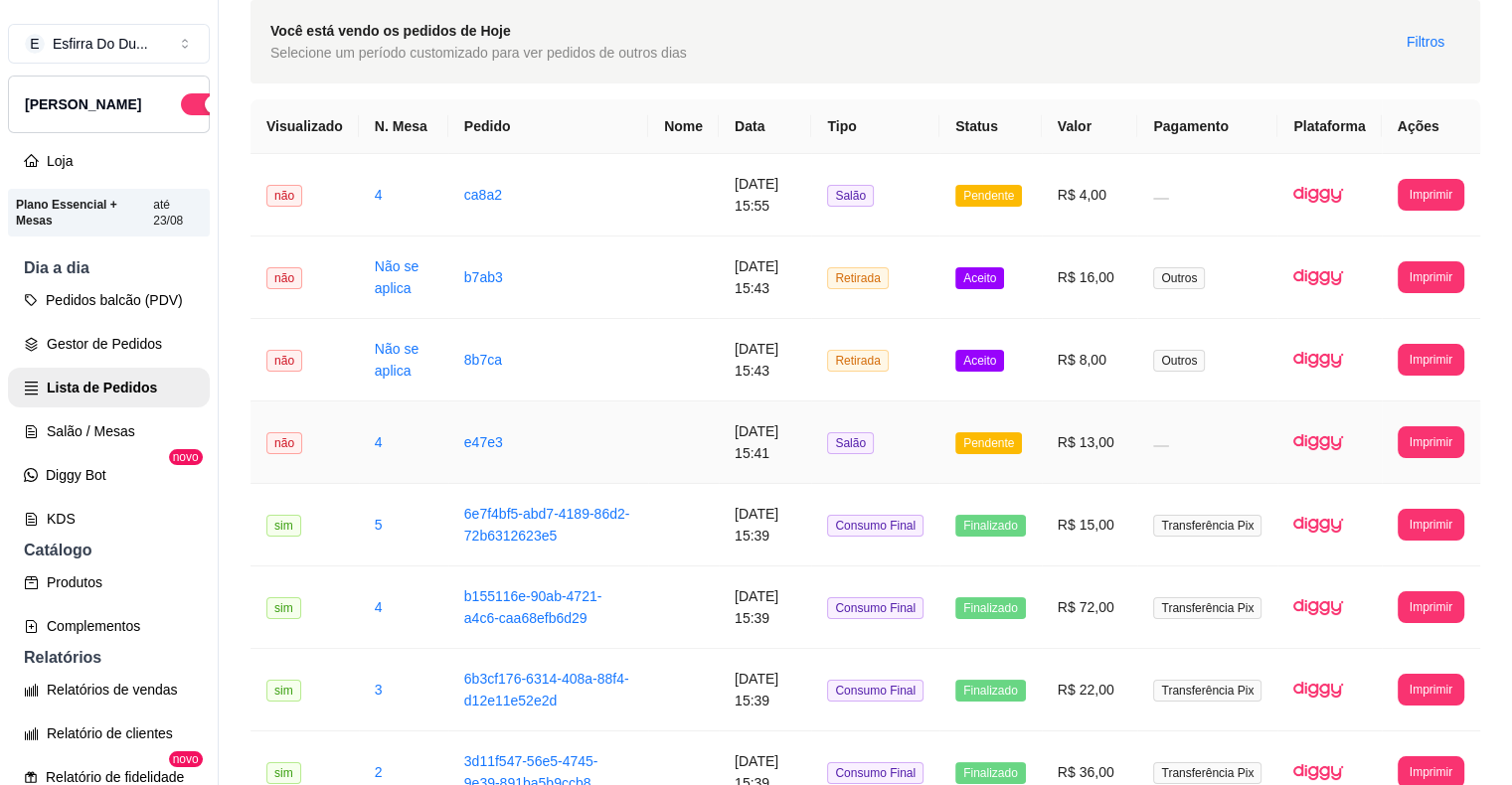 click on "Pendente" at bounding box center (988, 443) 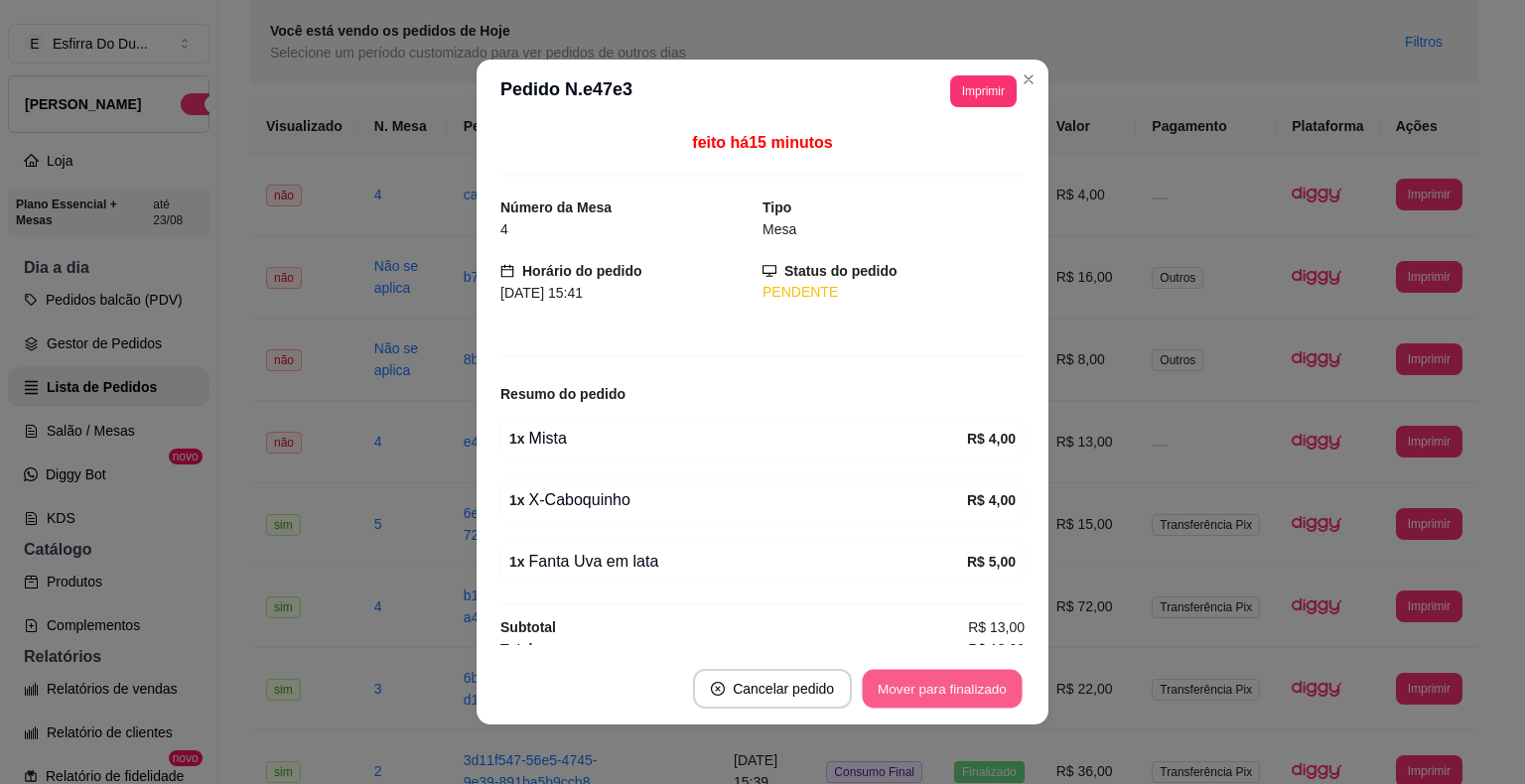 click on "Mover para finalizado" at bounding box center (942, 689) 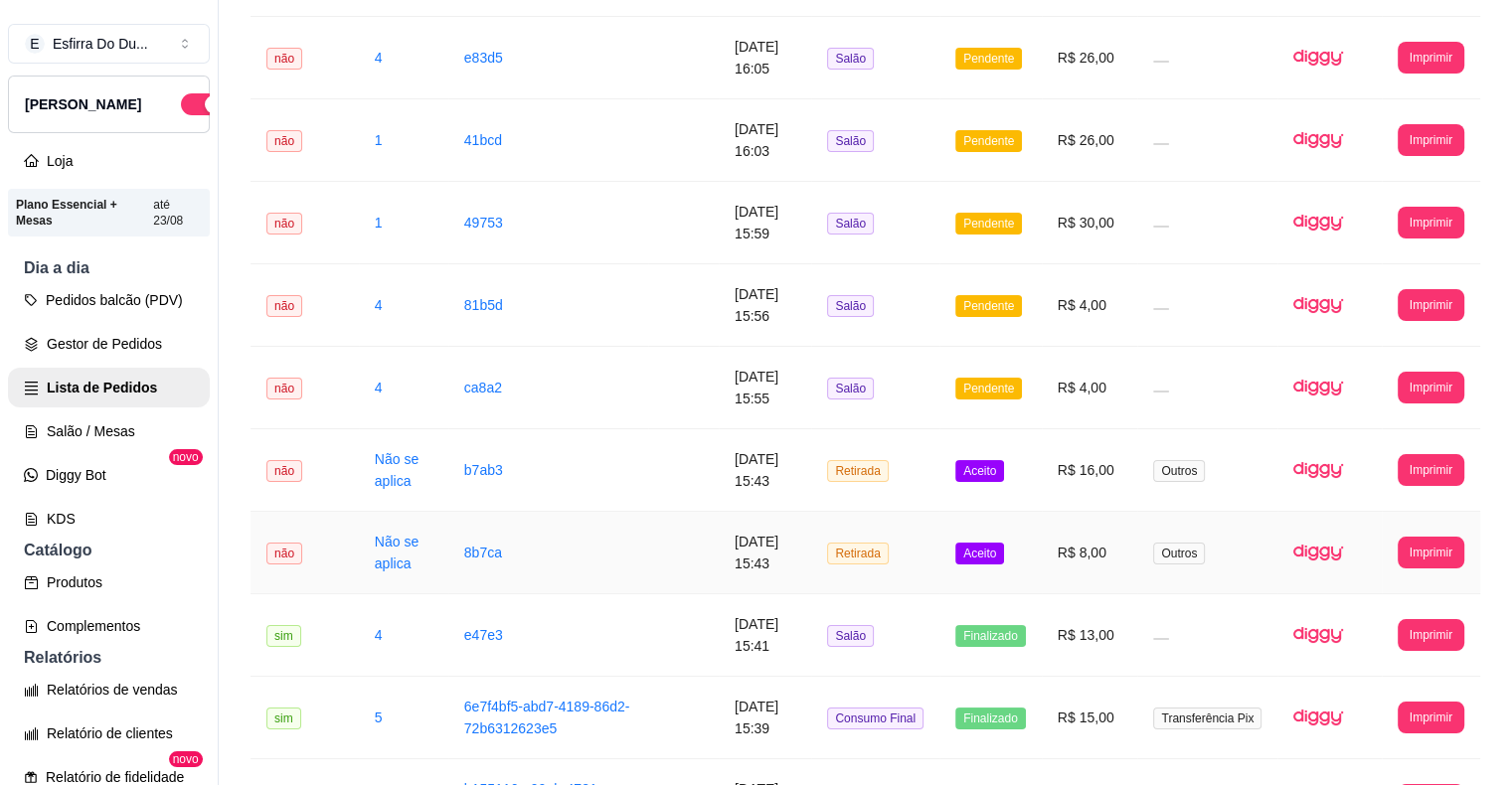 scroll, scrollTop: 477, scrollLeft: 0, axis: vertical 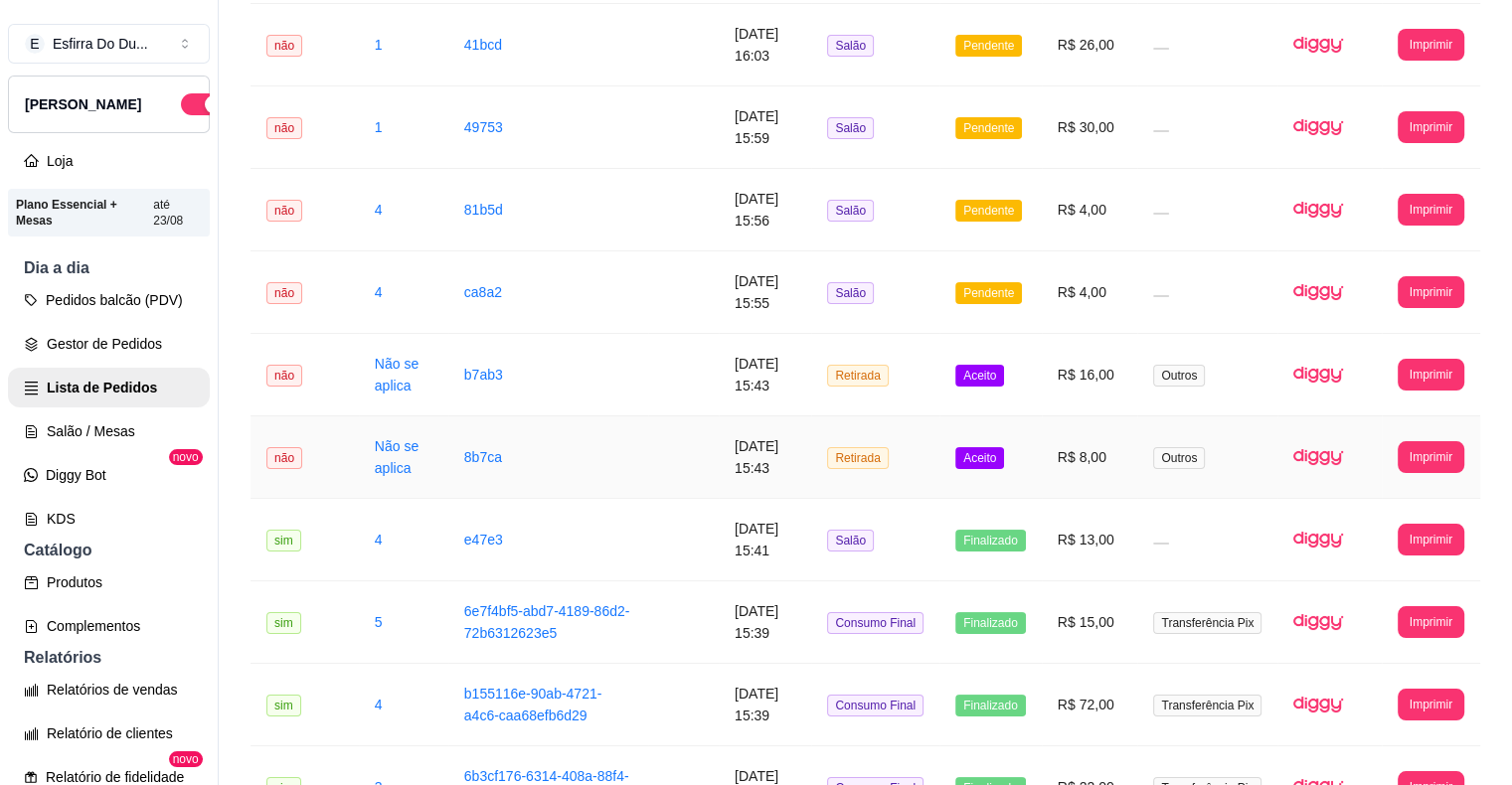click on "Aceito" at bounding box center [979, 458] 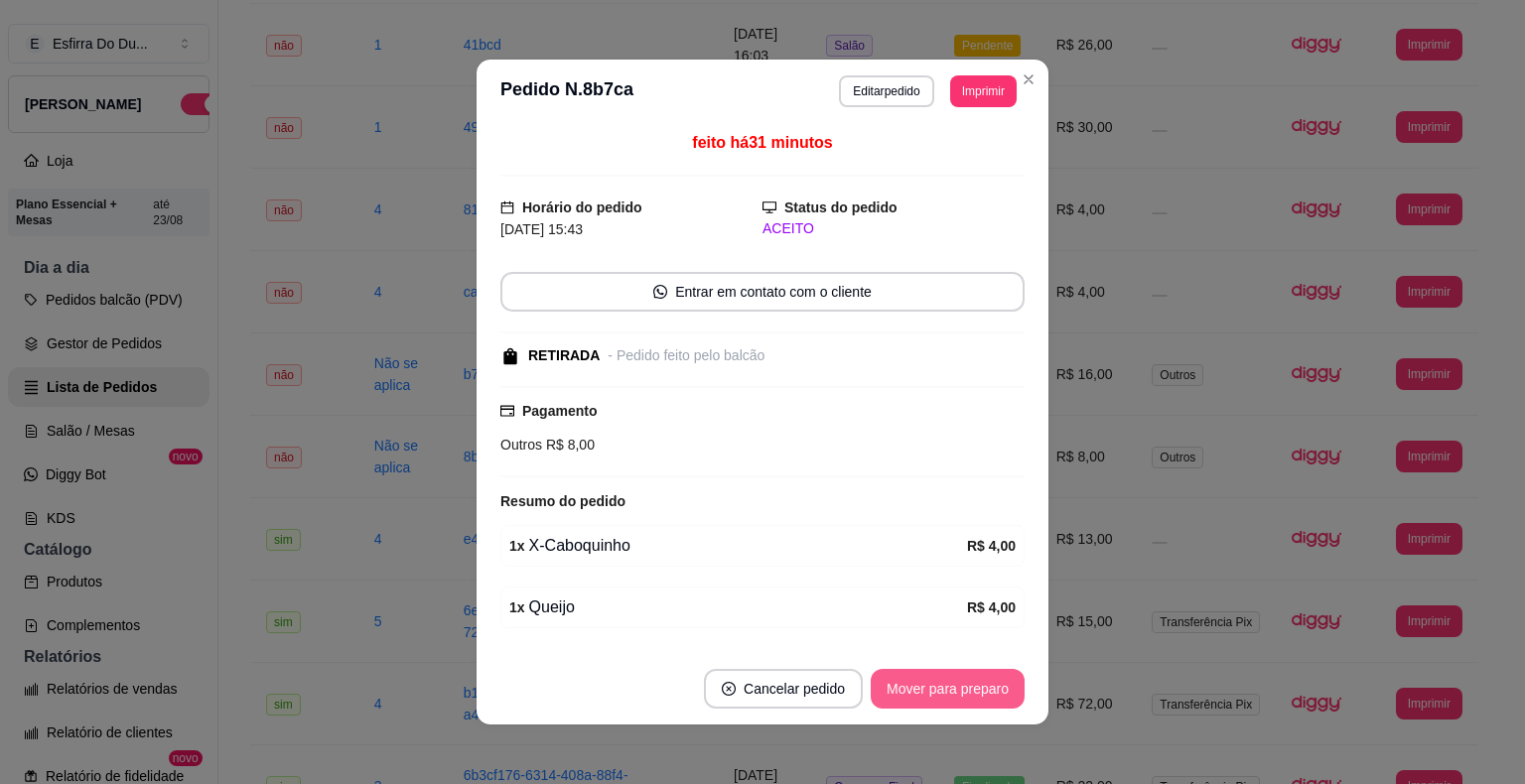 click on "Mover para preparo" at bounding box center (947, 689) 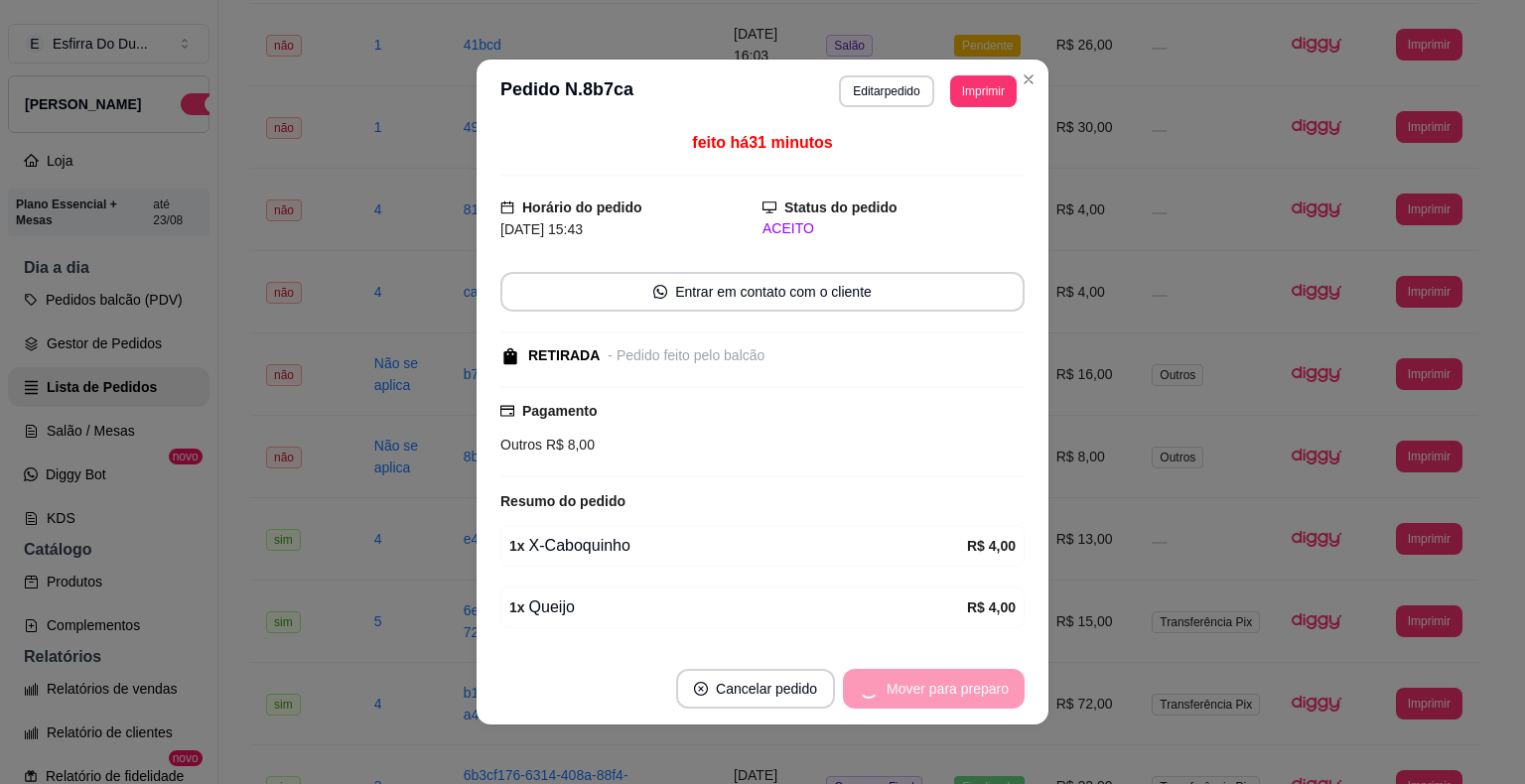 click on "Mover para preparo" at bounding box center [933, 689] 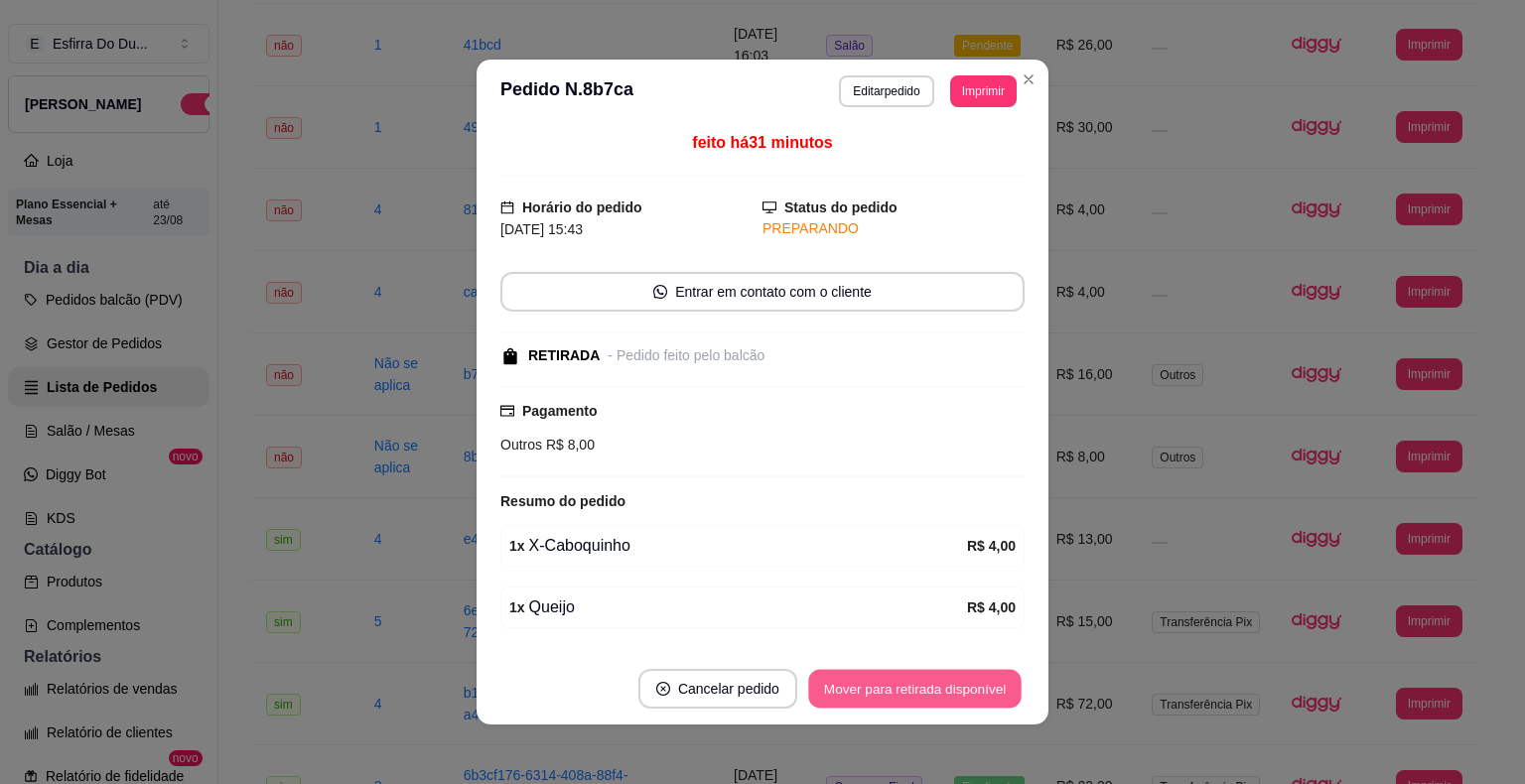 click on "Mover para retirada disponível" at bounding box center (914, 689) 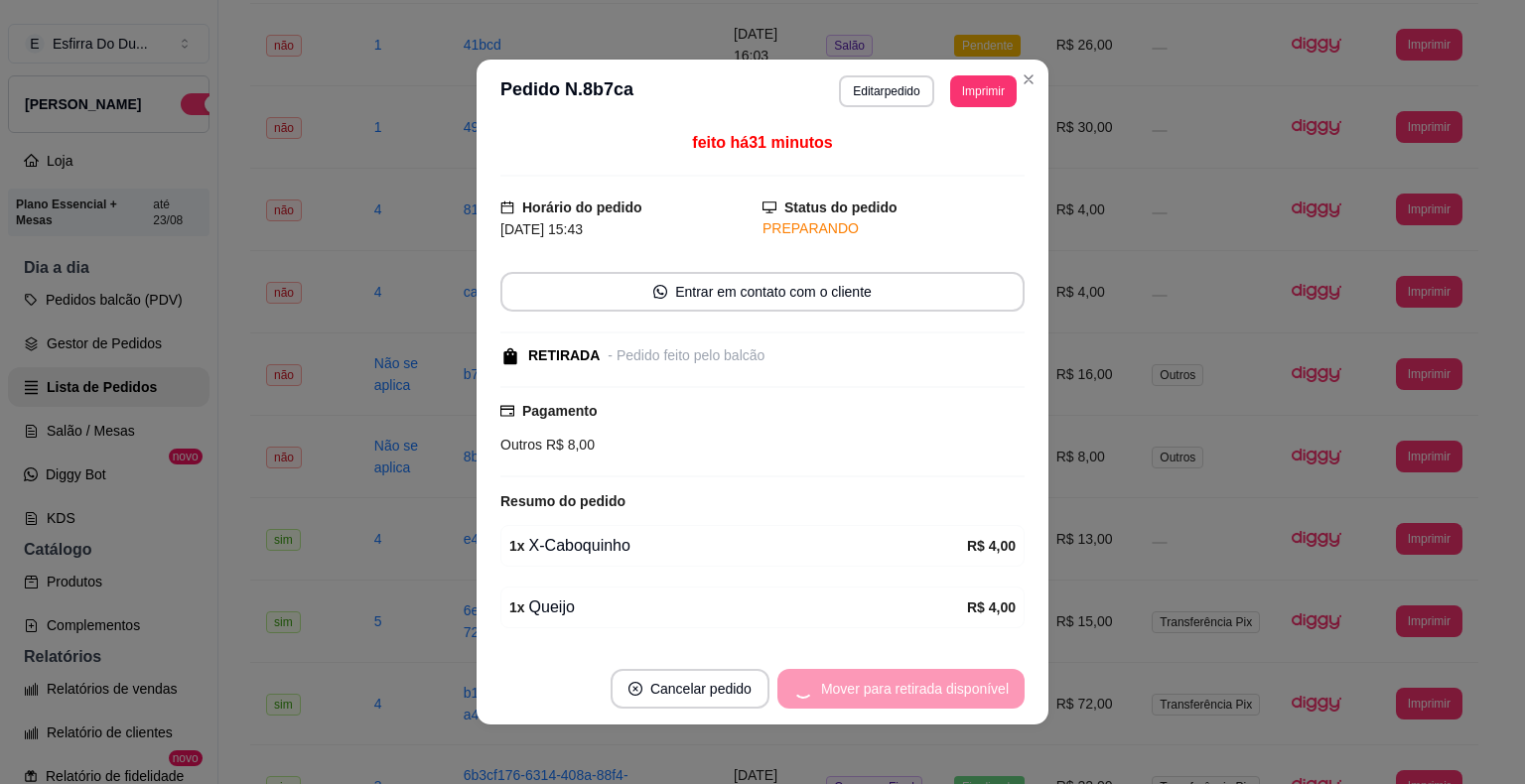 click on "Mover para retirada disponível" at bounding box center (901, 689) 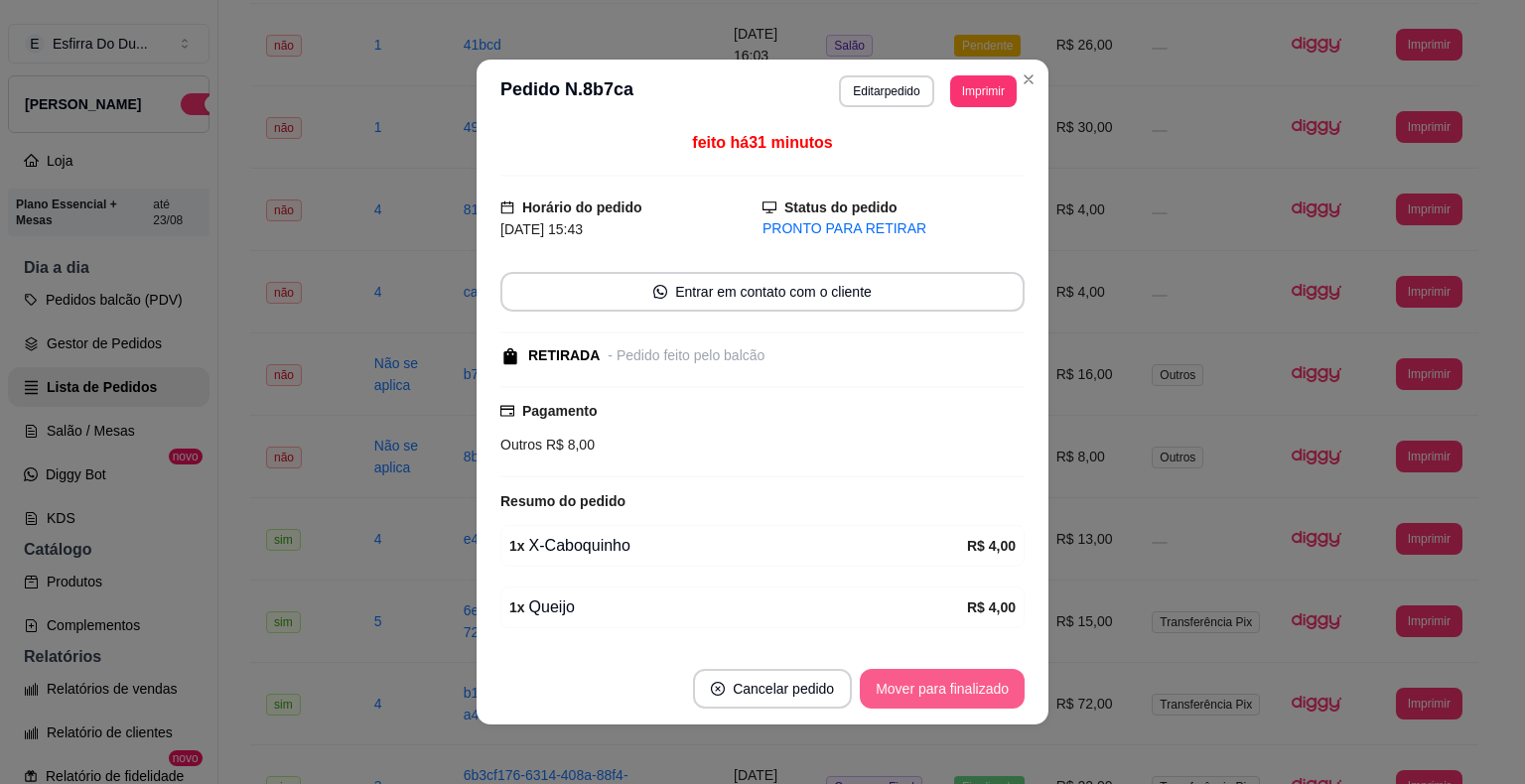 click on "Mover para finalizado" at bounding box center [942, 689] 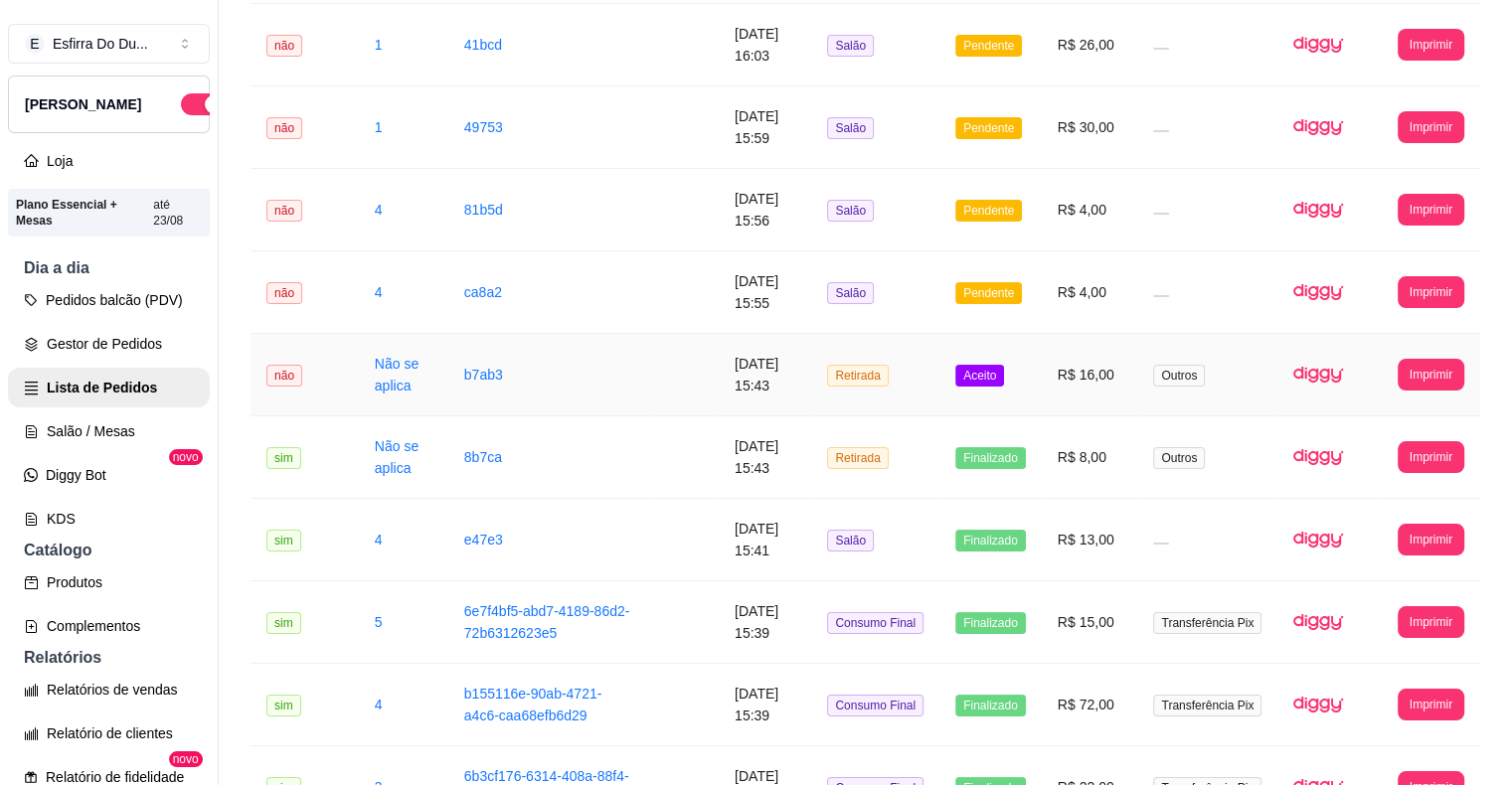 click on "Aceito" at bounding box center (979, 376) 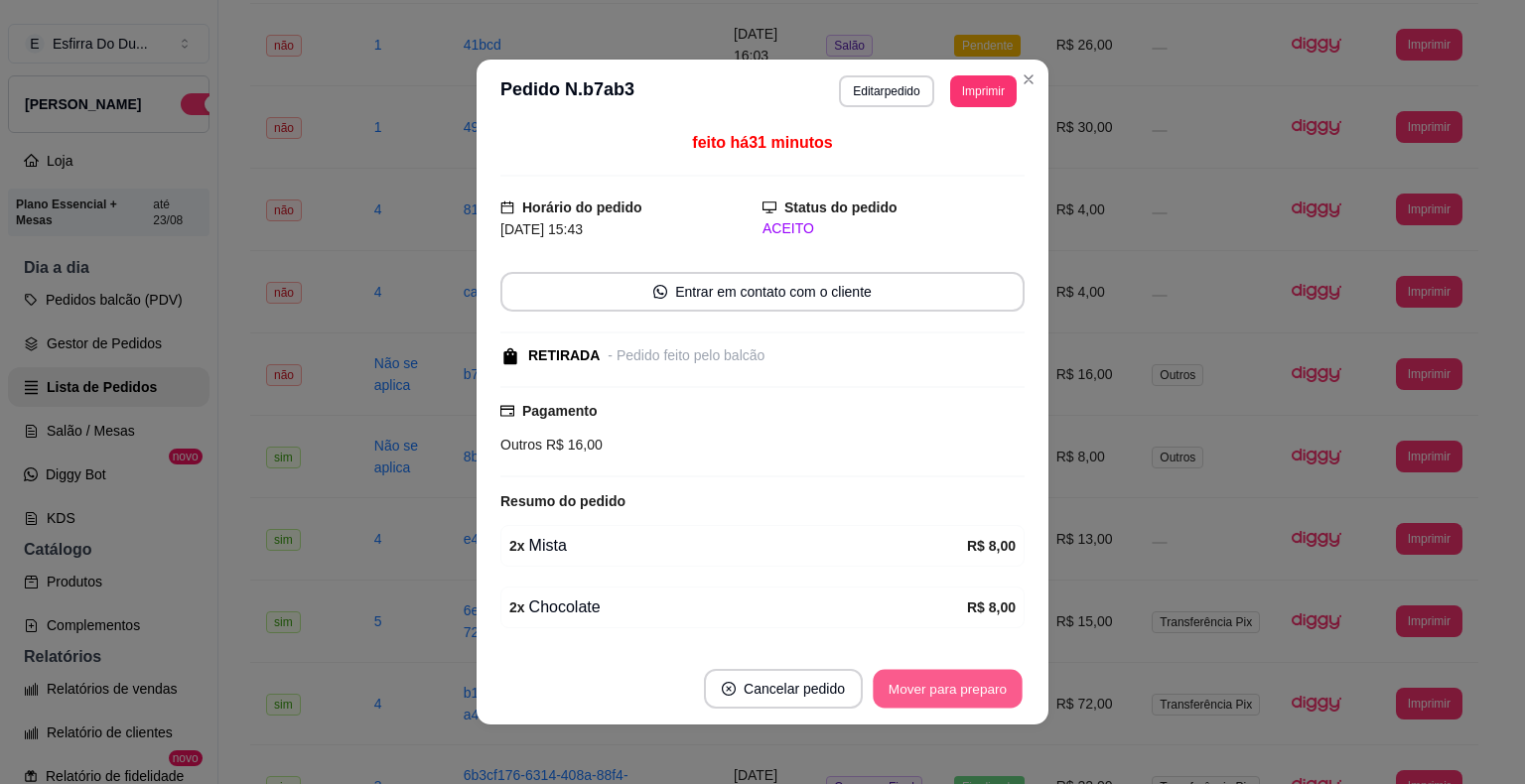 click on "Mover para preparo" at bounding box center [947, 689] 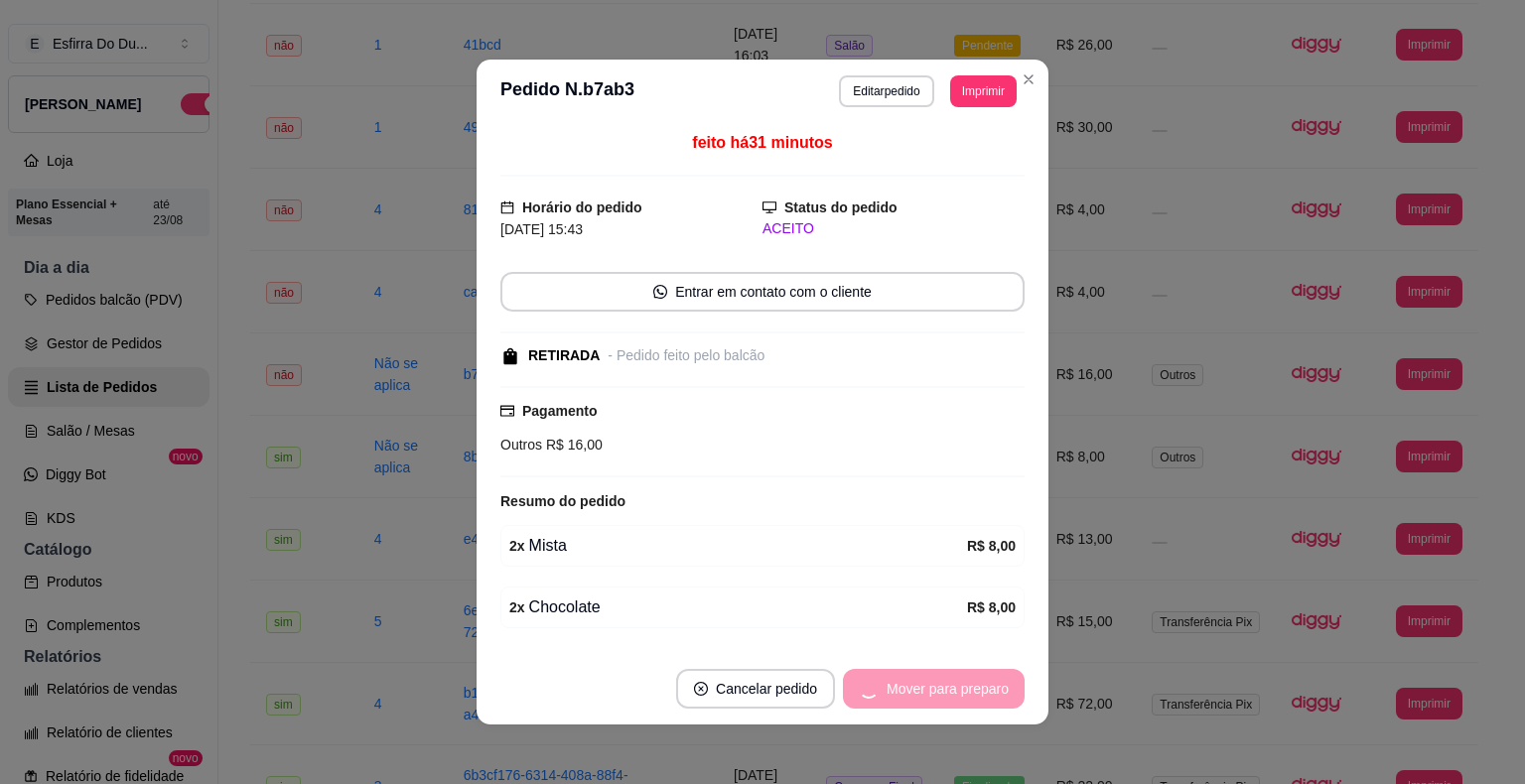 click on "Mover para preparo" at bounding box center [933, 689] 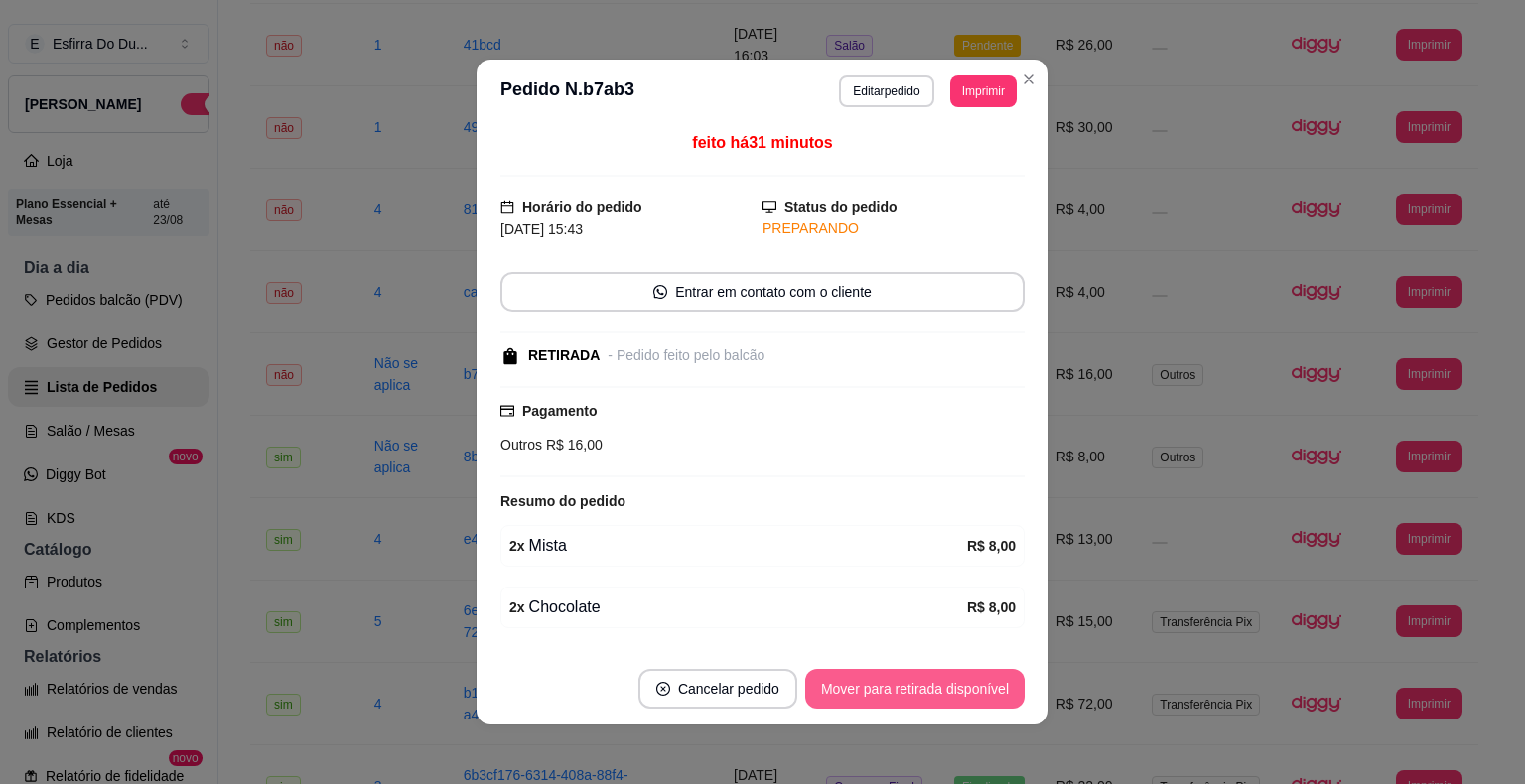 click on "Mover para retirada disponível" at bounding box center (914, 689) 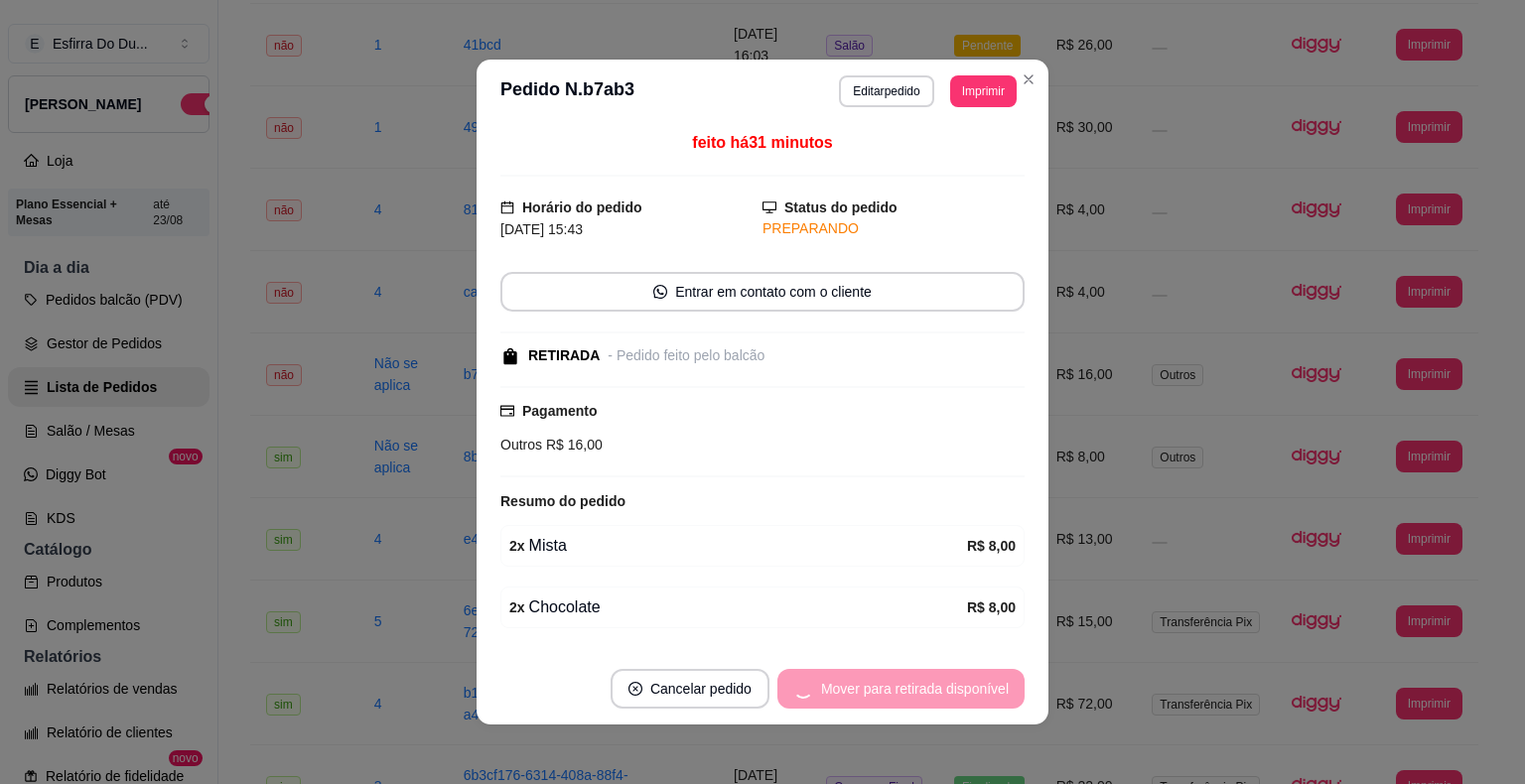 click on "Mover para retirada disponível" at bounding box center [901, 689] 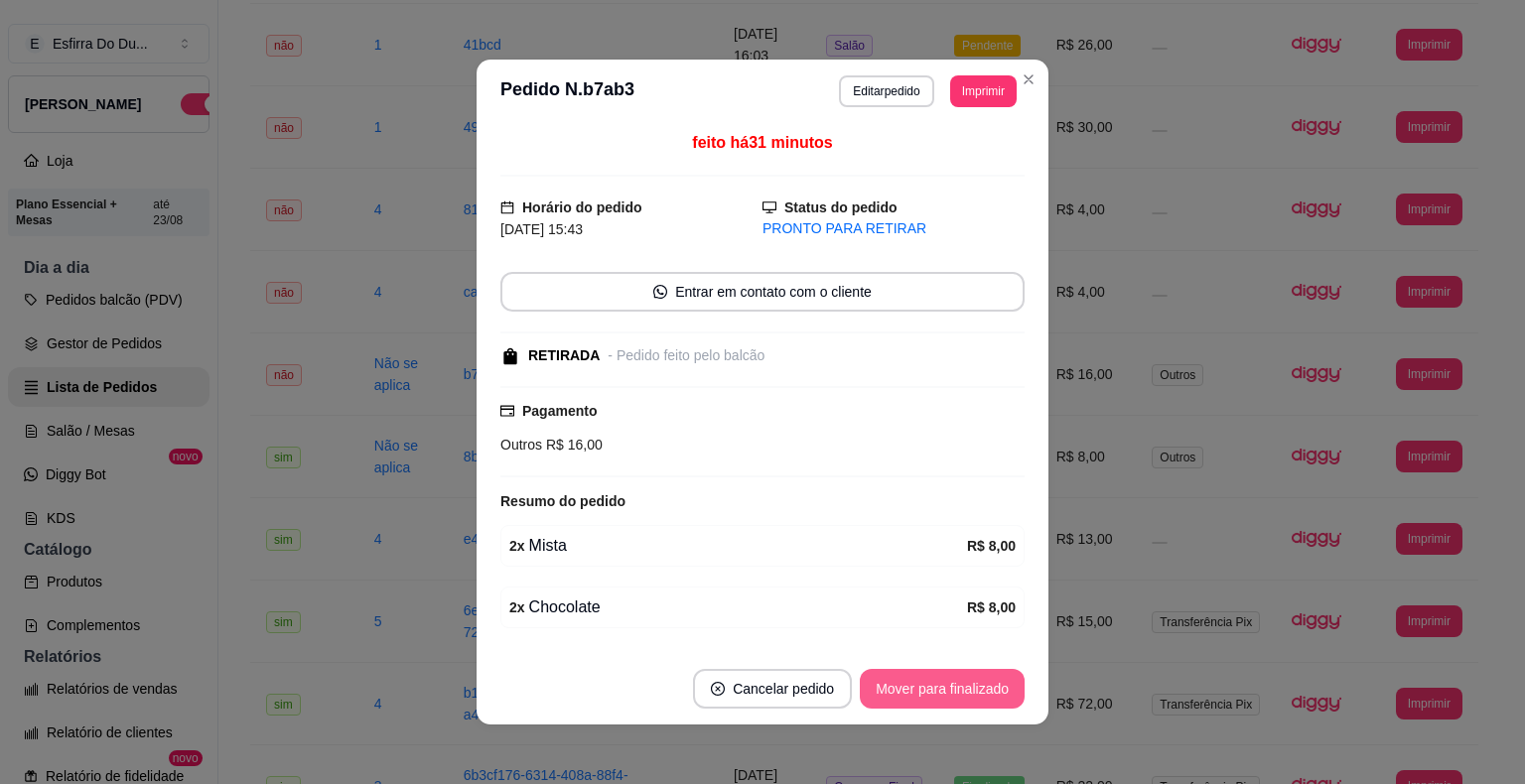 click on "Mover para finalizado" at bounding box center [942, 689] 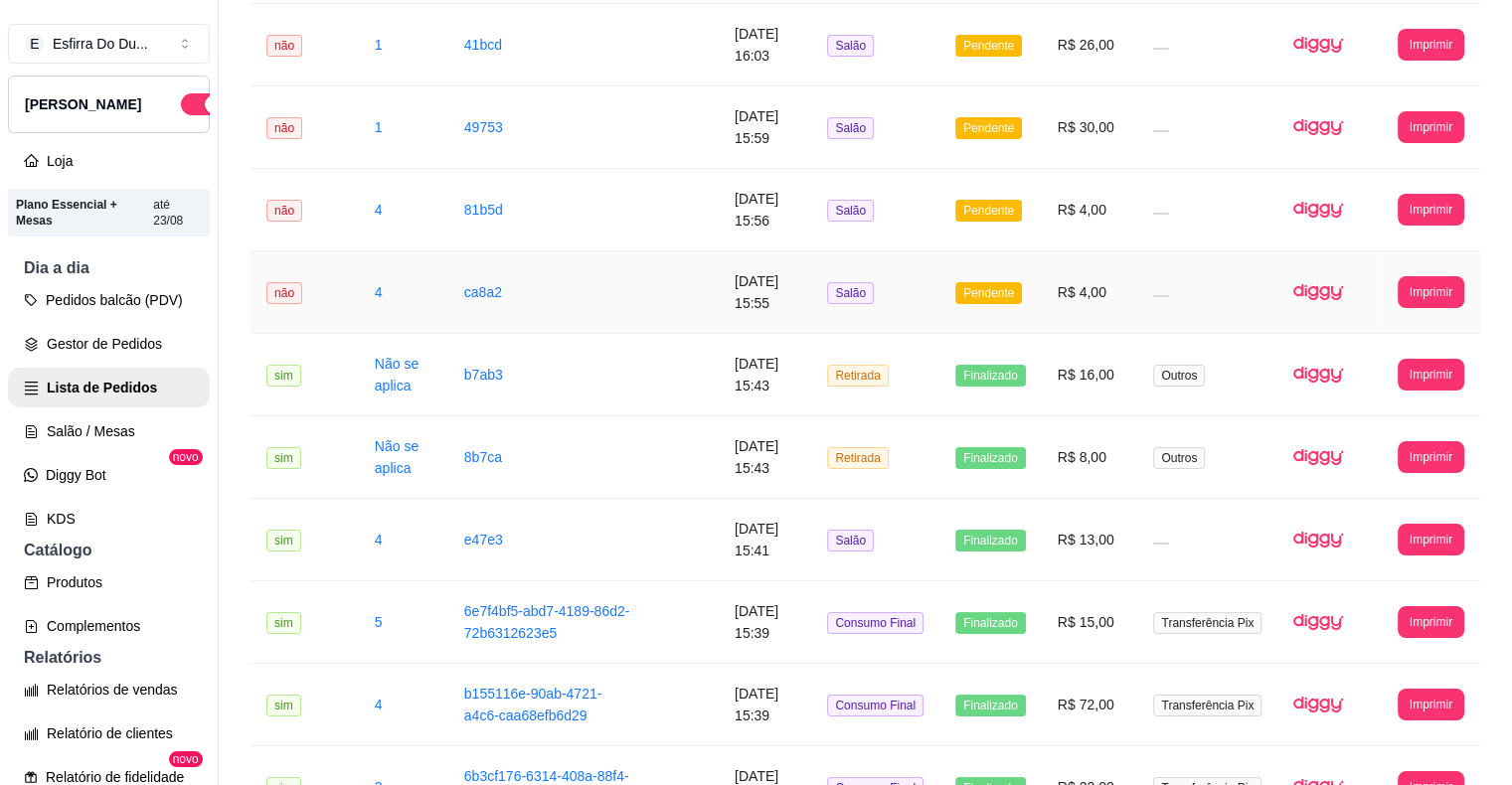 click on "Pendente" at bounding box center (990, 292) 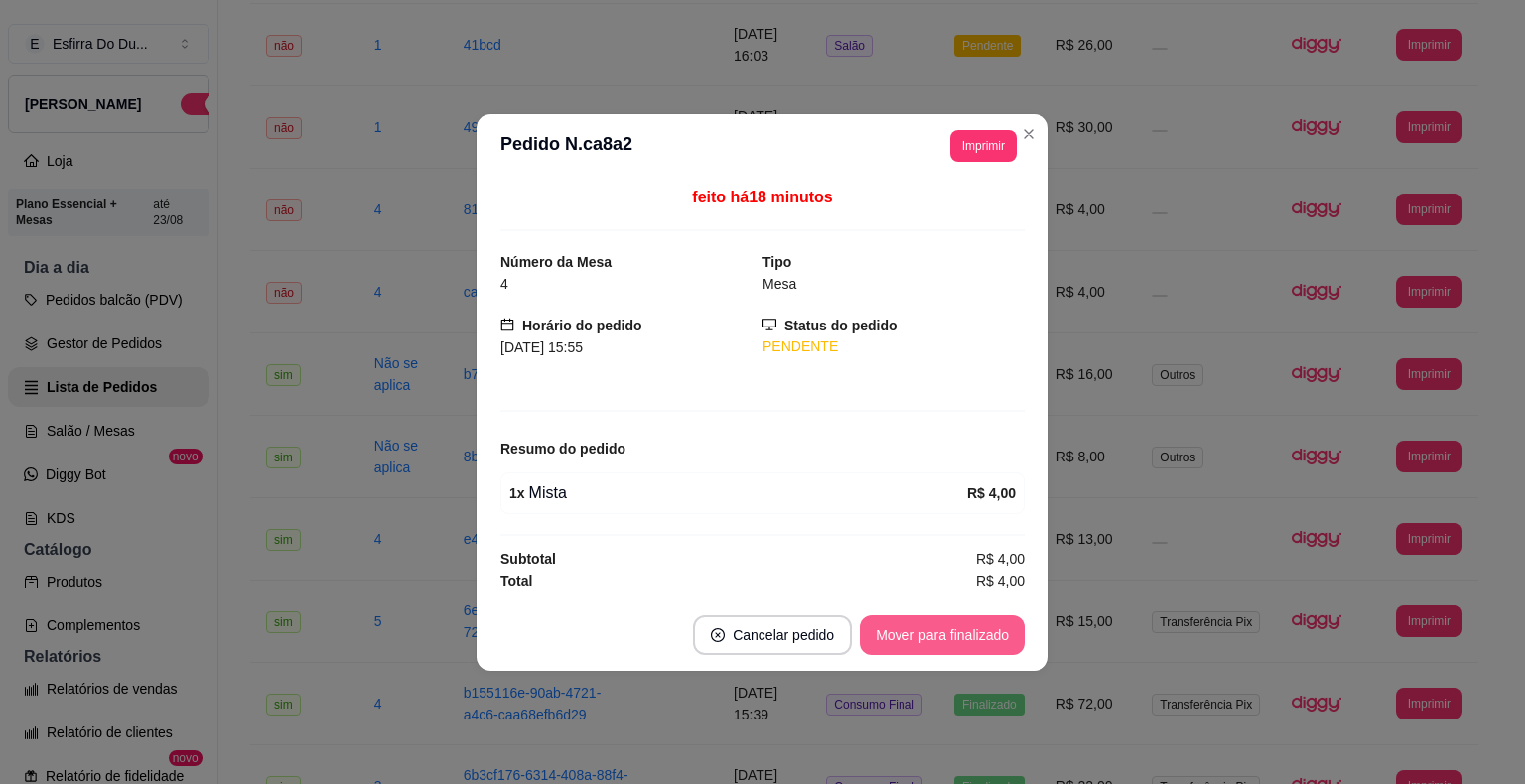 click on "Mover para finalizado" at bounding box center [942, 635] 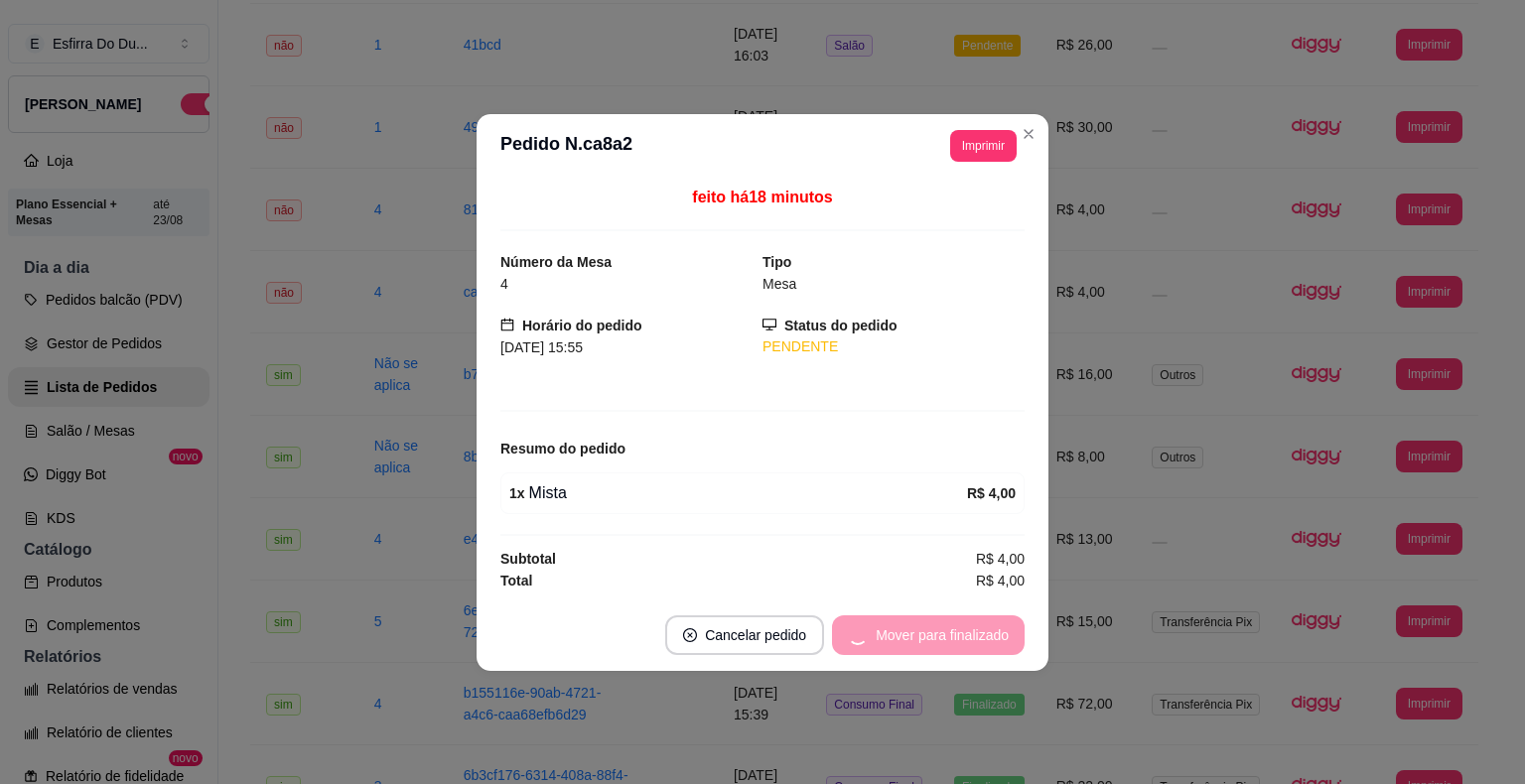 click on "Mover para finalizado" at bounding box center [928, 635] 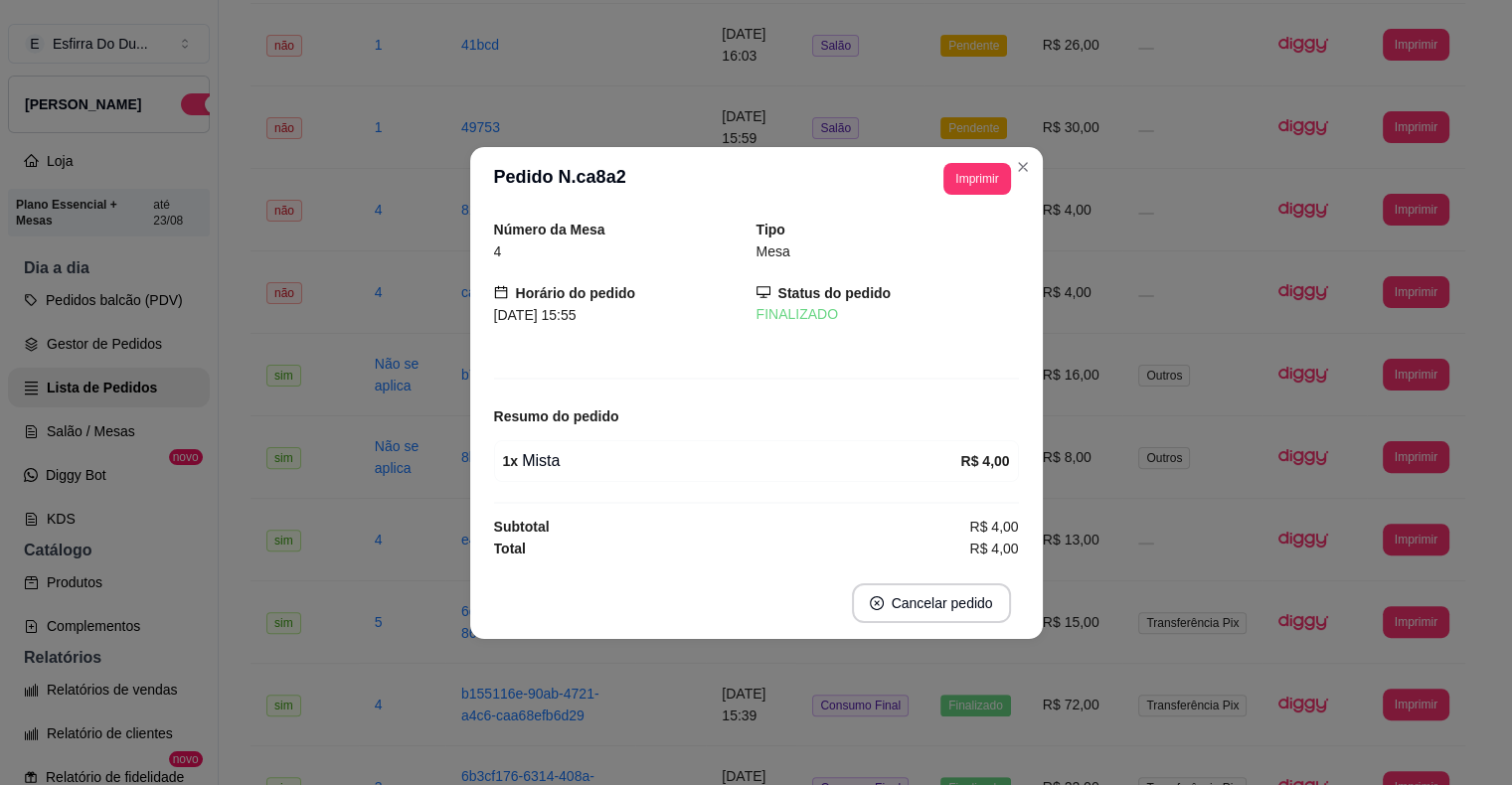 click on "Finalizado" at bounding box center [975, 622] 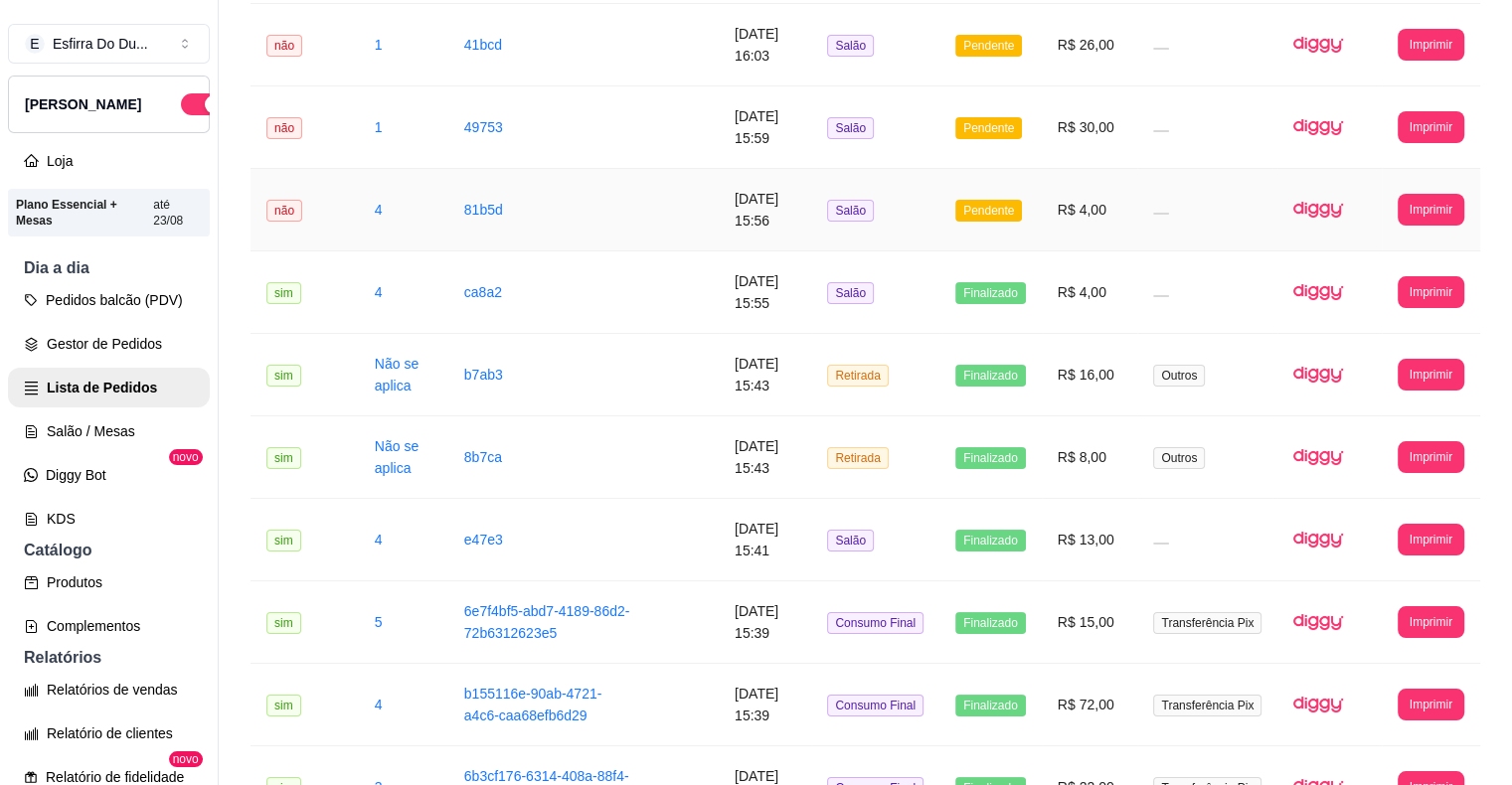 click on "Pendente" at bounding box center (988, 211) 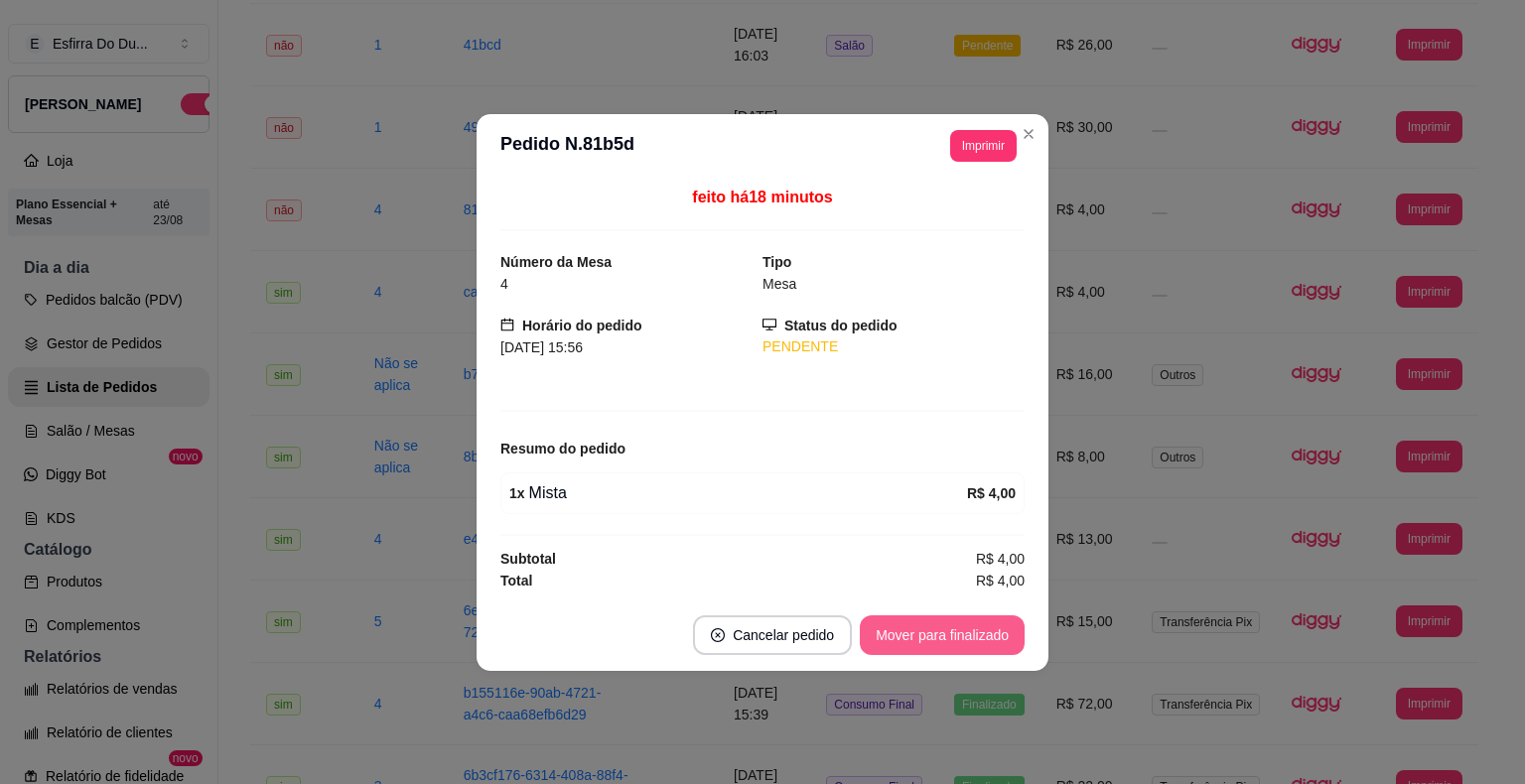 click on "Mover para finalizado" at bounding box center [942, 635] 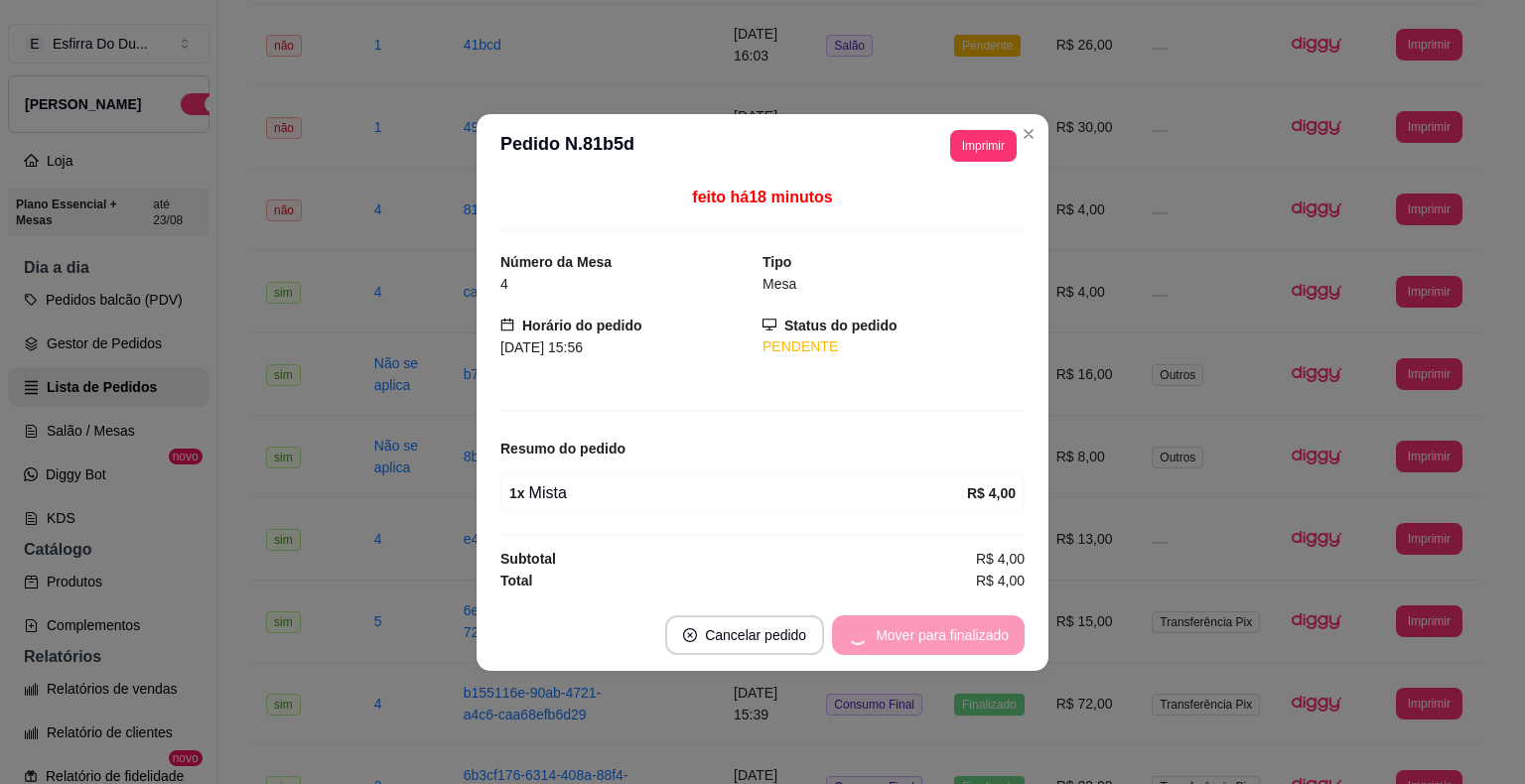 click on "Mover para finalizado" at bounding box center (928, 635) 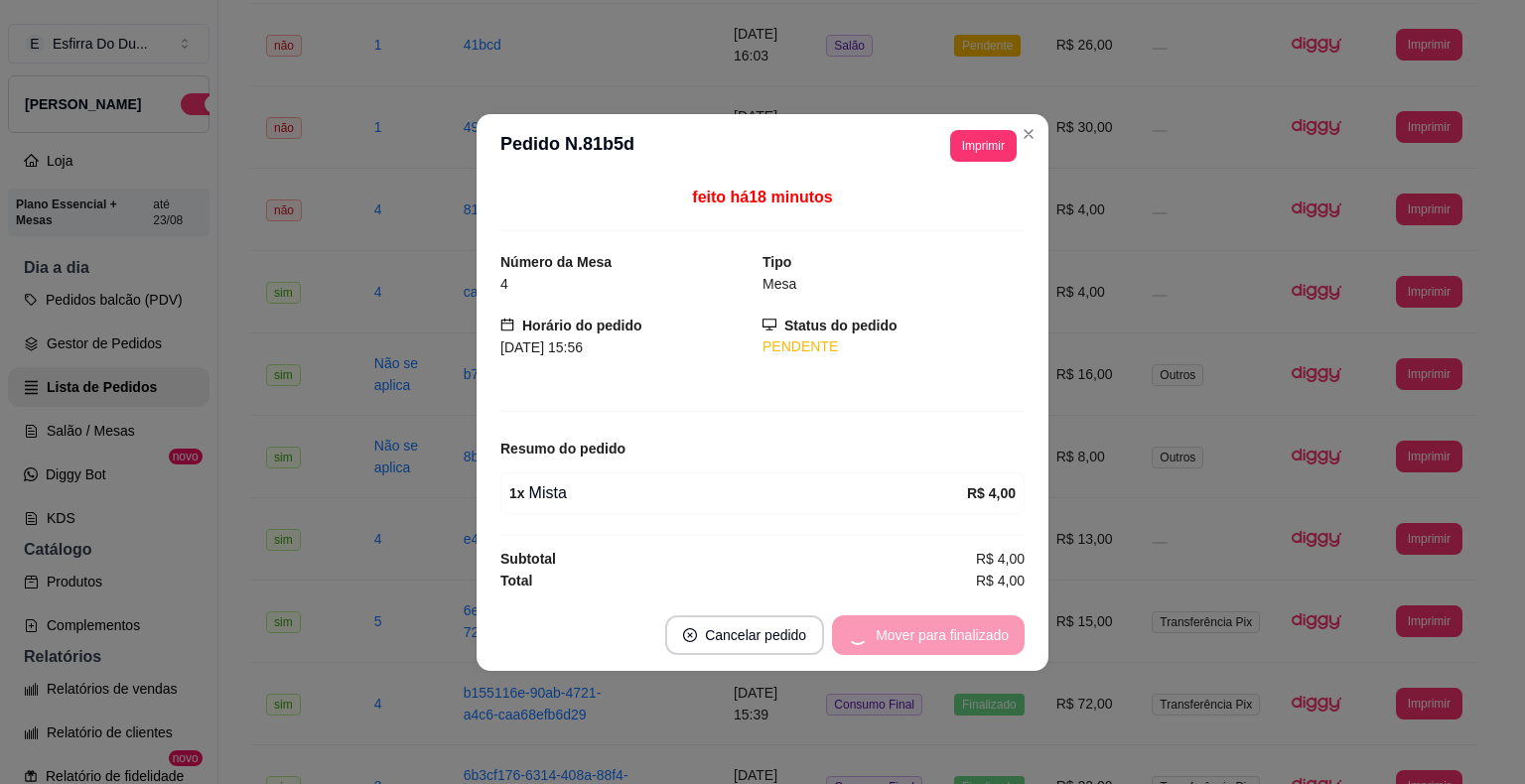 click on "Cancelar pedido Mover para finalizado" at bounding box center [762, 635] 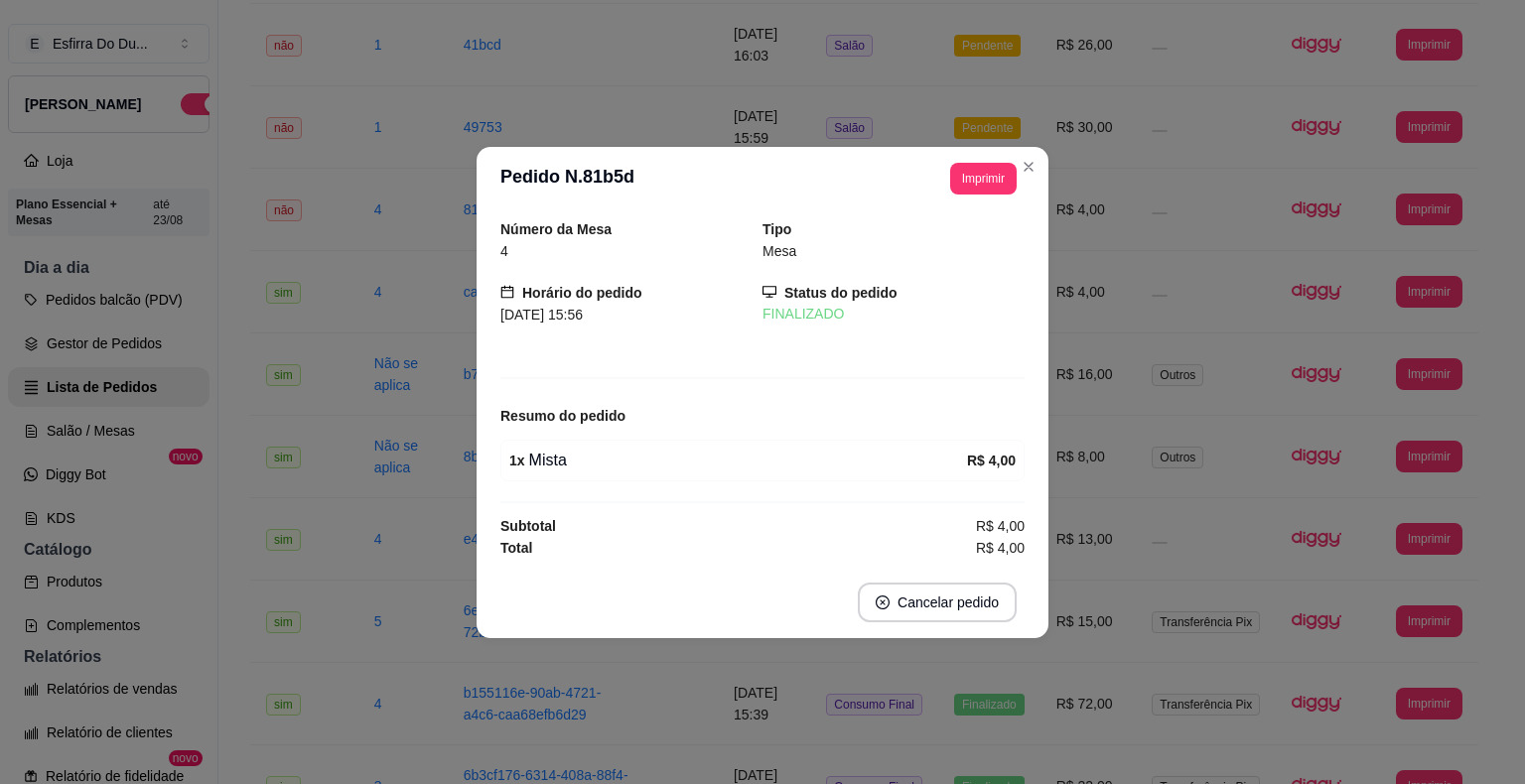 click on "Cancelar pedido" at bounding box center [762, 602] 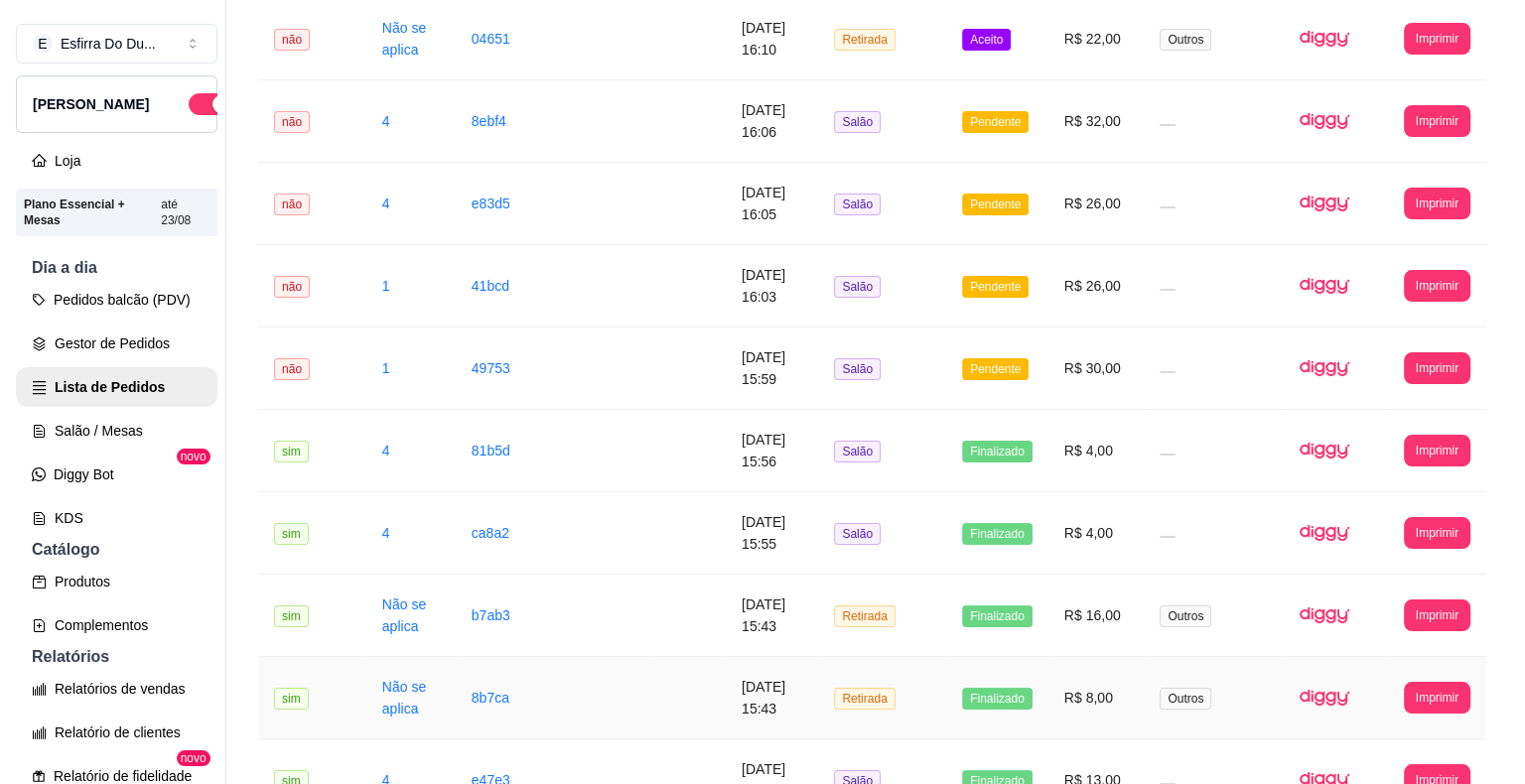 scroll, scrollTop: 179, scrollLeft: 0, axis: vertical 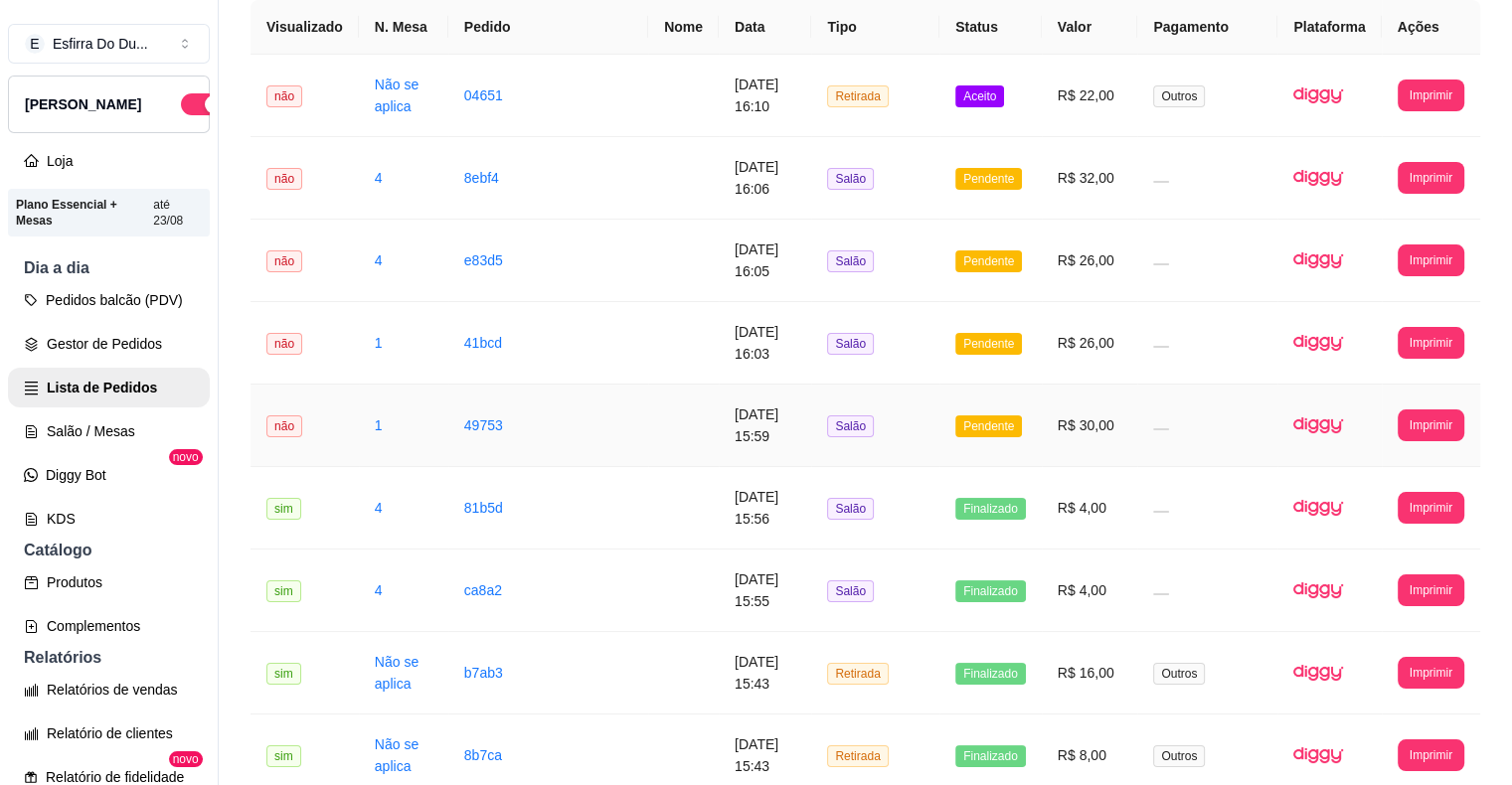 click on "Pendente" at bounding box center (988, 426) 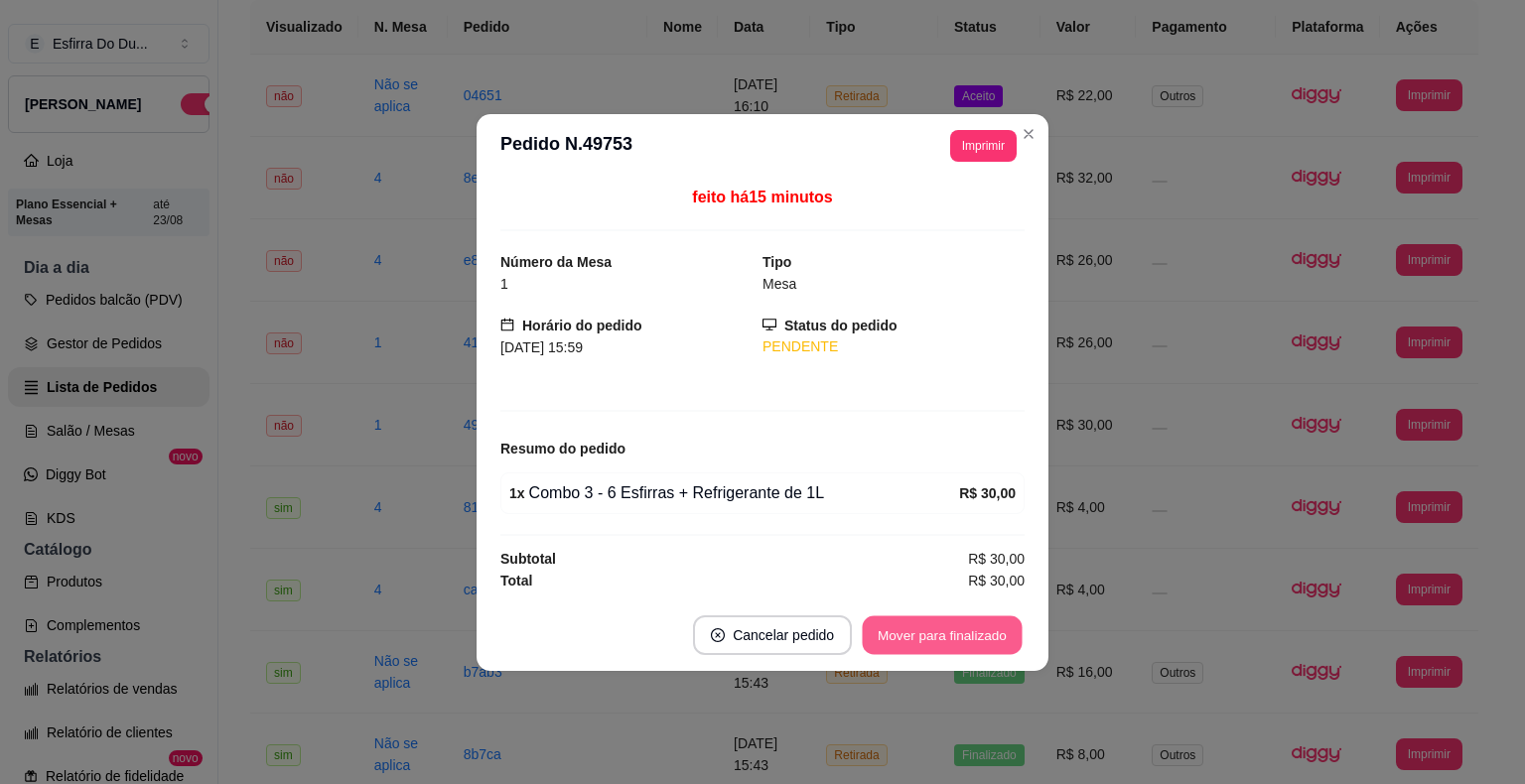 click on "Mover para finalizado" at bounding box center [942, 634] 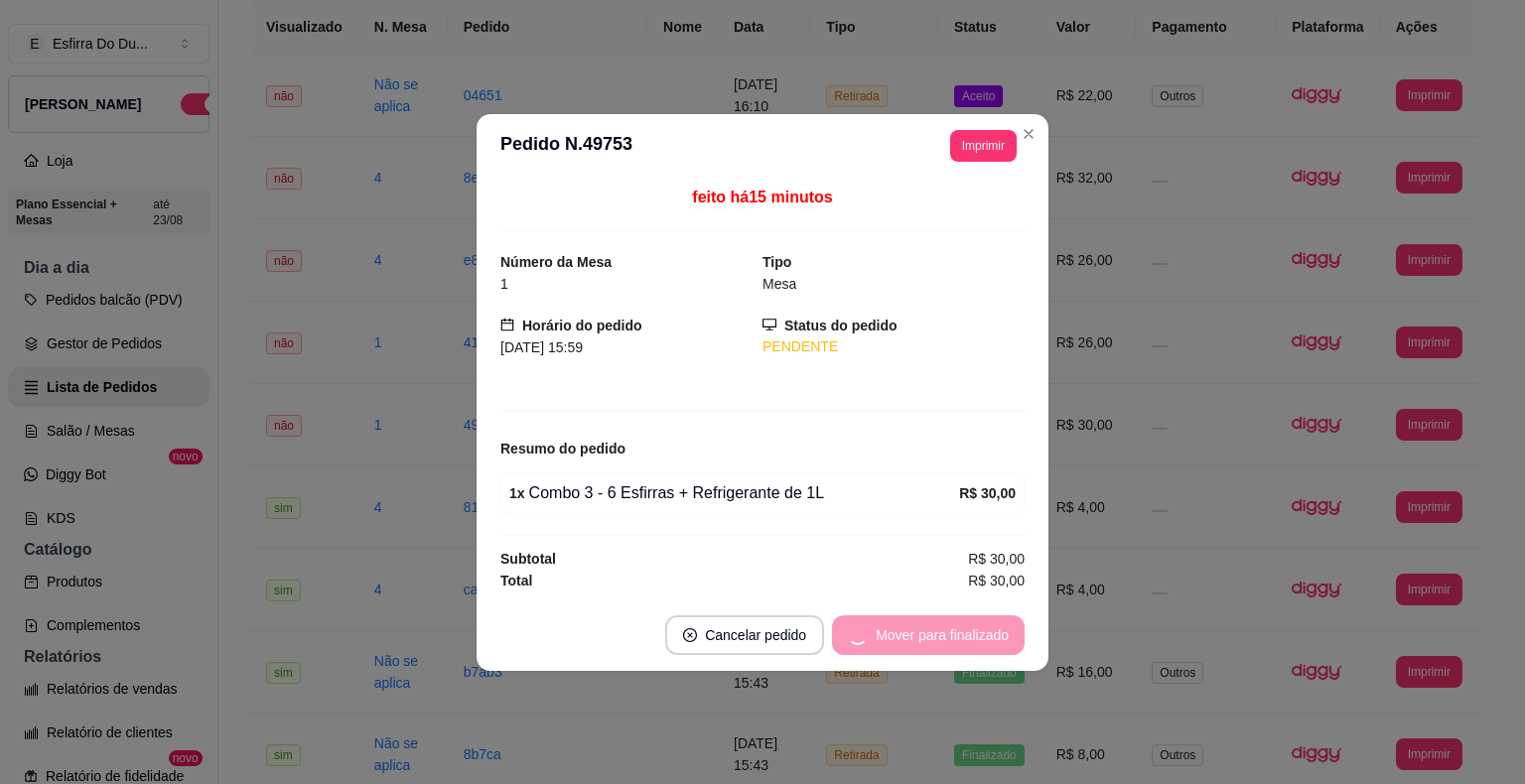 click on "Mover para finalizado" at bounding box center [928, 635] 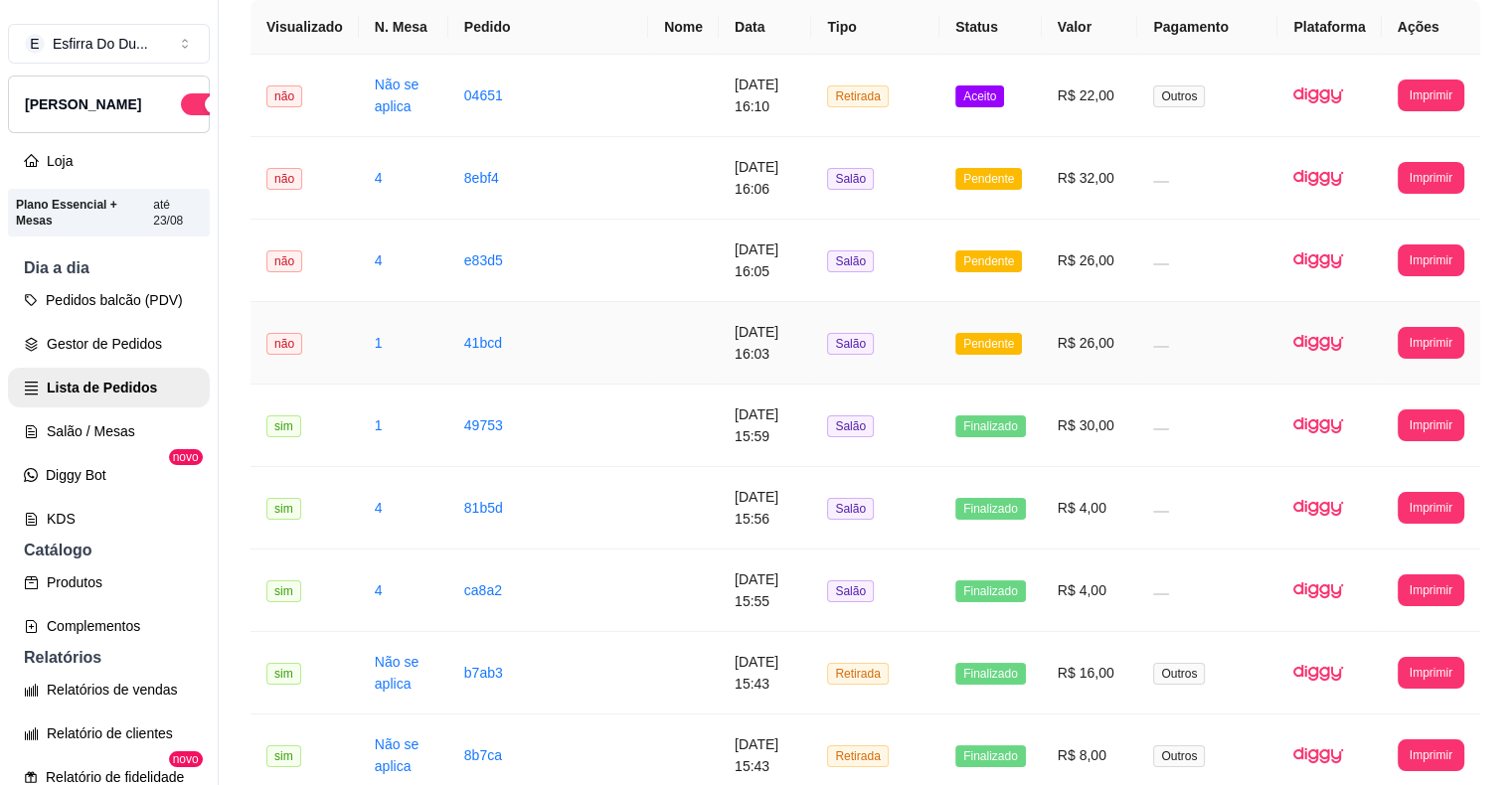 click on "Pendente" at bounding box center [988, 344] 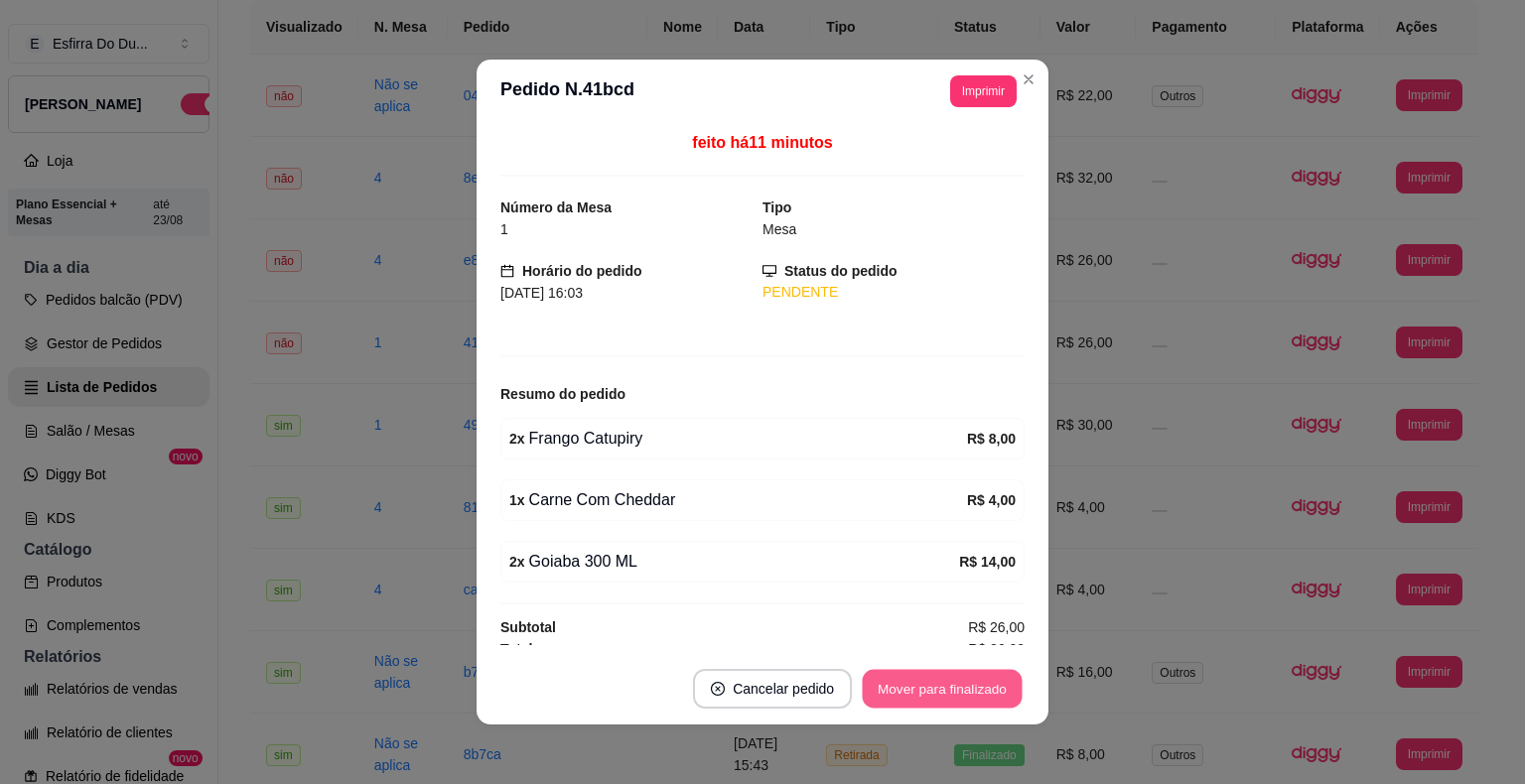 click on "Mover para finalizado" at bounding box center [942, 689] 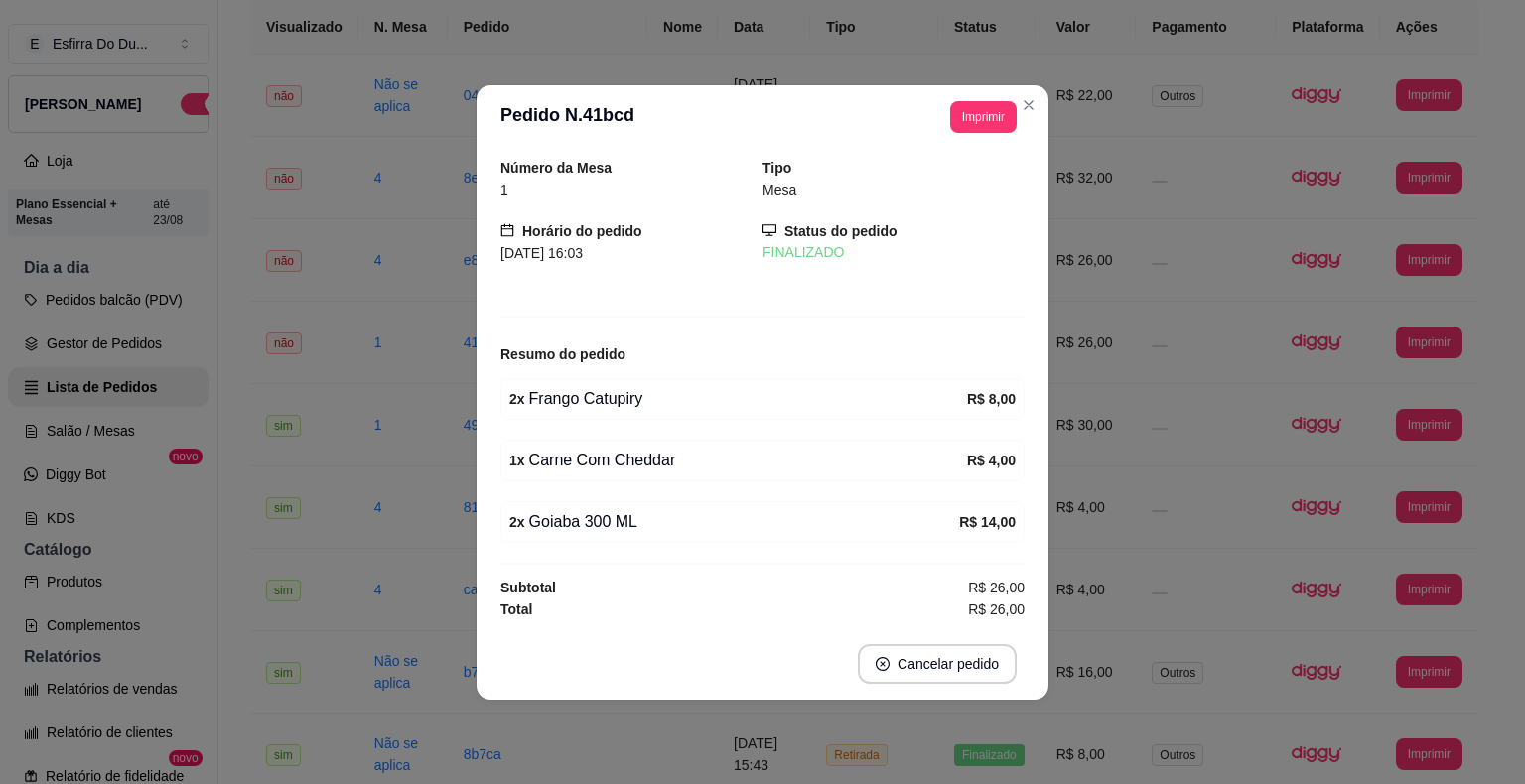 click on "Cancelar pedido" at bounding box center [762, 664] 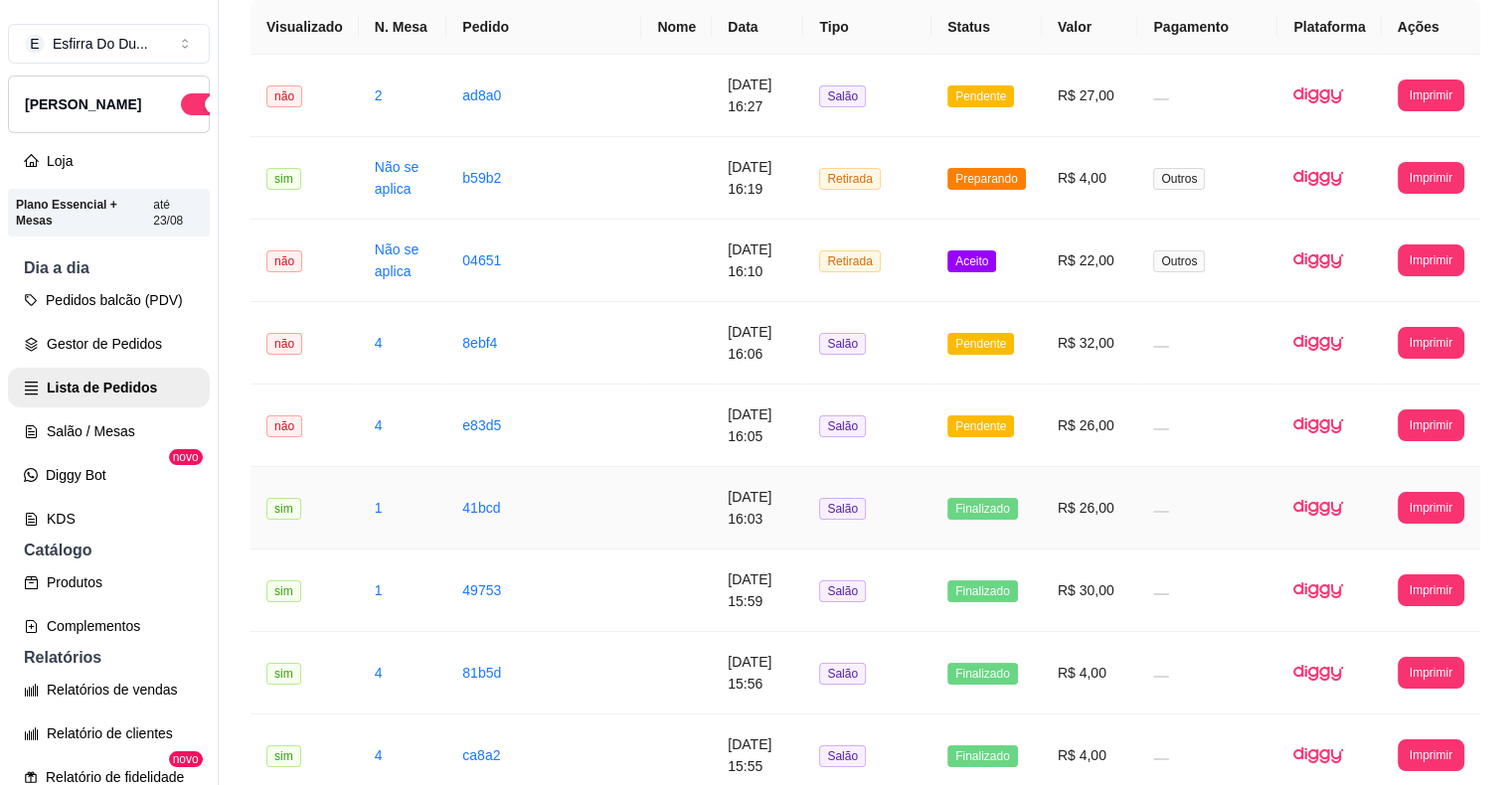 click on "Finalizado" at bounding box center [986, 508] 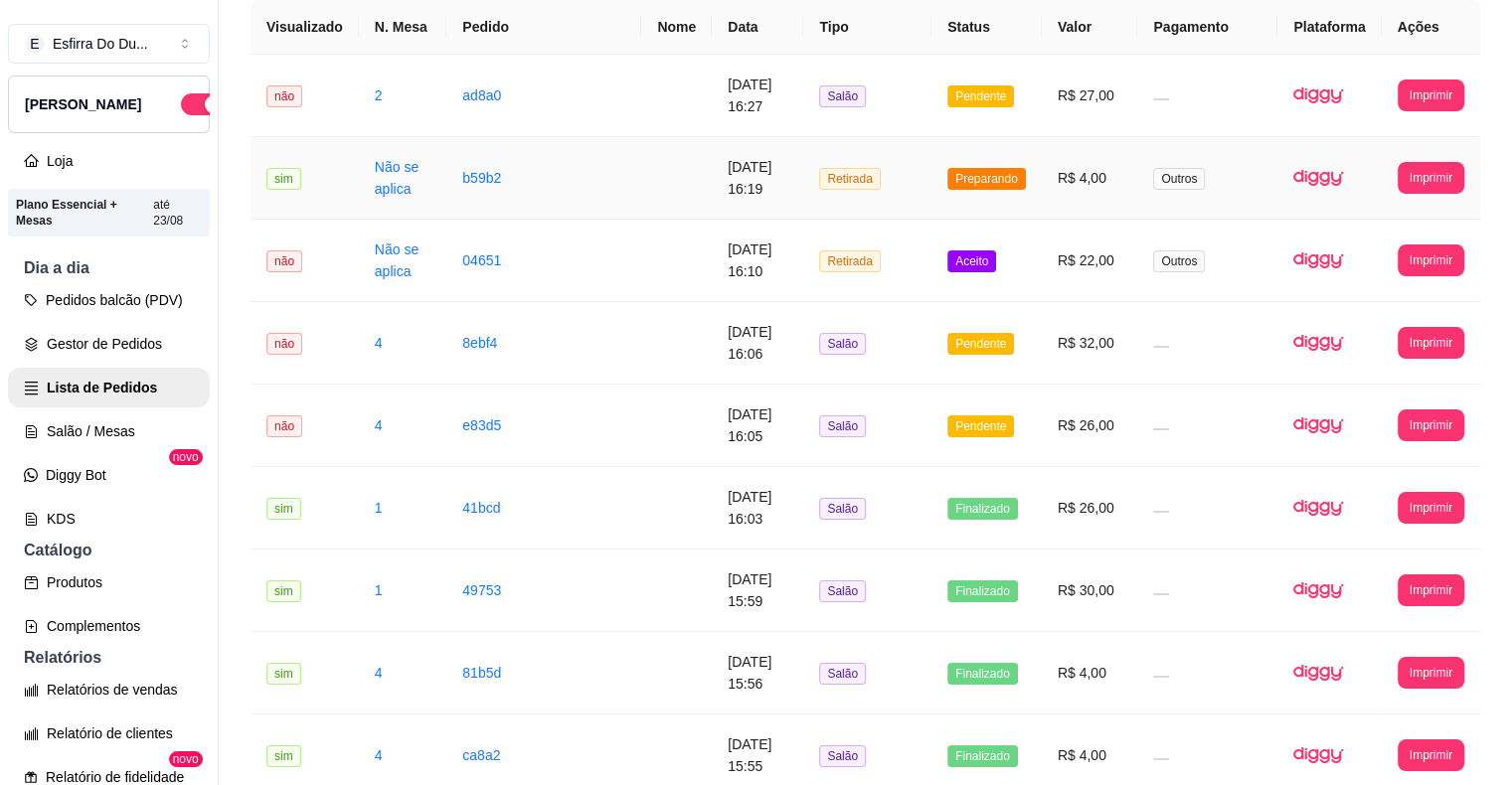 click on "[DATE] 16:19" at bounding box center [757, 178] 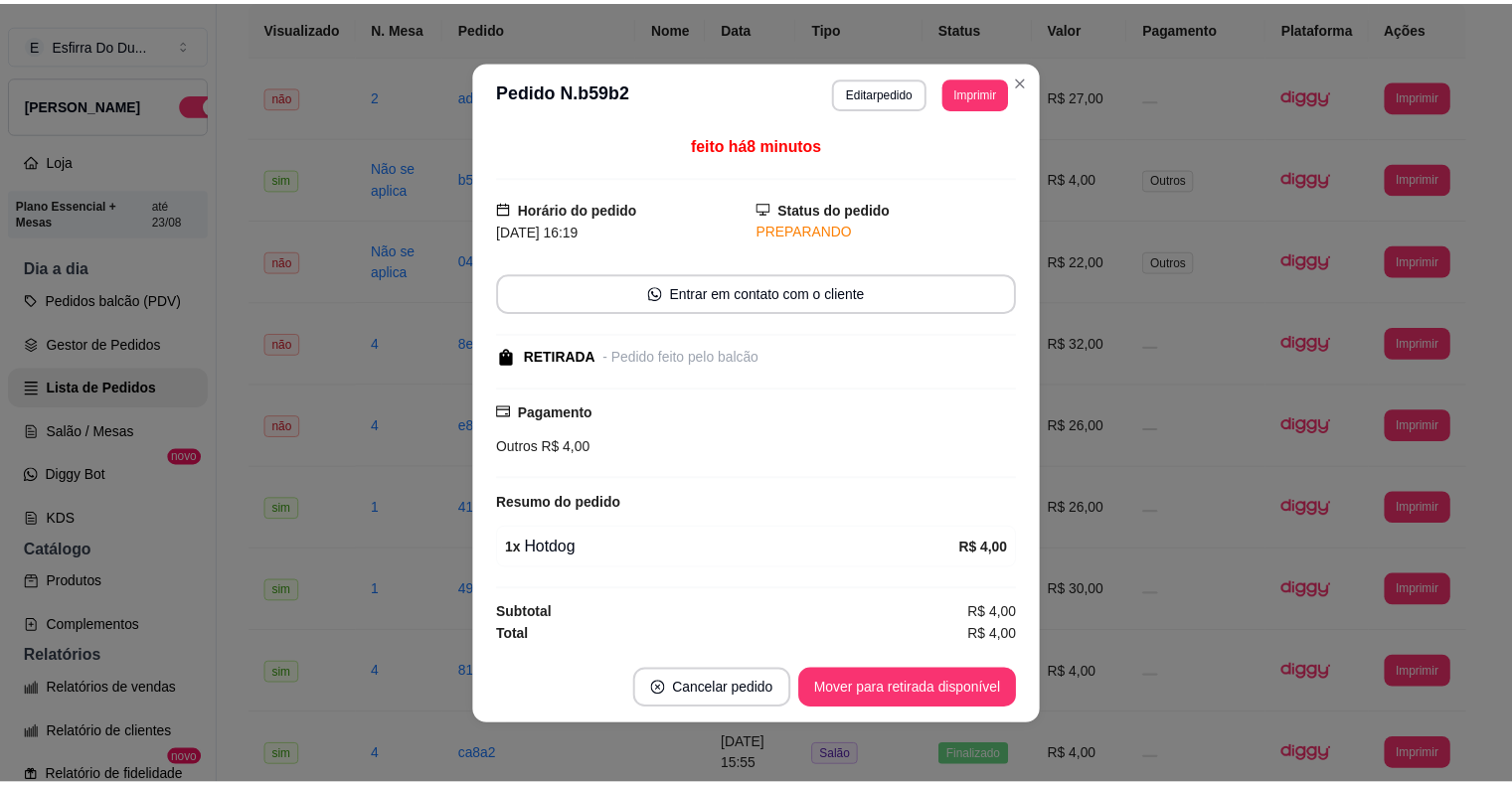 scroll, scrollTop: 2, scrollLeft: 0, axis: vertical 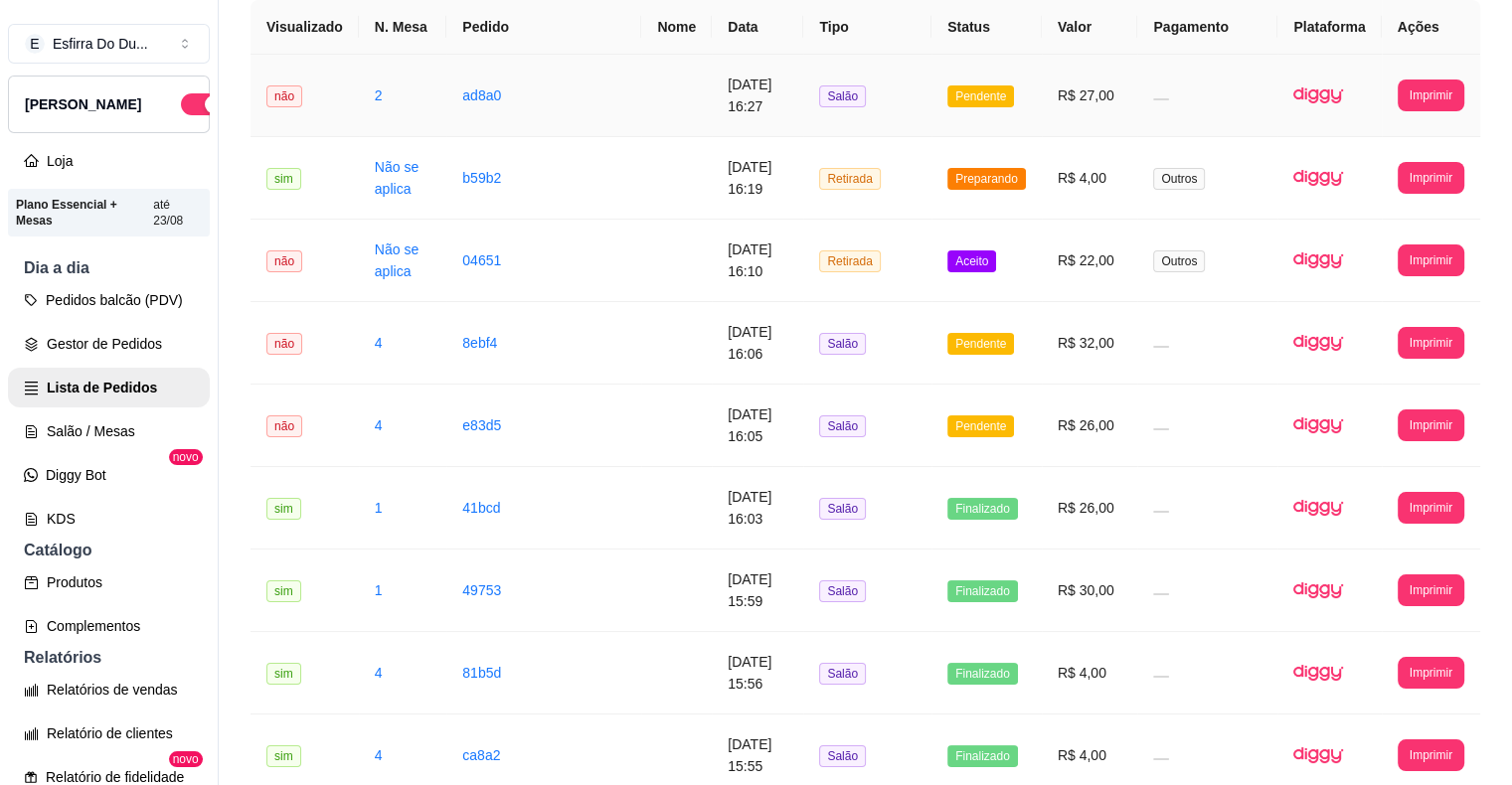 click on "Salão" at bounding box center [867, 95] 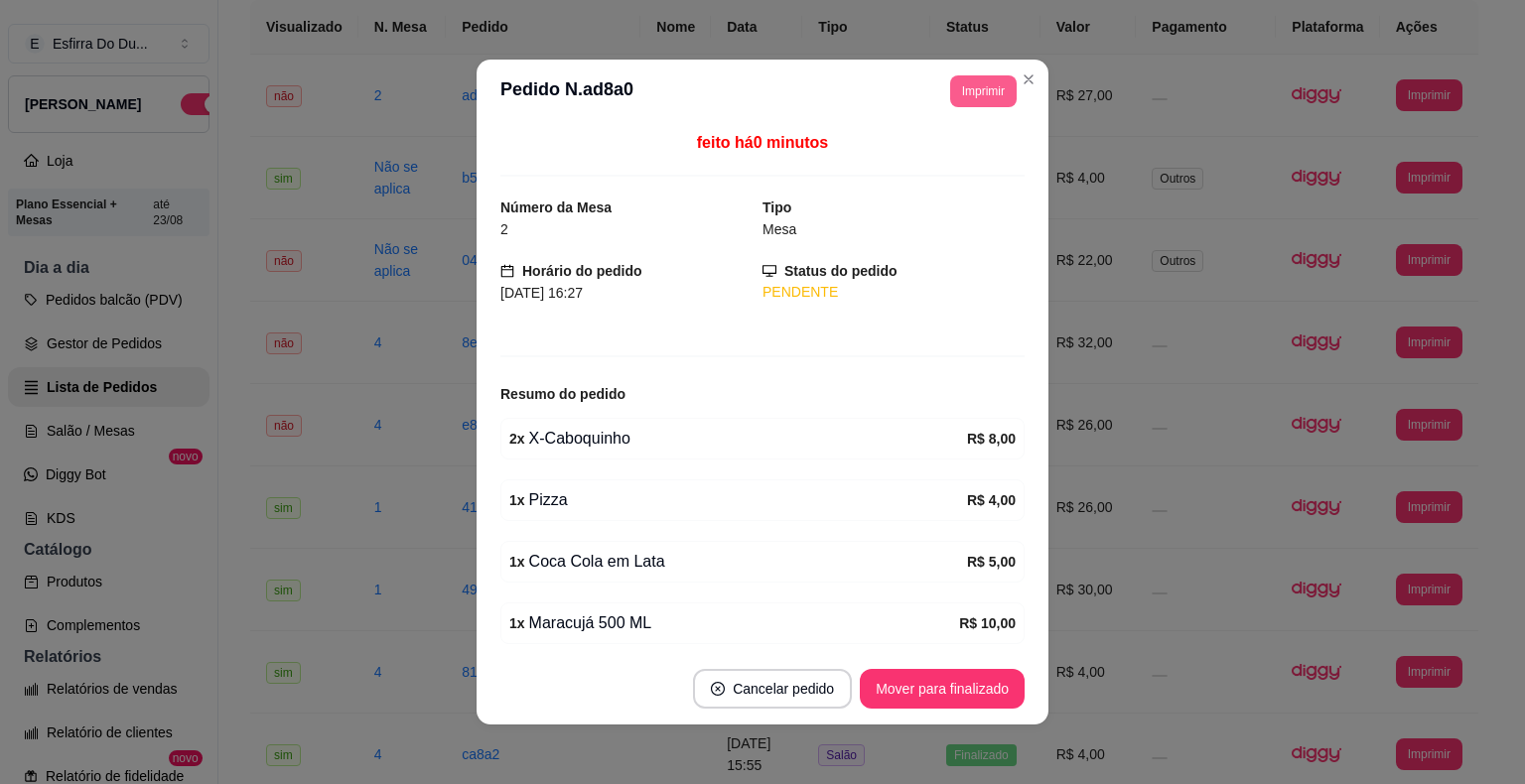 click on "Imprimir" at bounding box center [983, 91] 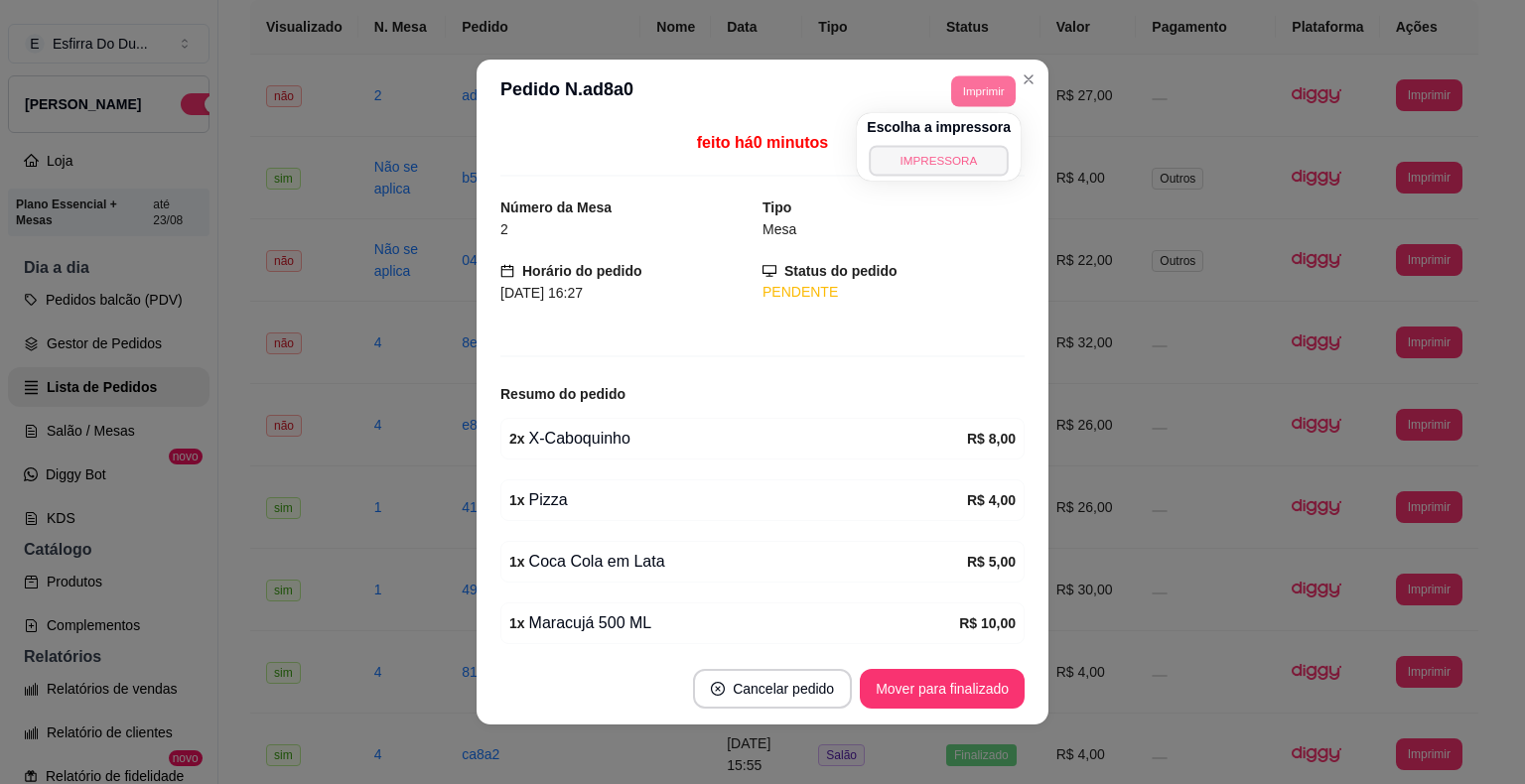click on "IMPRESSORA" at bounding box center [938, 160] 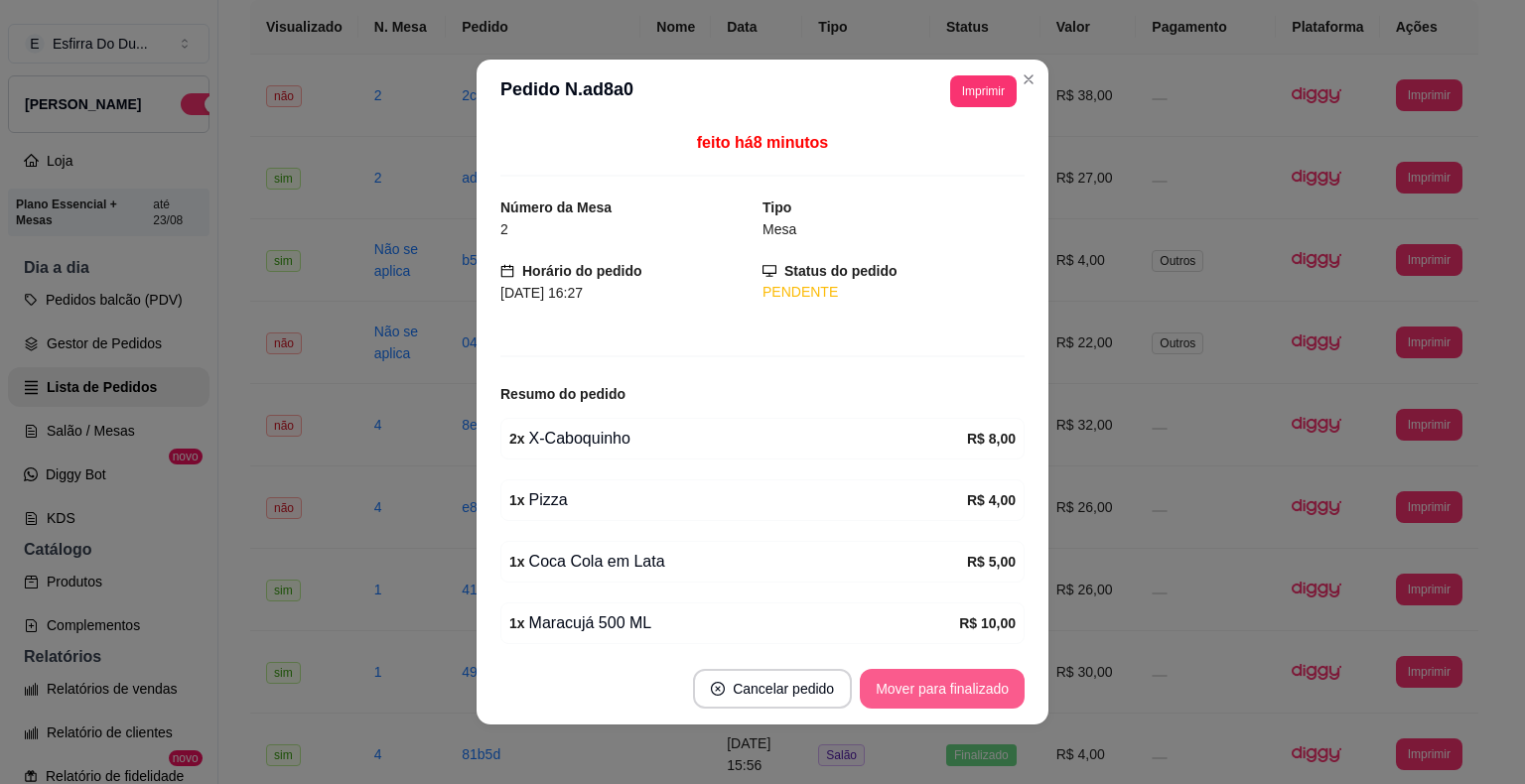 click on "Mover para finalizado" at bounding box center (942, 689) 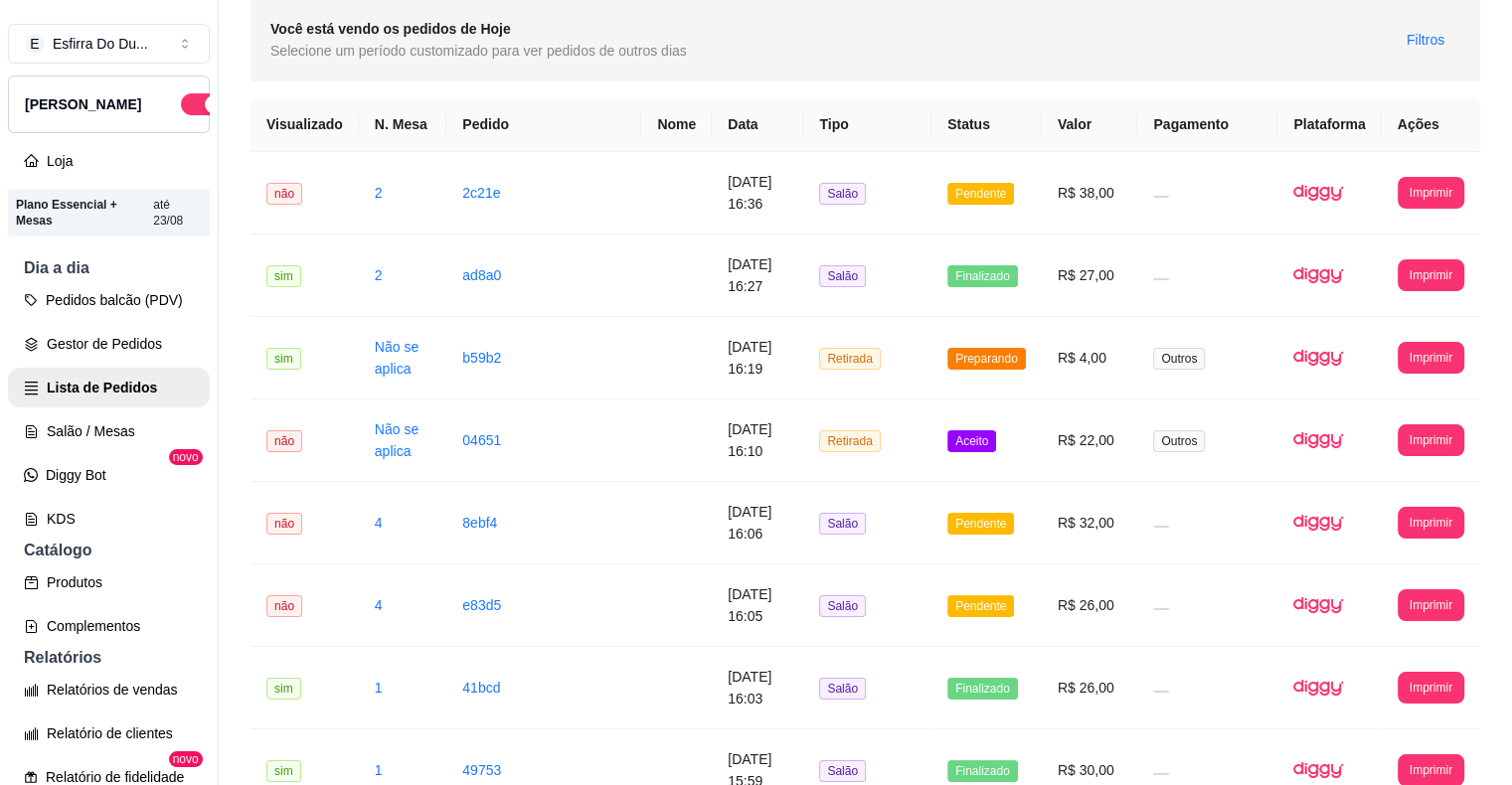 scroll, scrollTop: 79, scrollLeft: 0, axis: vertical 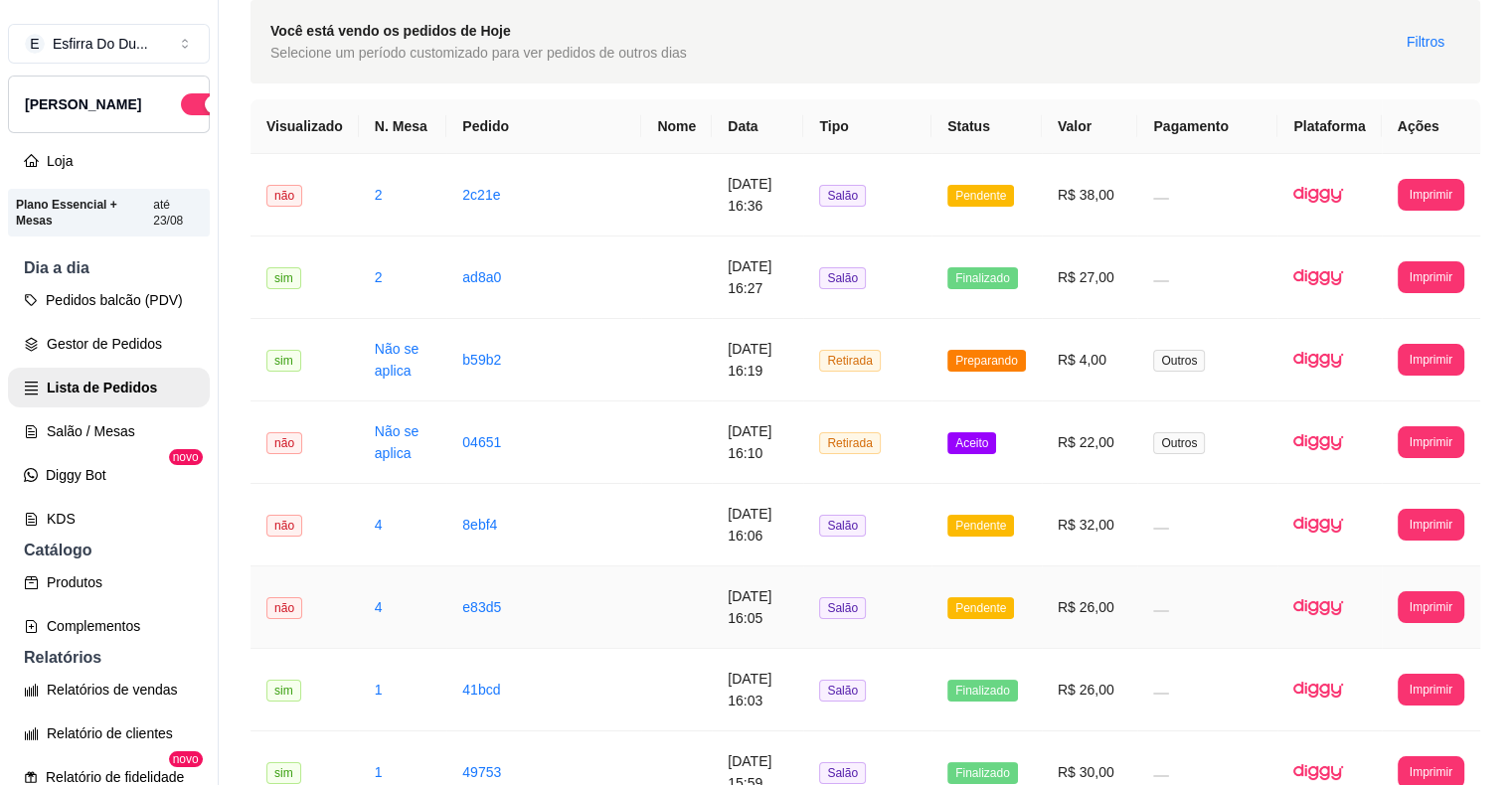 click on "Pendente" at bounding box center (980, 608) 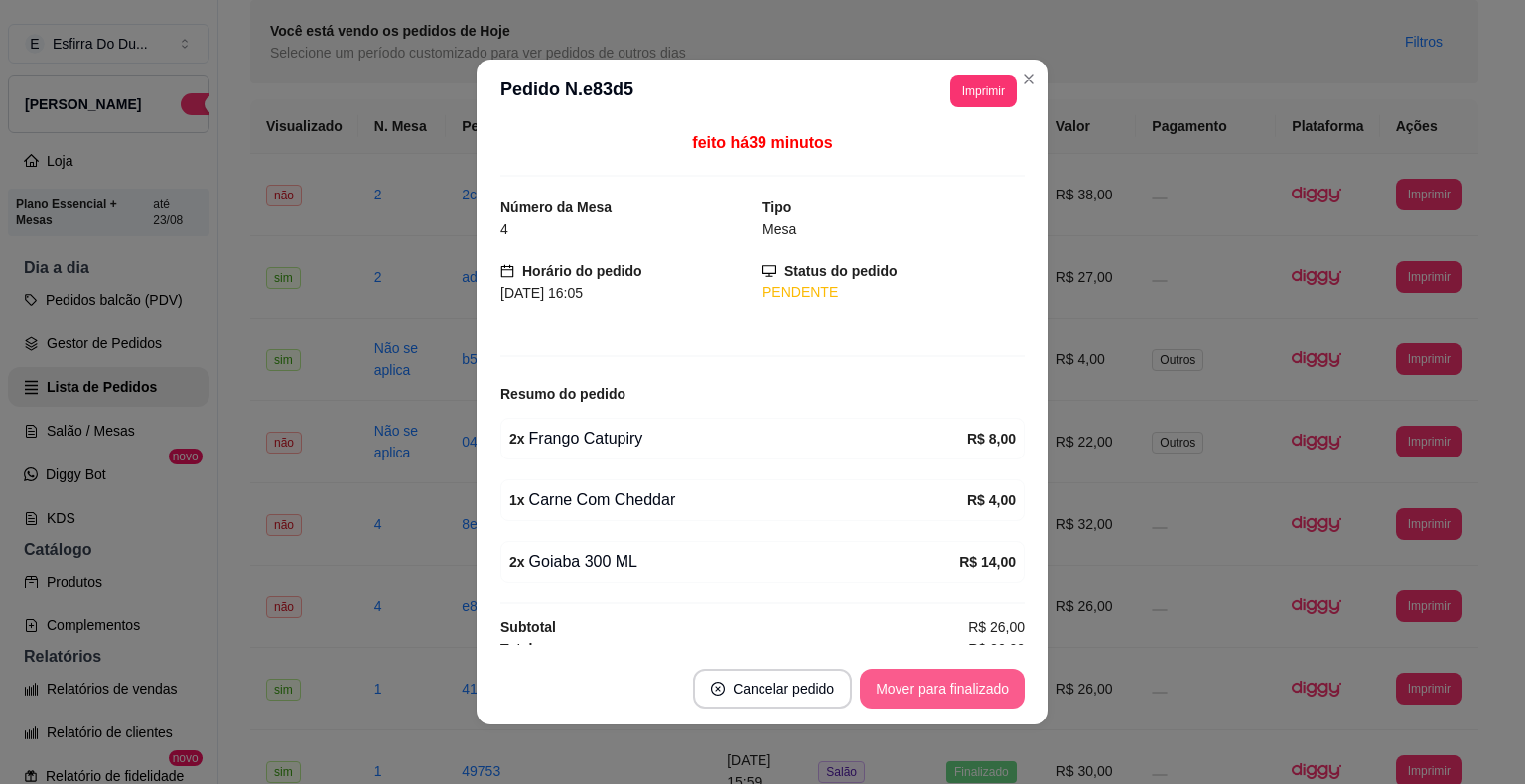 click on "Mover para finalizado" at bounding box center (942, 689) 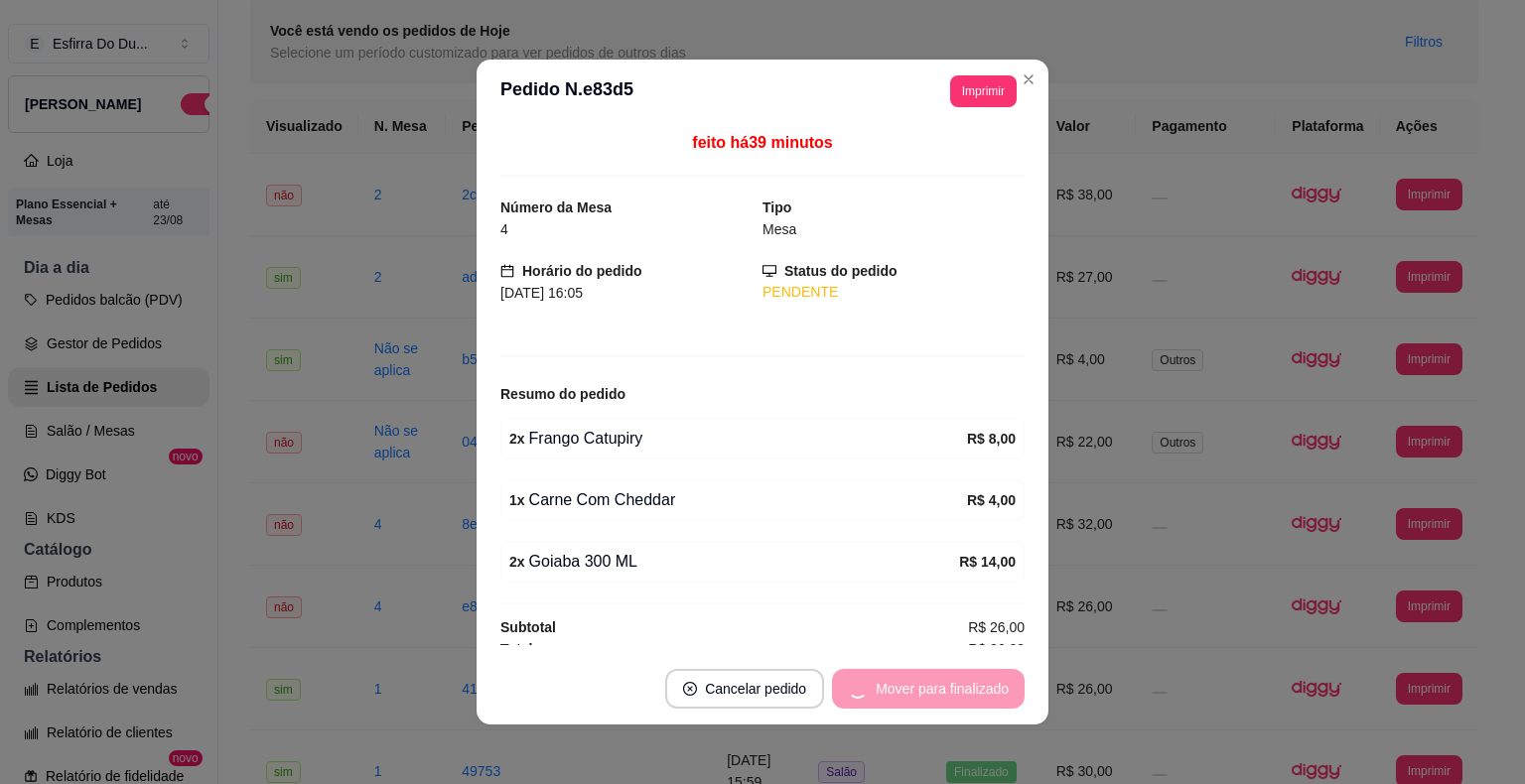 click on "Mover para finalizado" at bounding box center [928, 689] 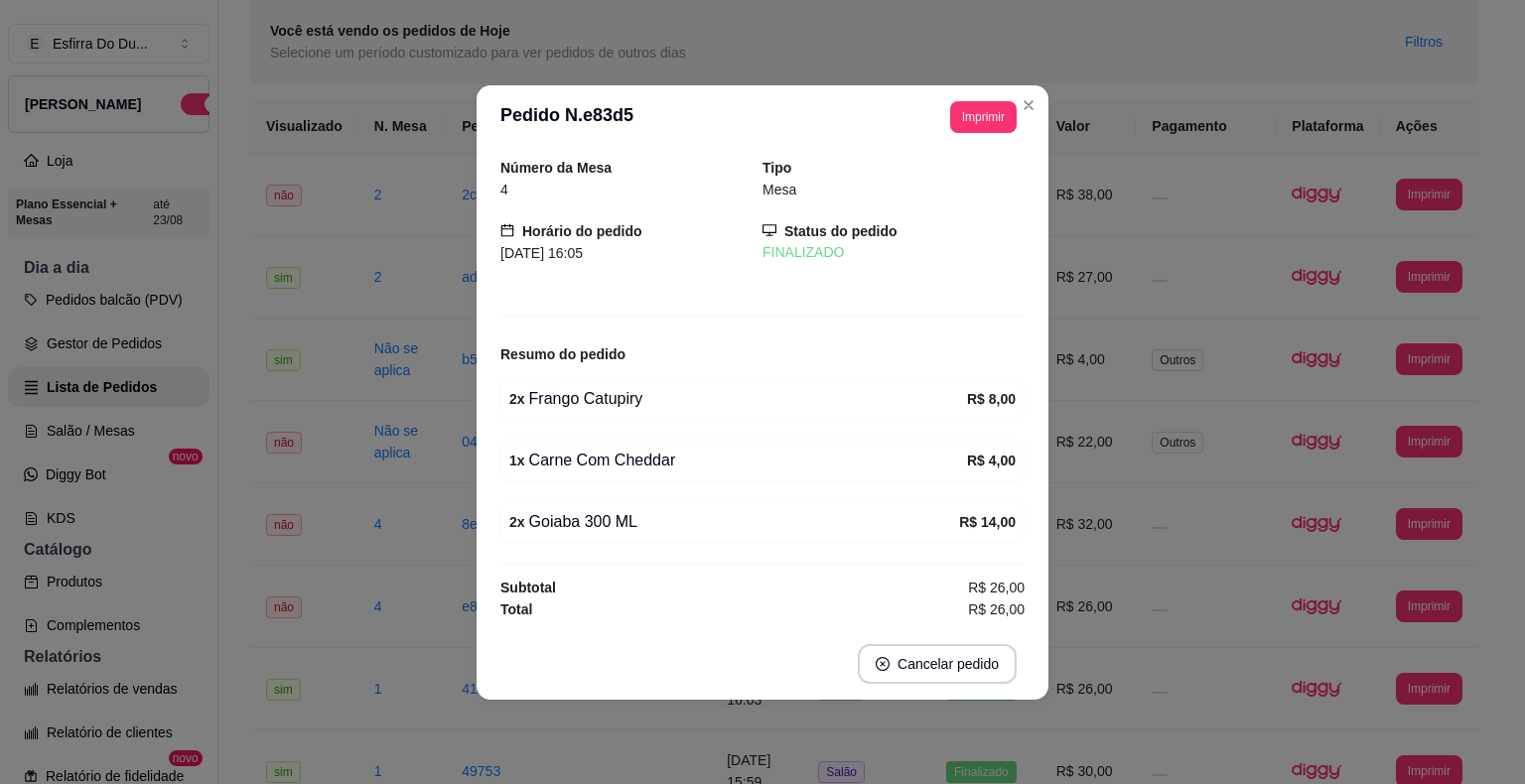 click on "Cancelar pedido" at bounding box center [762, 664] 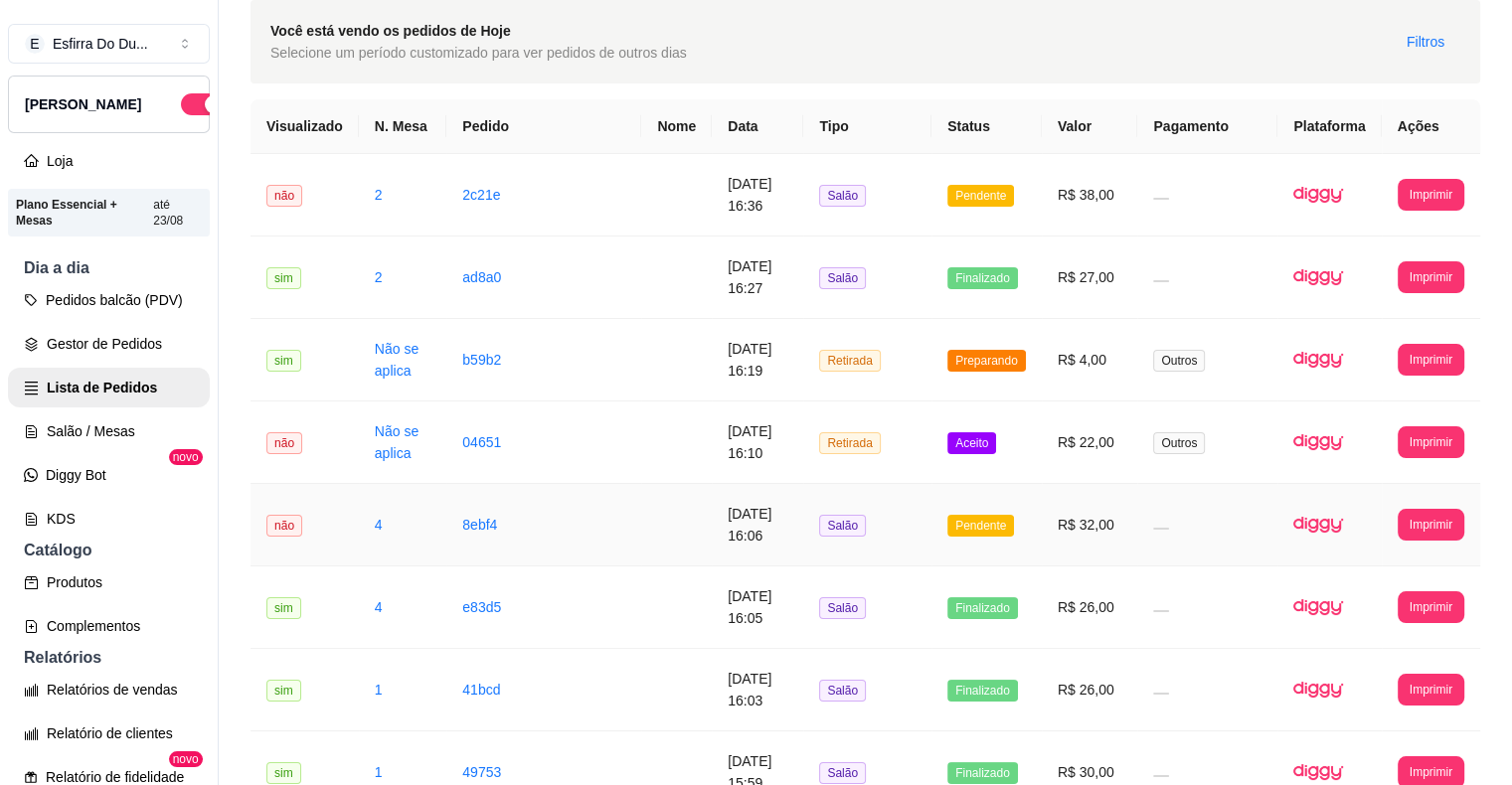click on "Pendente" at bounding box center [980, 526] 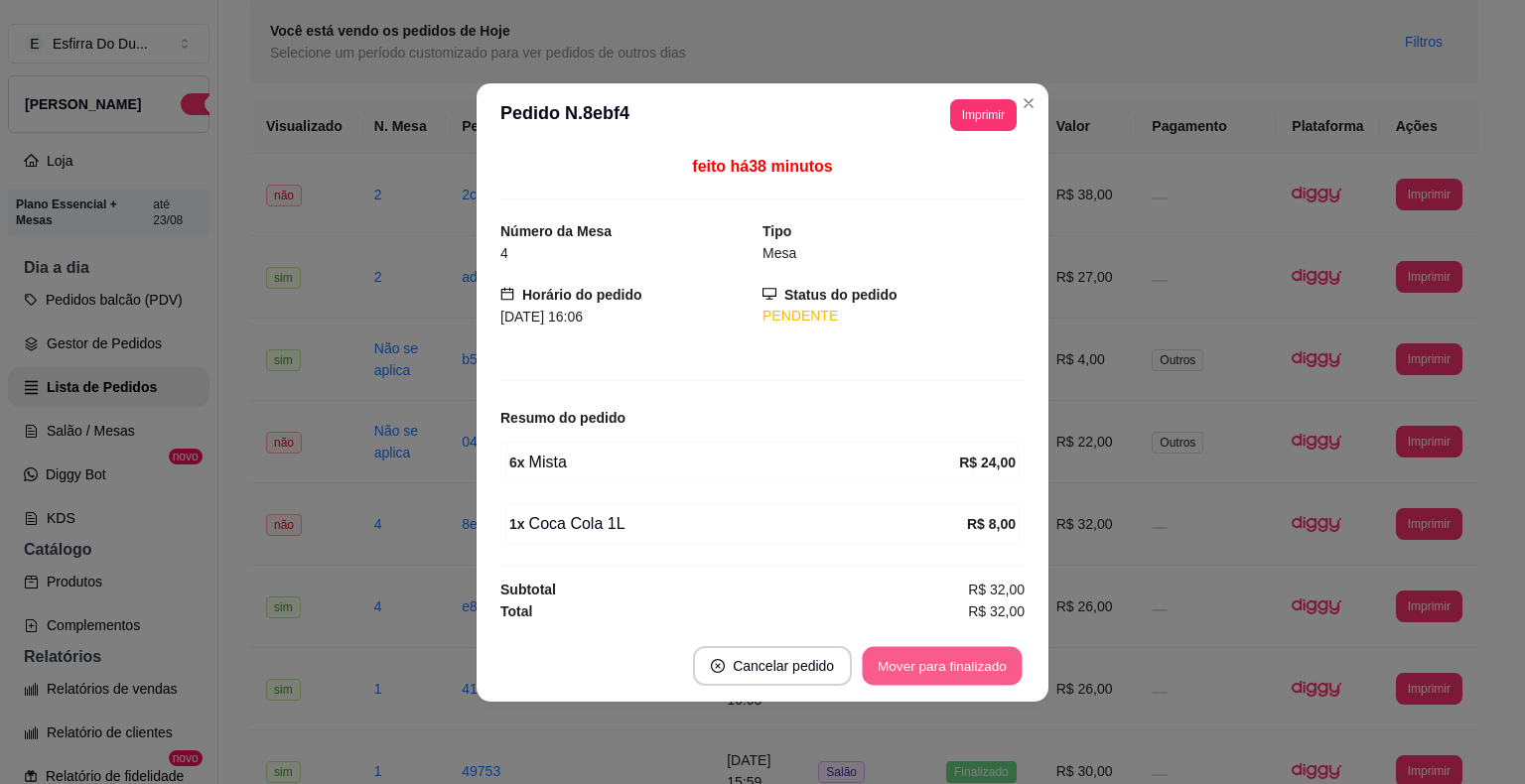 click on "Mover para finalizado" at bounding box center (942, 665) 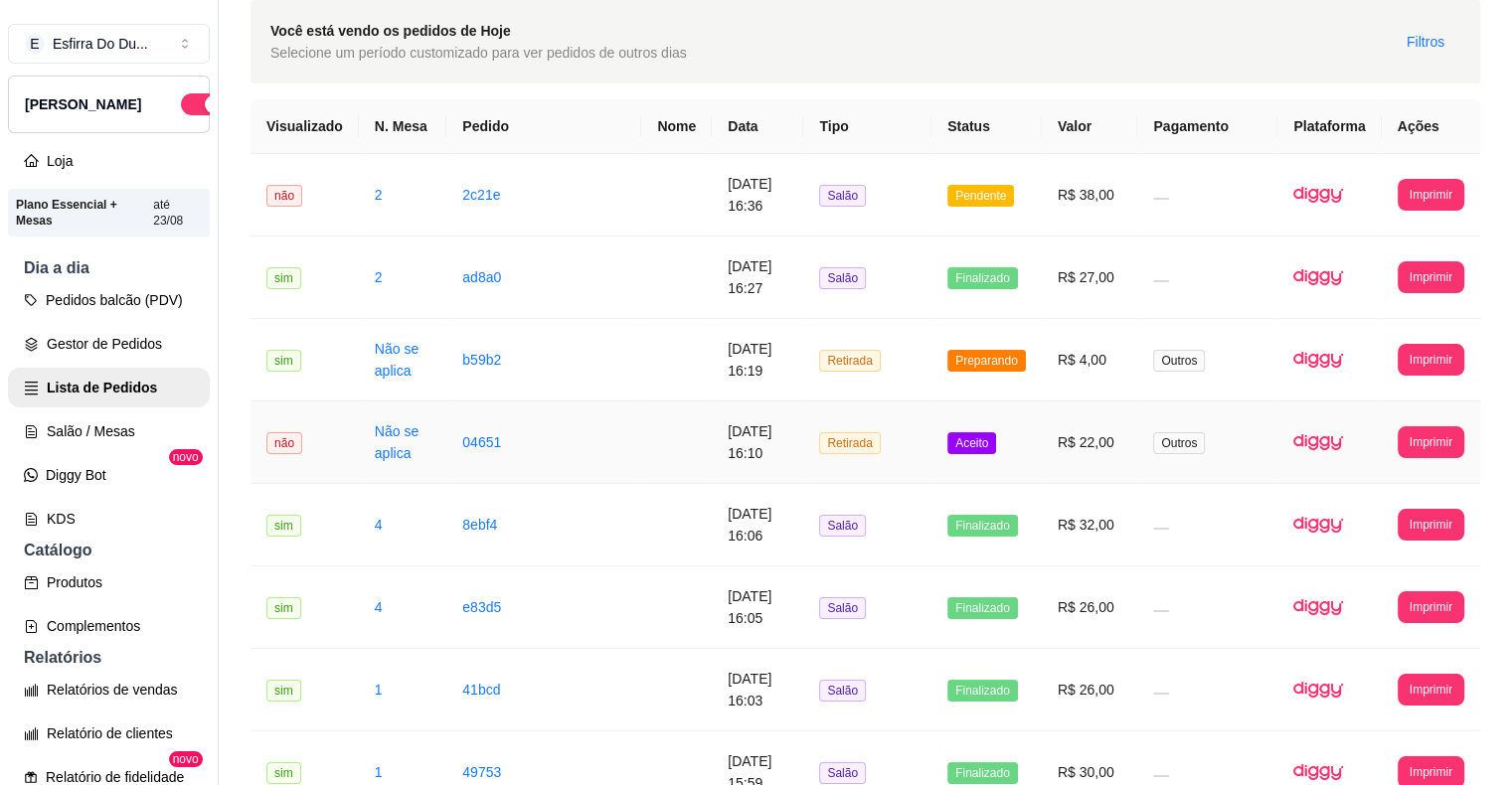 click on "Aceito" at bounding box center (986, 442) 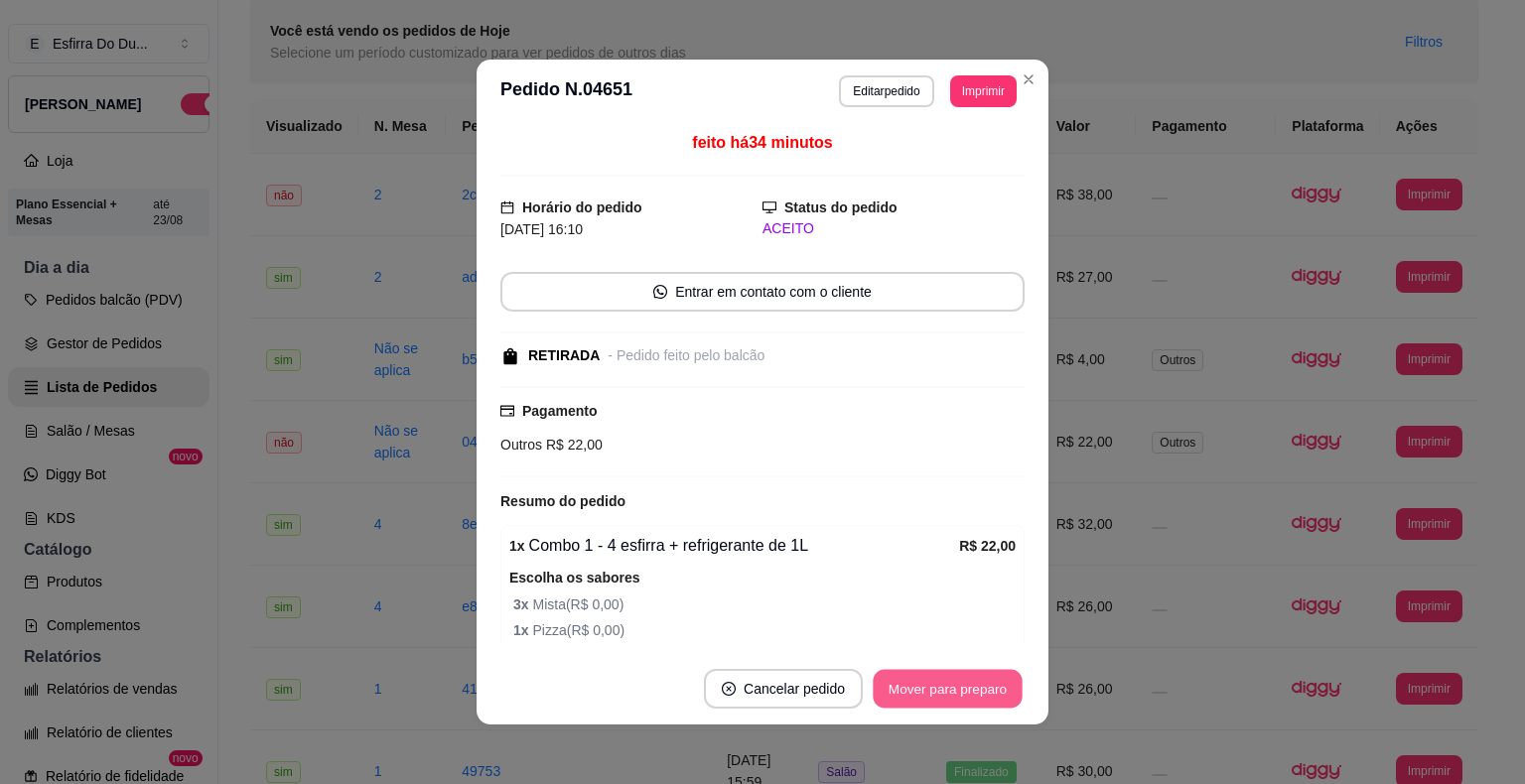 click on "Mover para preparo" at bounding box center (947, 689) 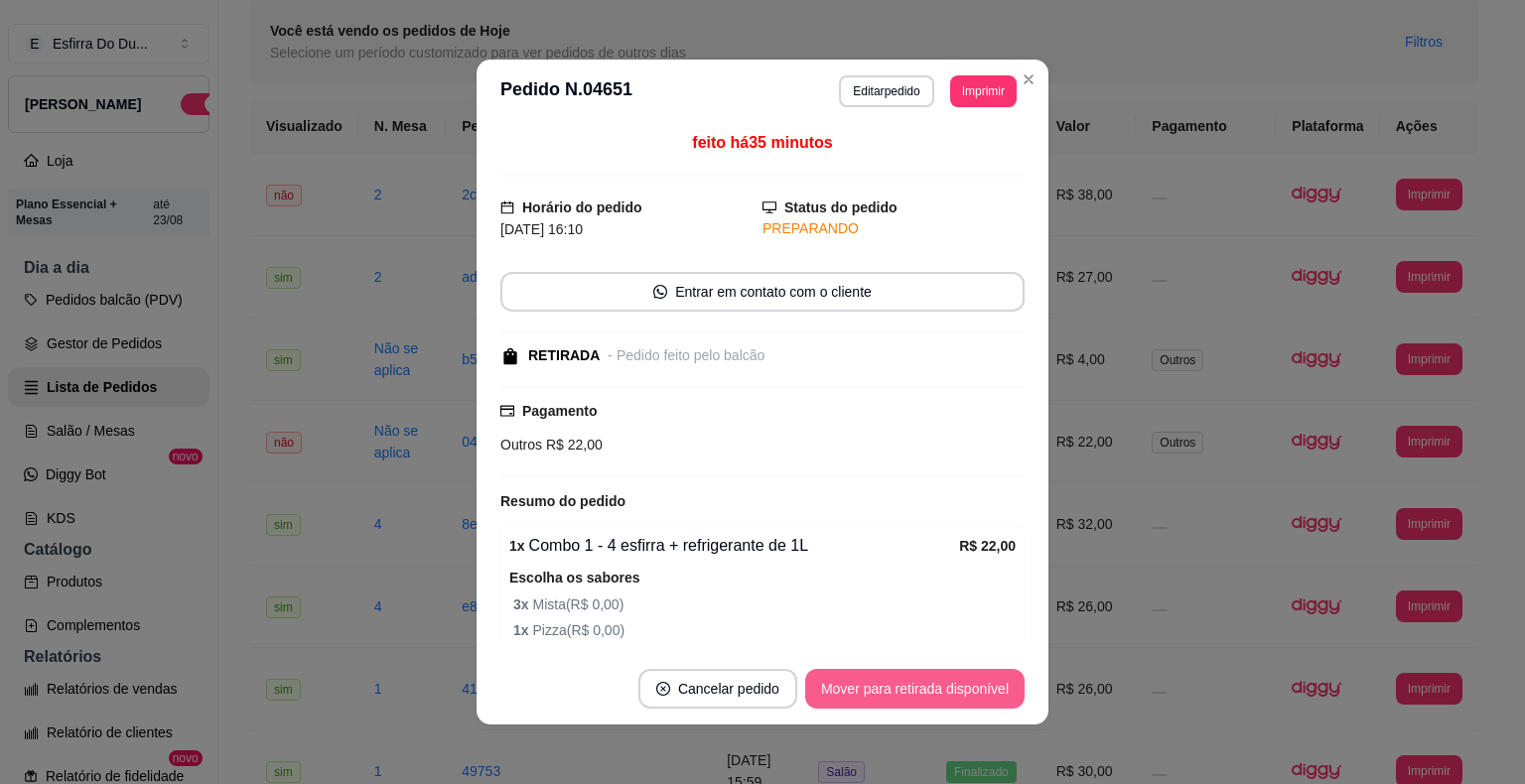 click on "Mover para retirada disponível" at bounding box center (914, 689) 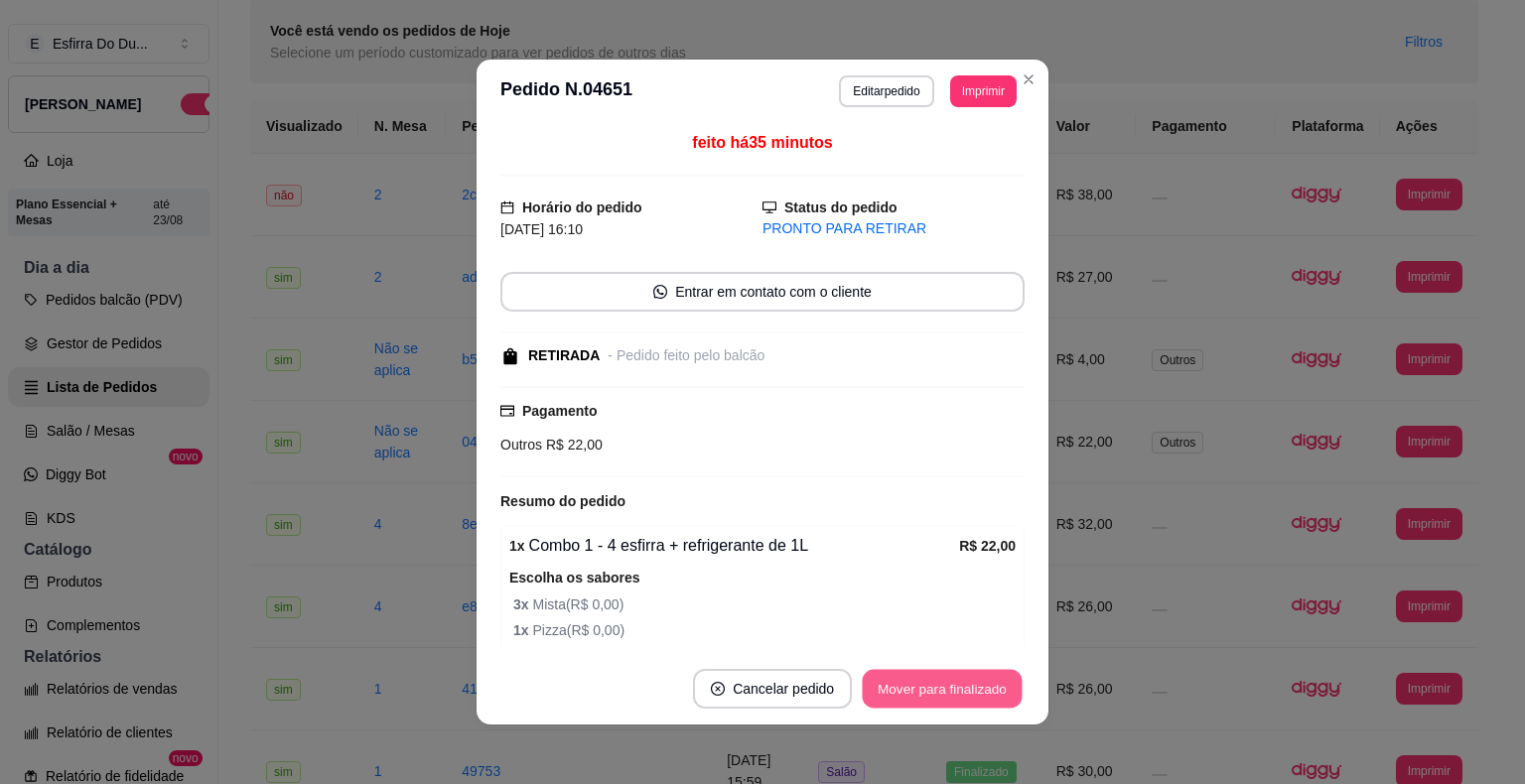click on "Mover para finalizado" at bounding box center [942, 689] 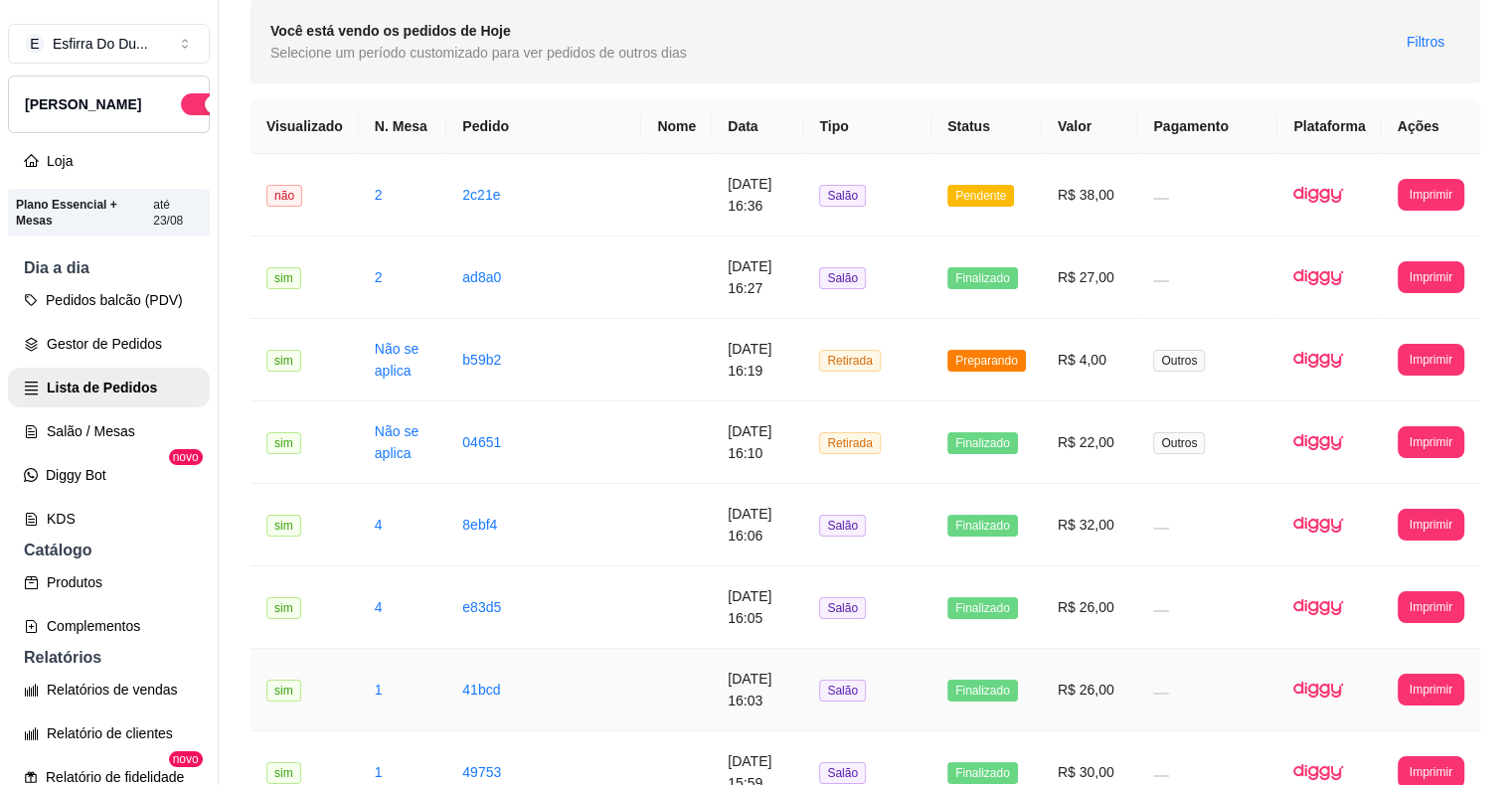scroll, scrollTop: 0, scrollLeft: 0, axis: both 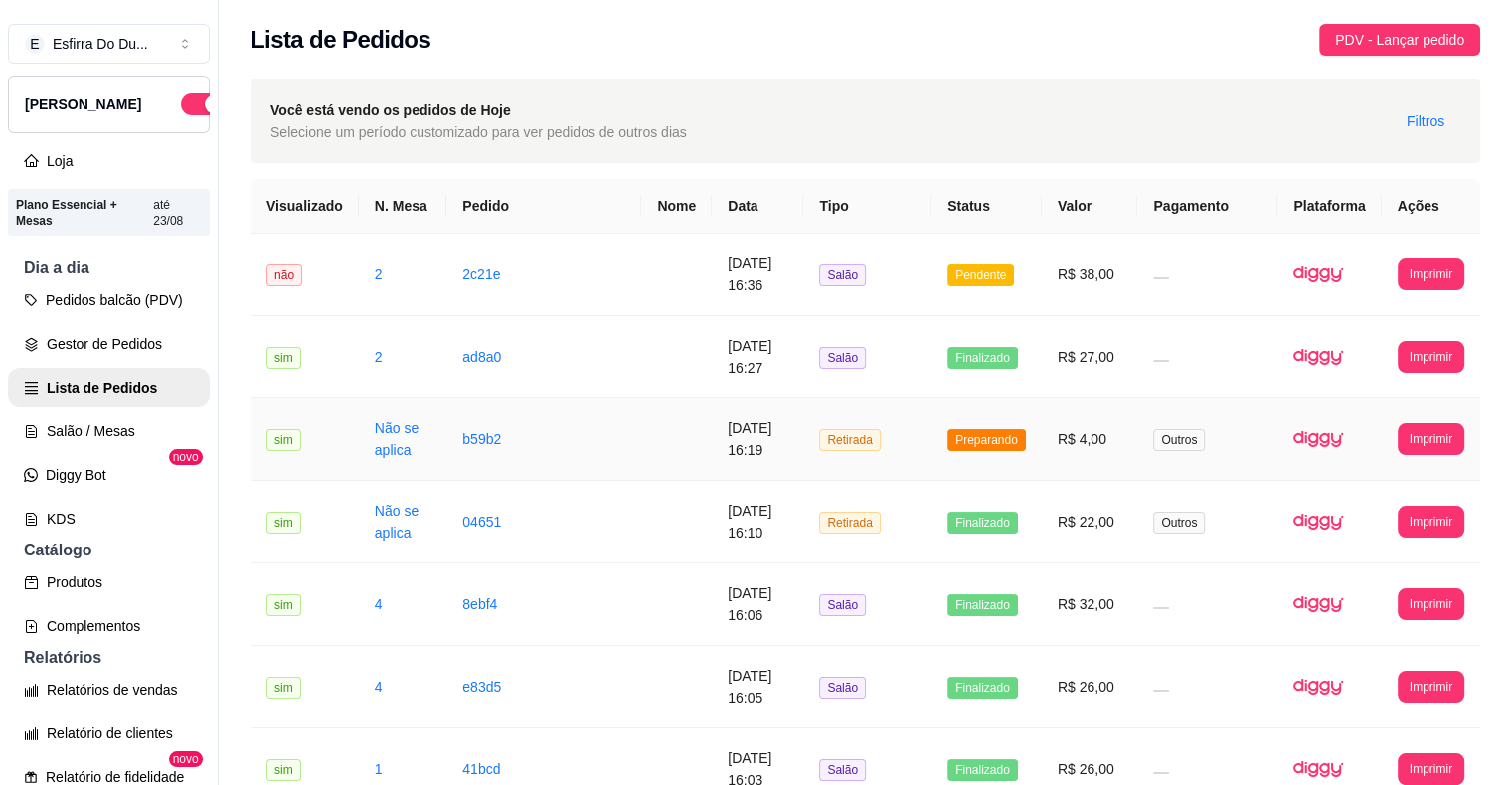 click on "Preparando" at bounding box center (986, 440) 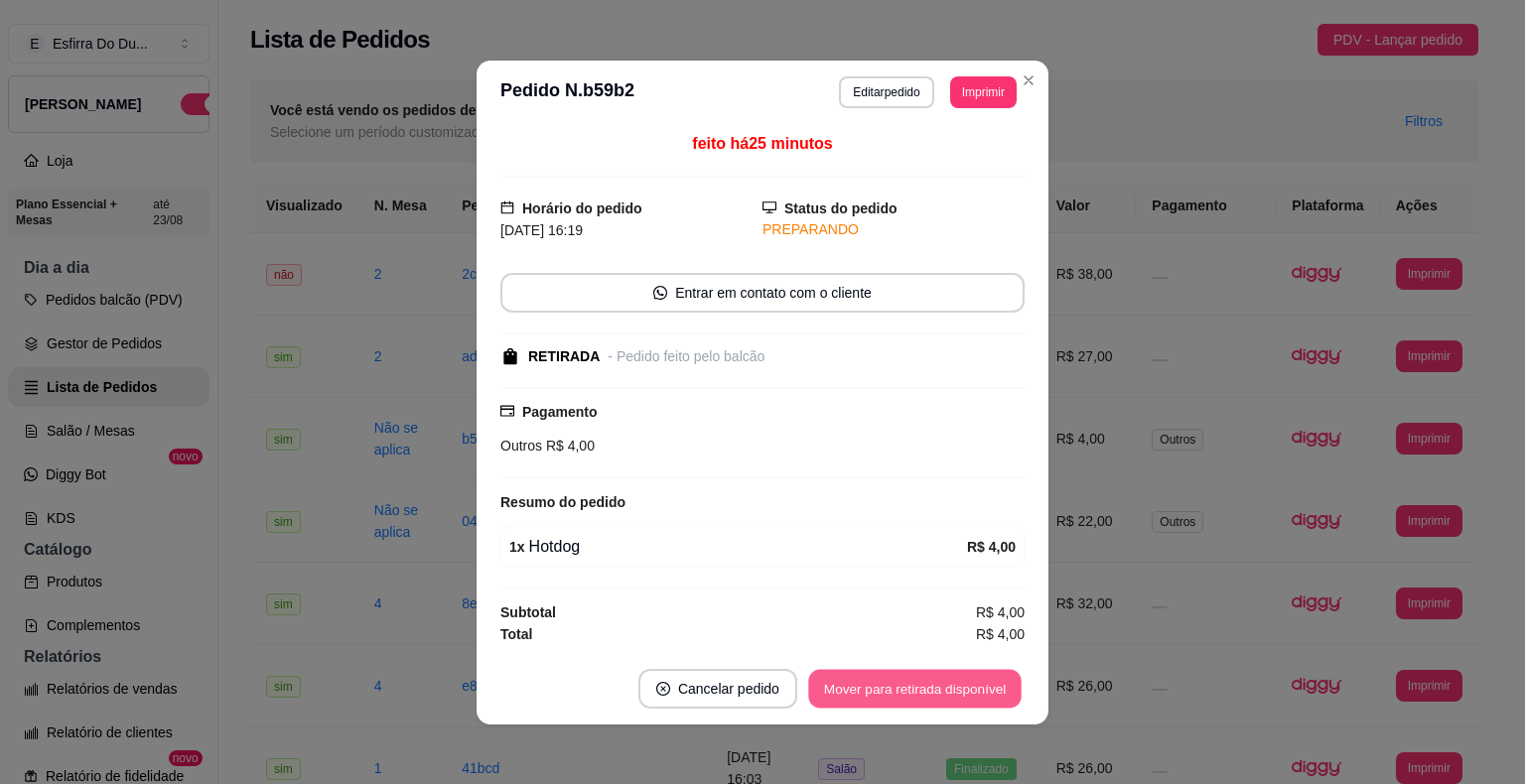 click on "Mover para retirada disponível" at bounding box center (914, 688) 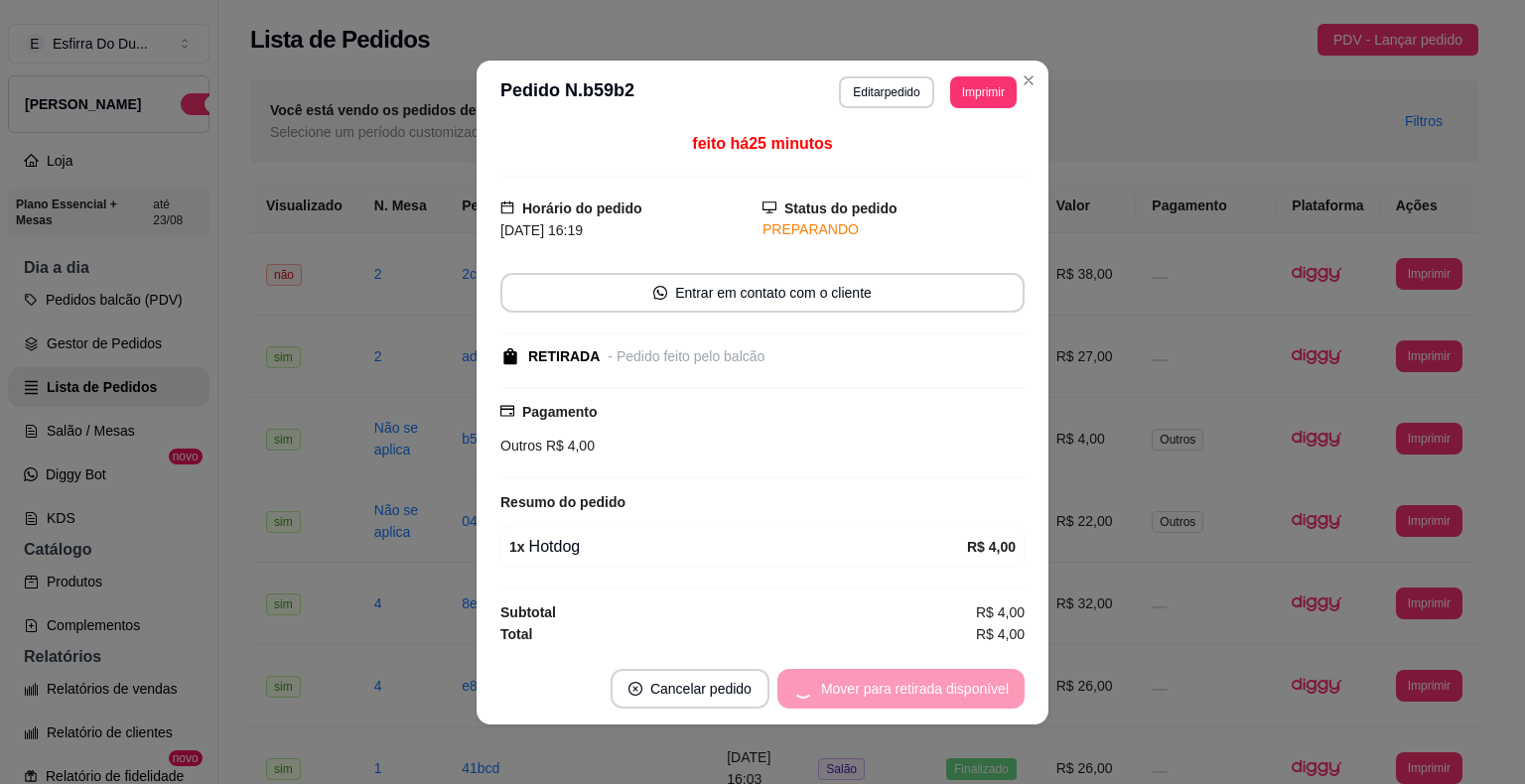 click on "Mover para retirada disponível" at bounding box center (901, 689) 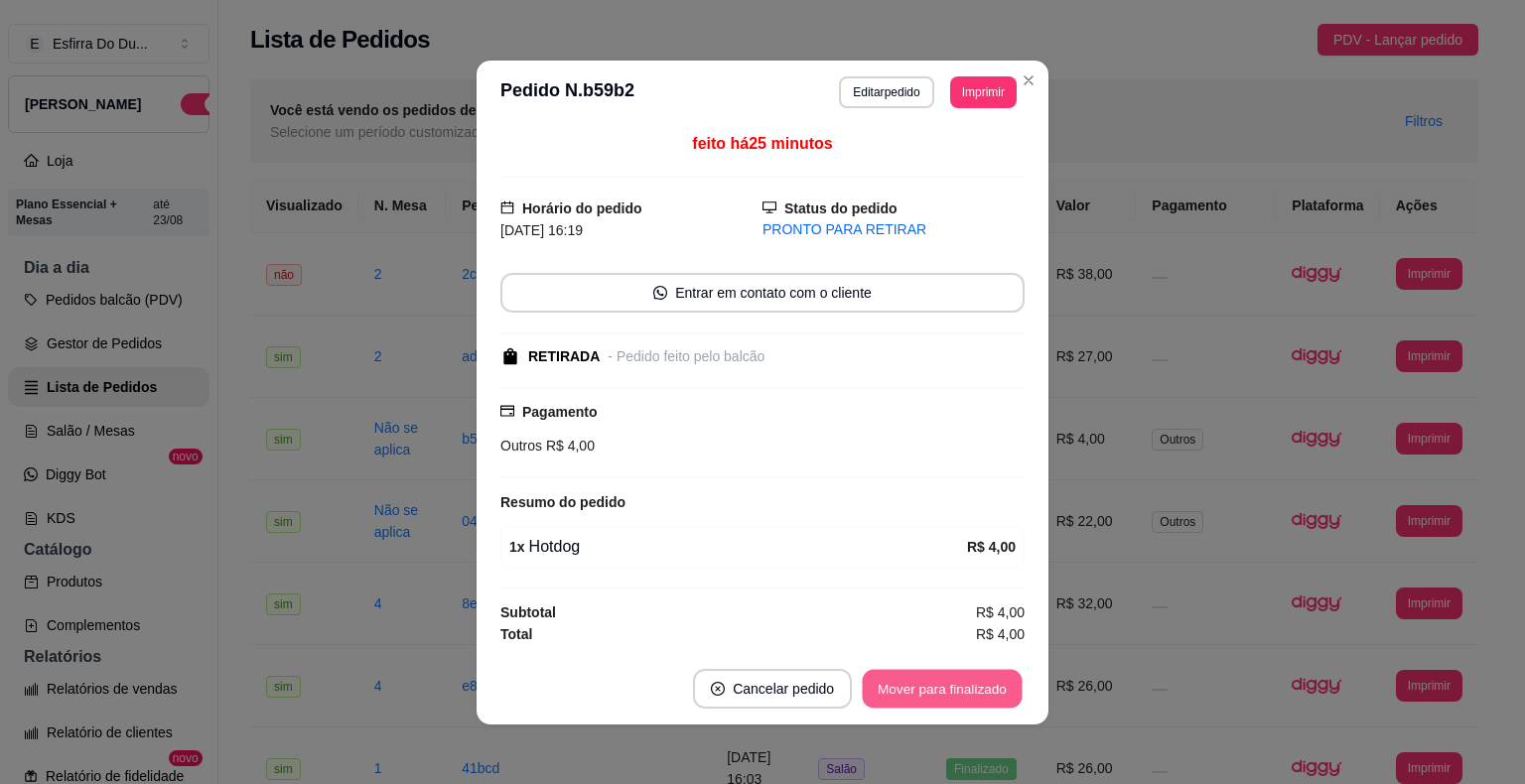 click on "Mover para finalizado" at bounding box center (942, 688) 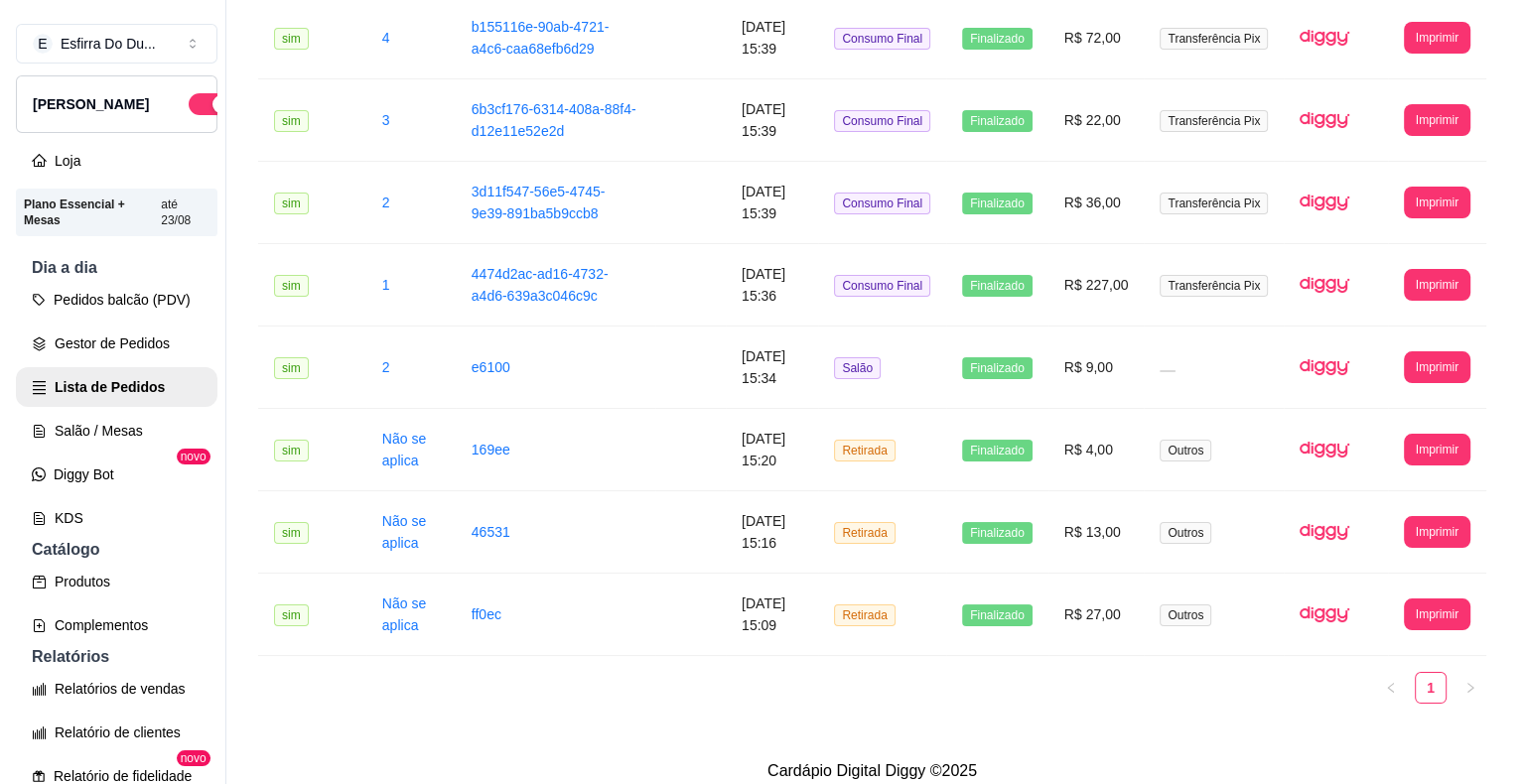 scroll, scrollTop: 1414, scrollLeft: 0, axis: vertical 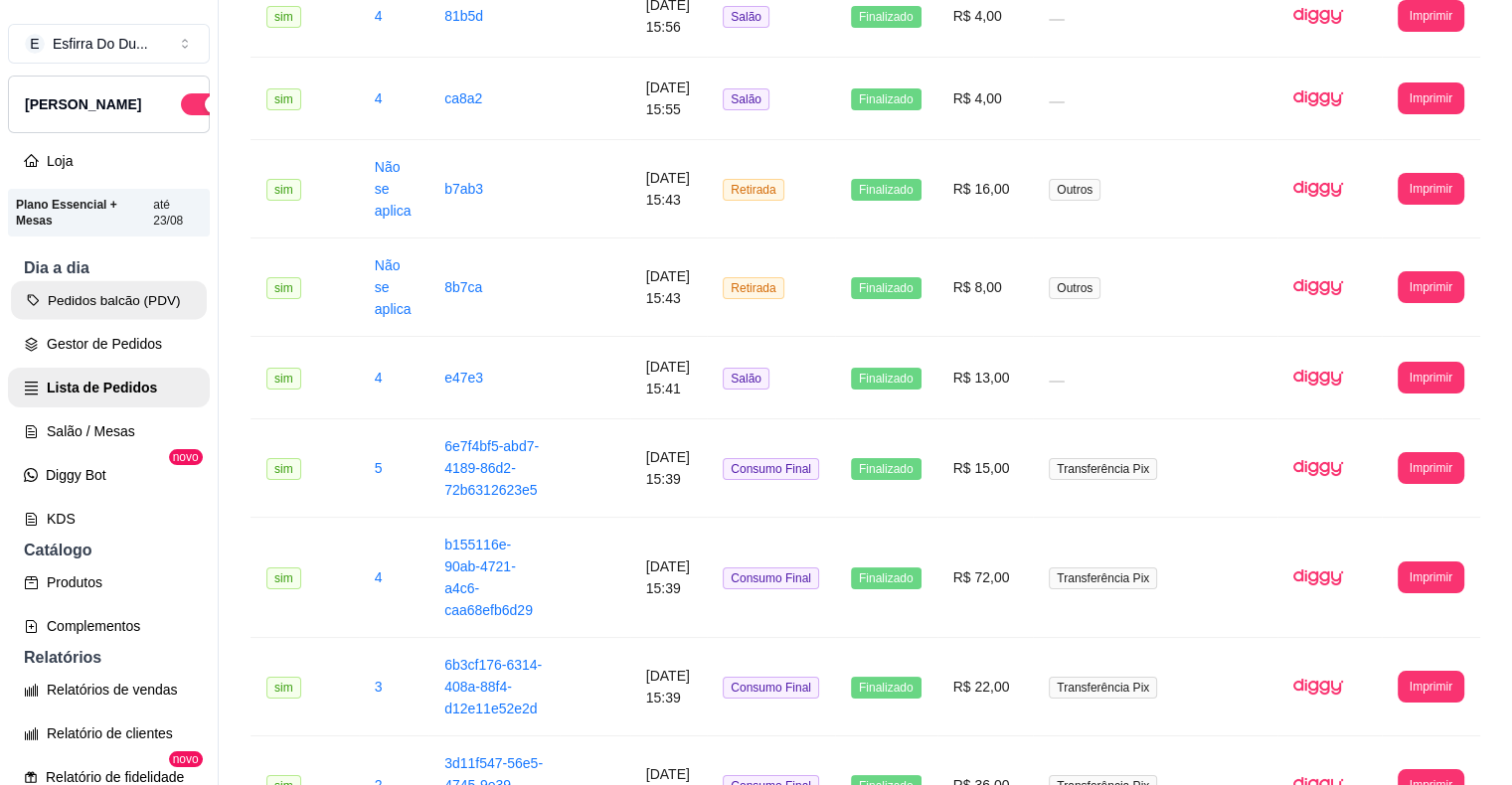 click on "Pedidos balcão (PDV)" at bounding box center [108, 300] 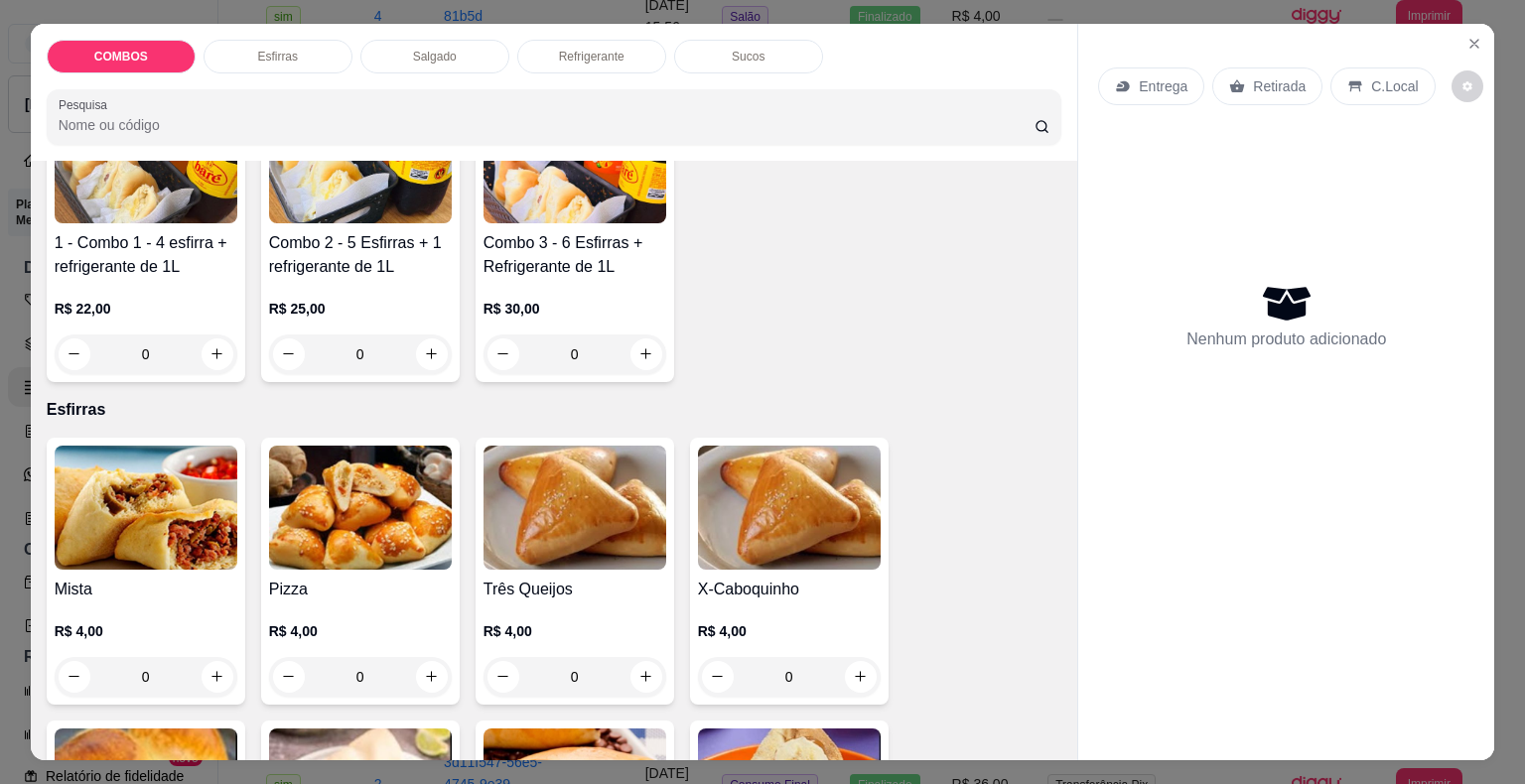 scroll, scrollTop: 298, scrollLeft: 0, axis: vertical 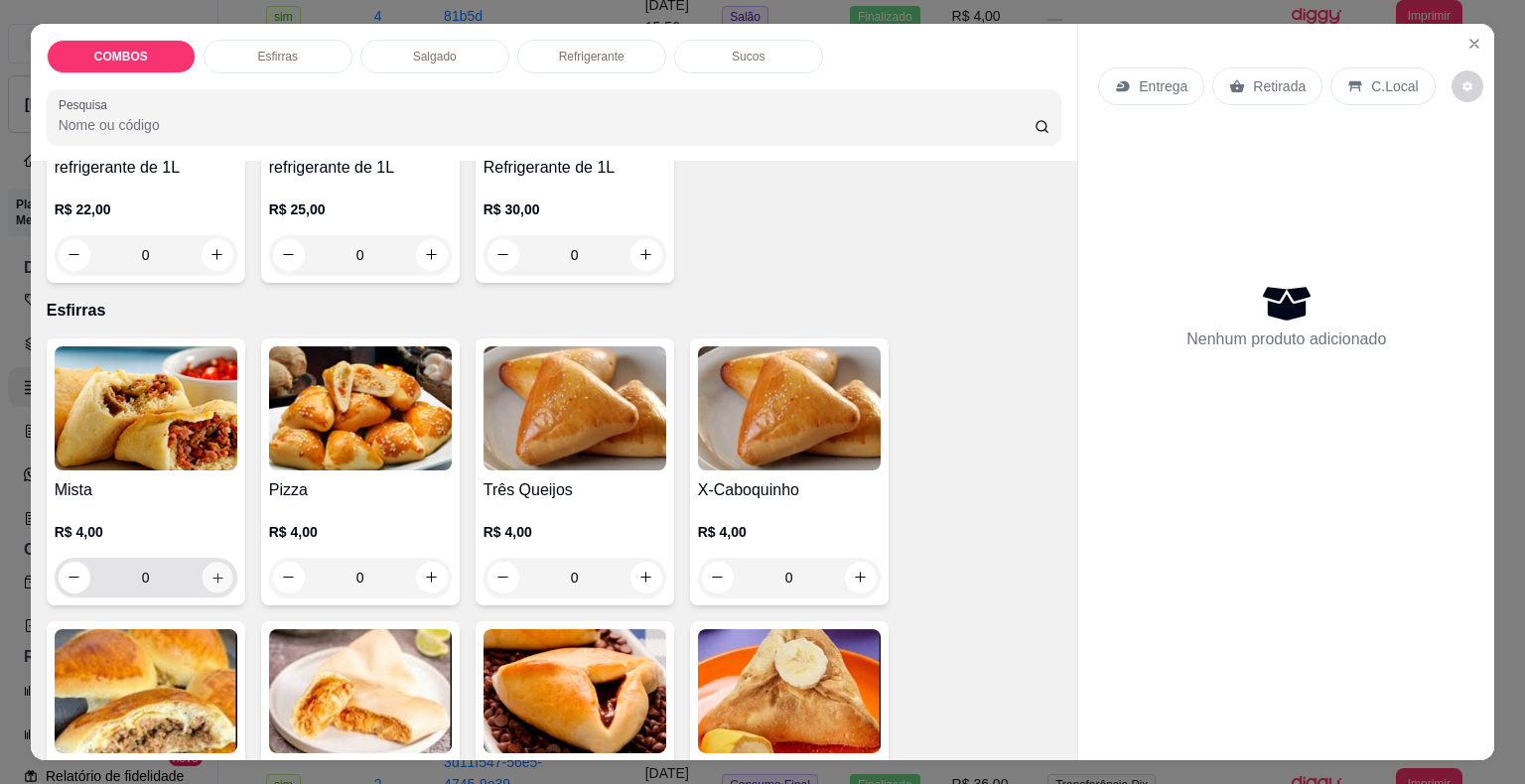 click 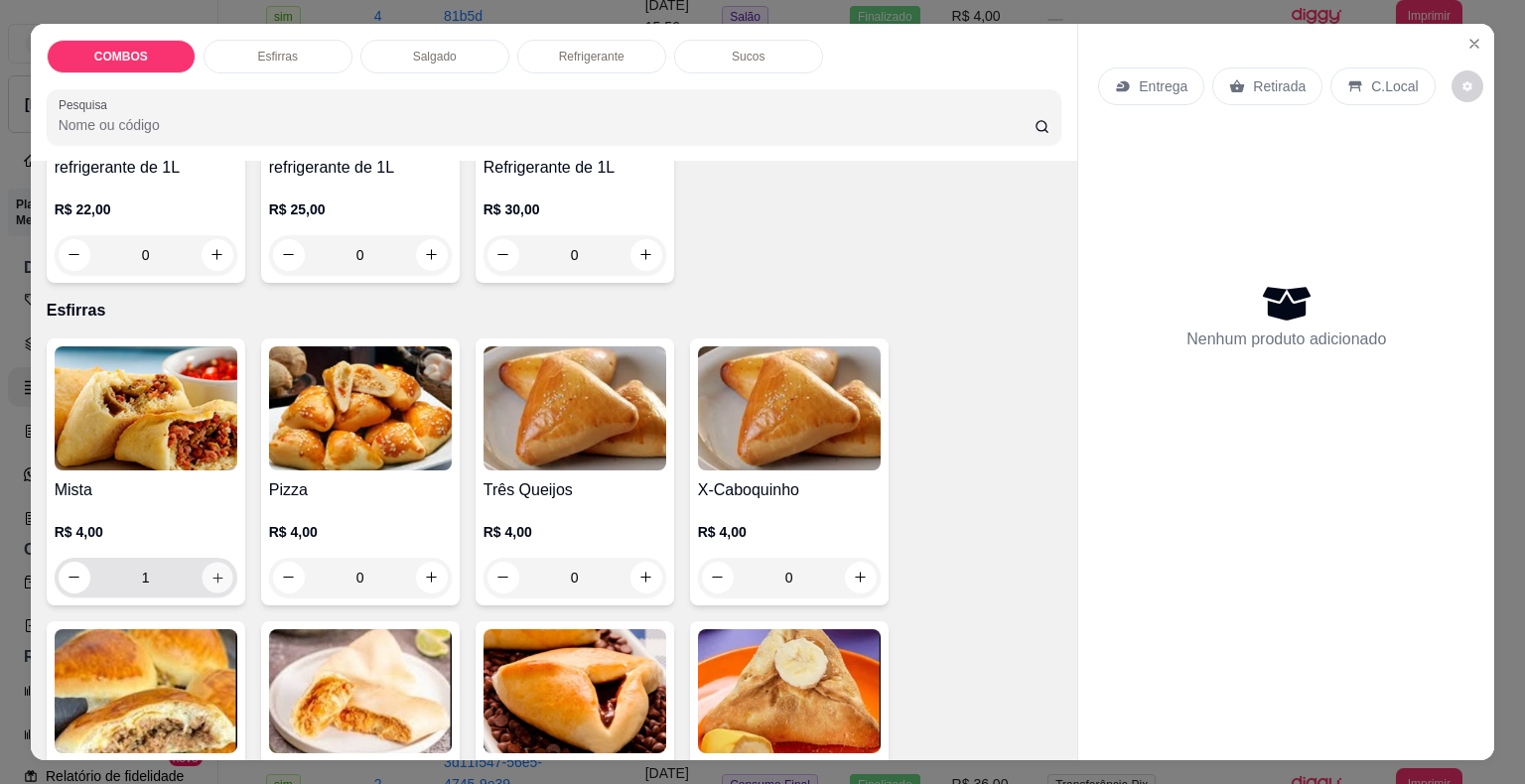 click 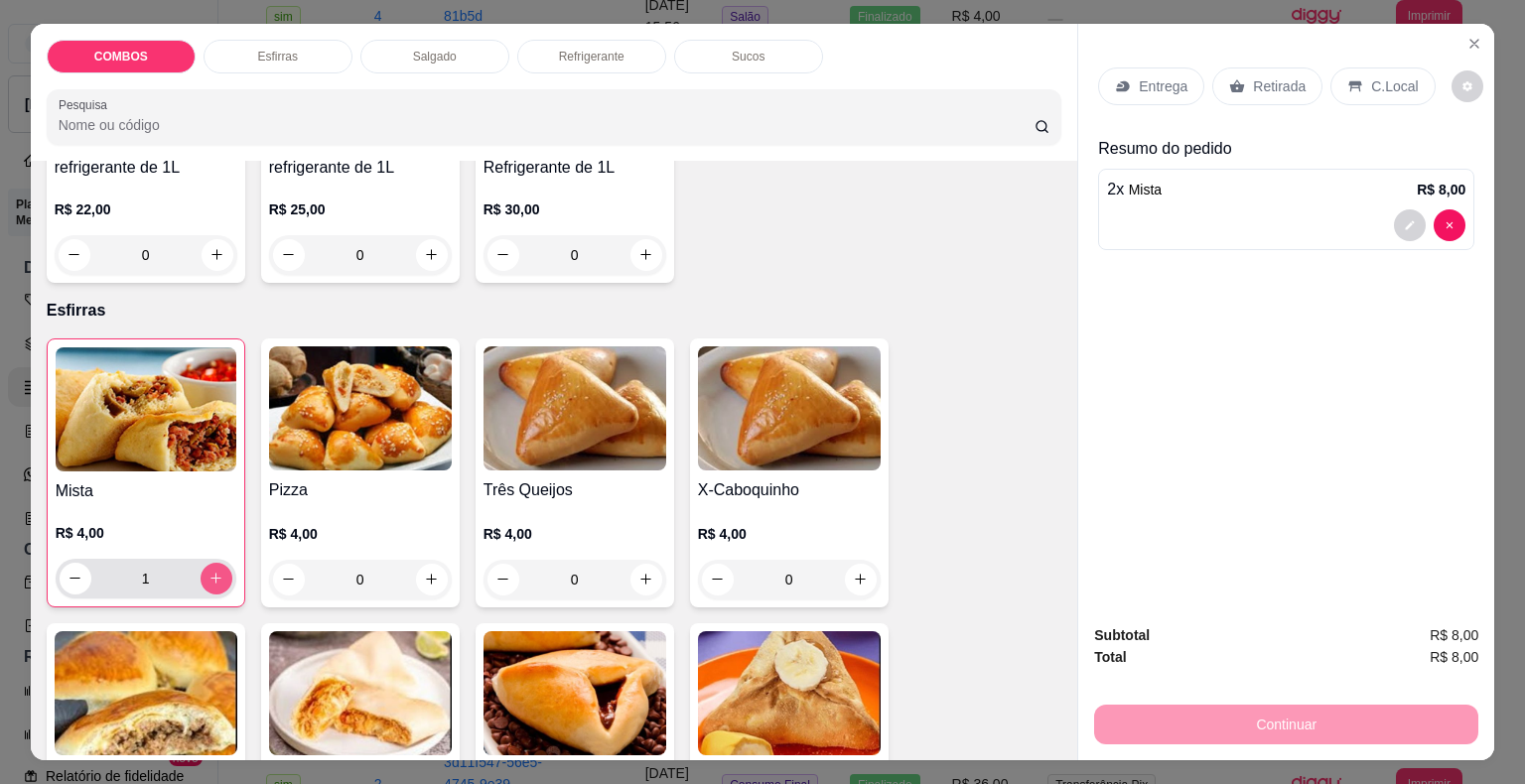 type on "2" 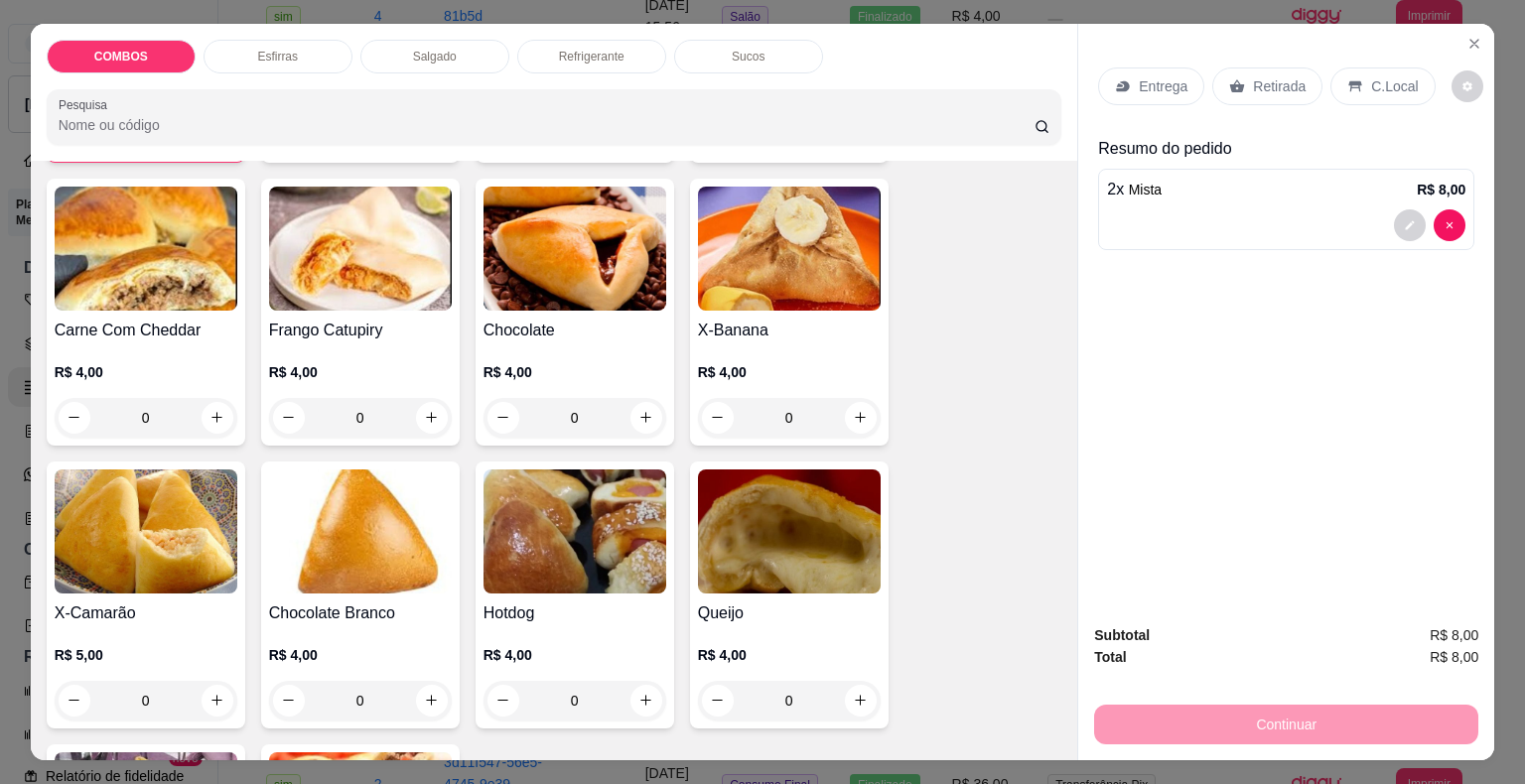 scroll, scrollTop: 794, scrollLeft: 0, axis: vertical 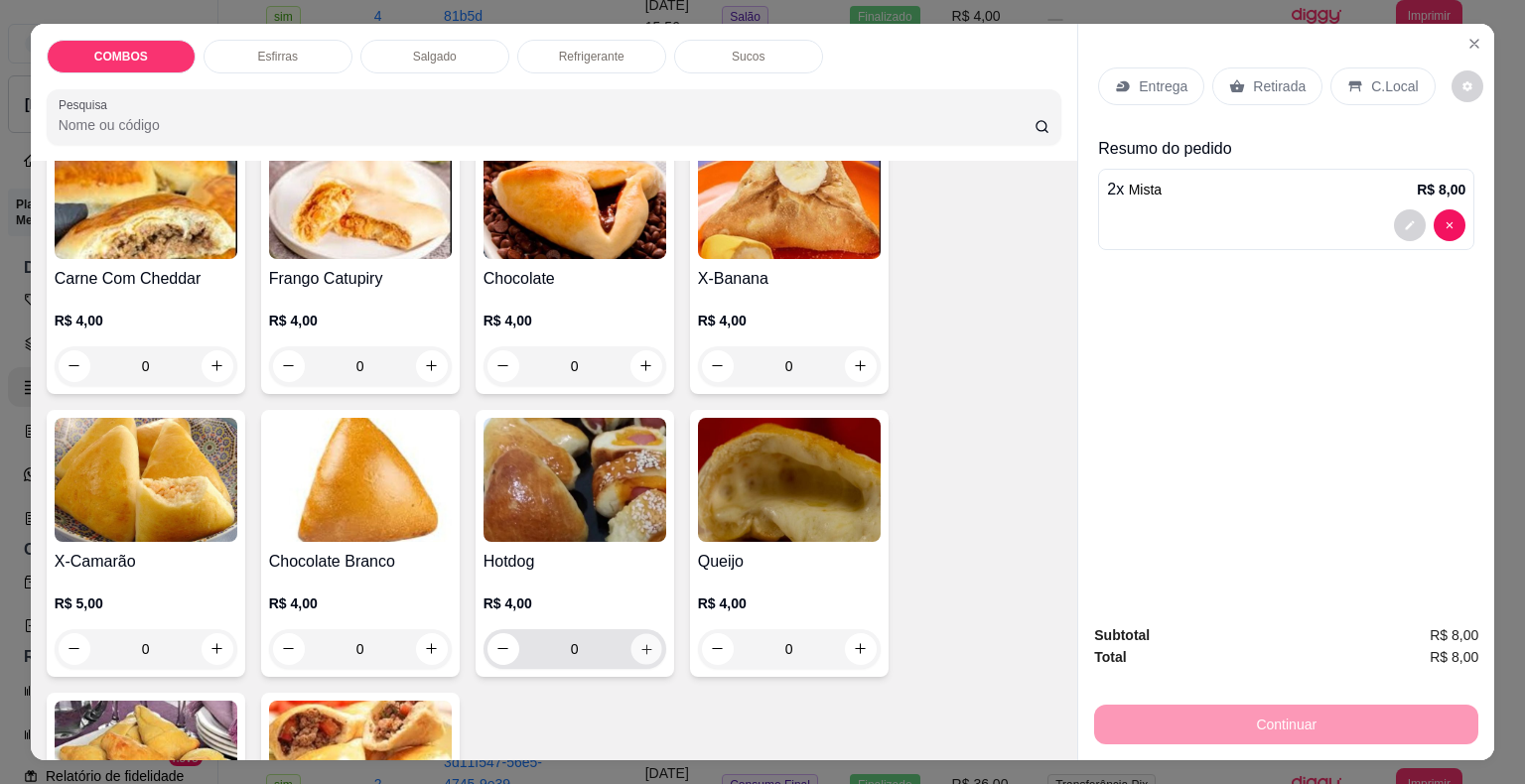 click 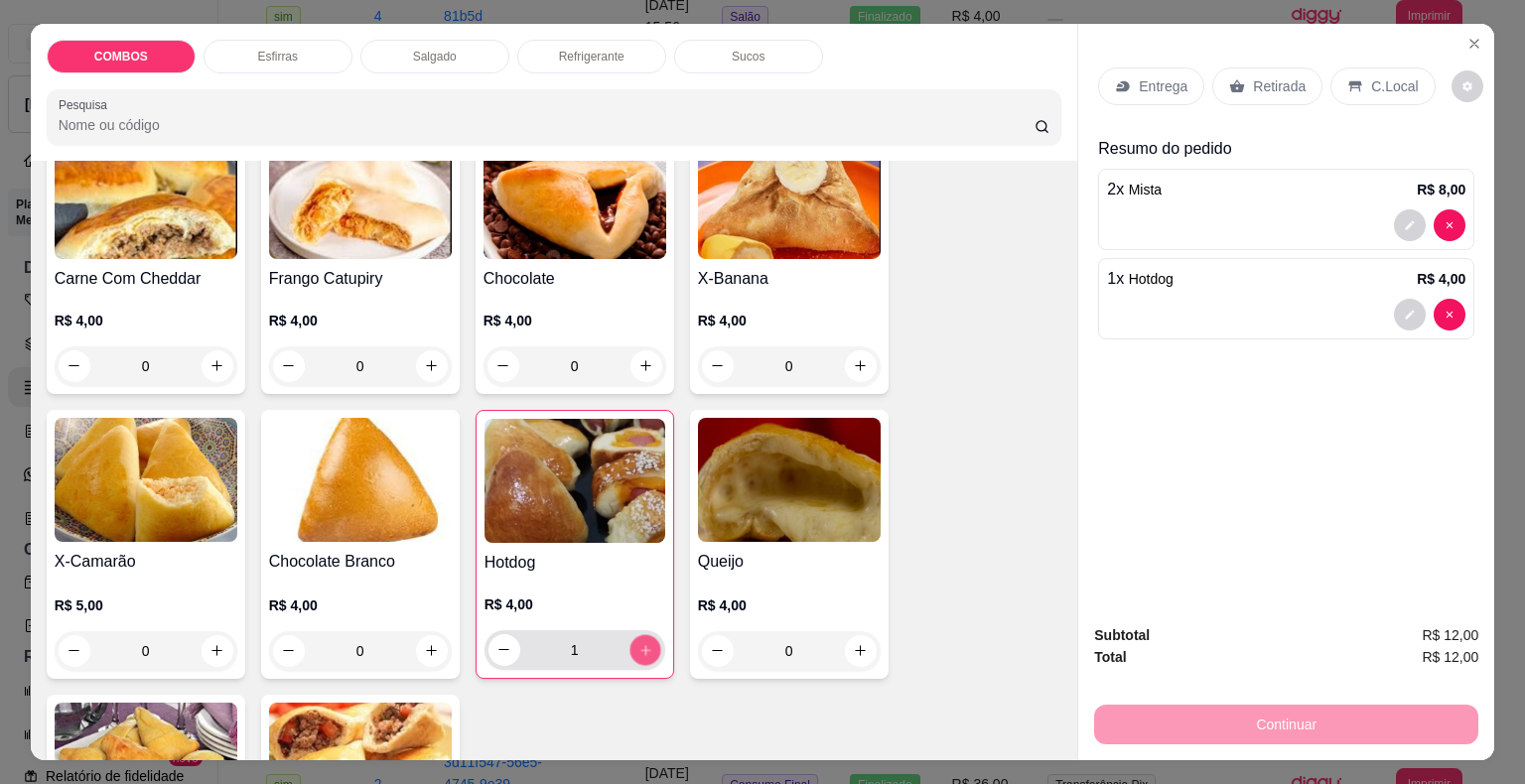 click 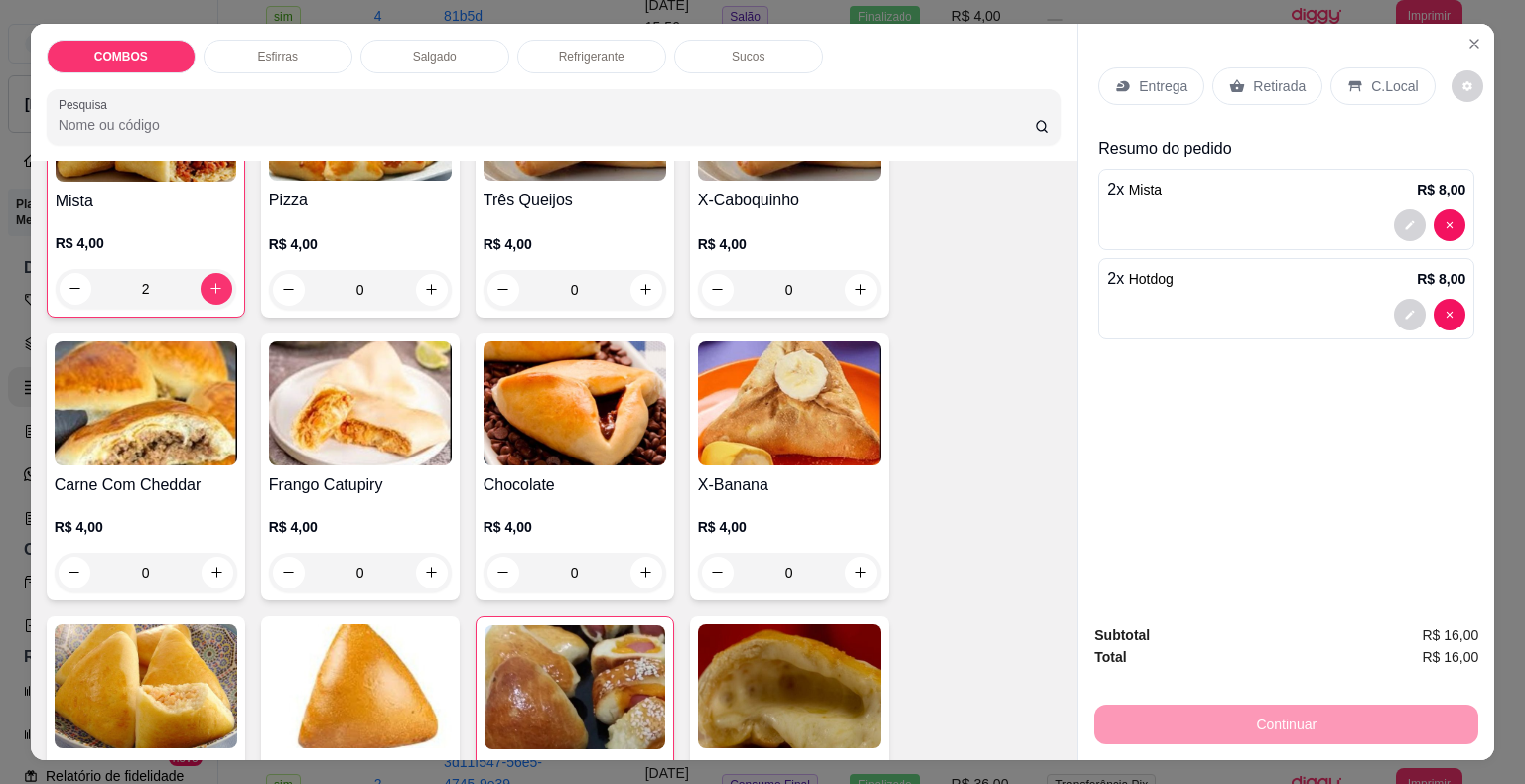 scroll, scrollTop: 496, scrollLeft: 0, axis: vertical 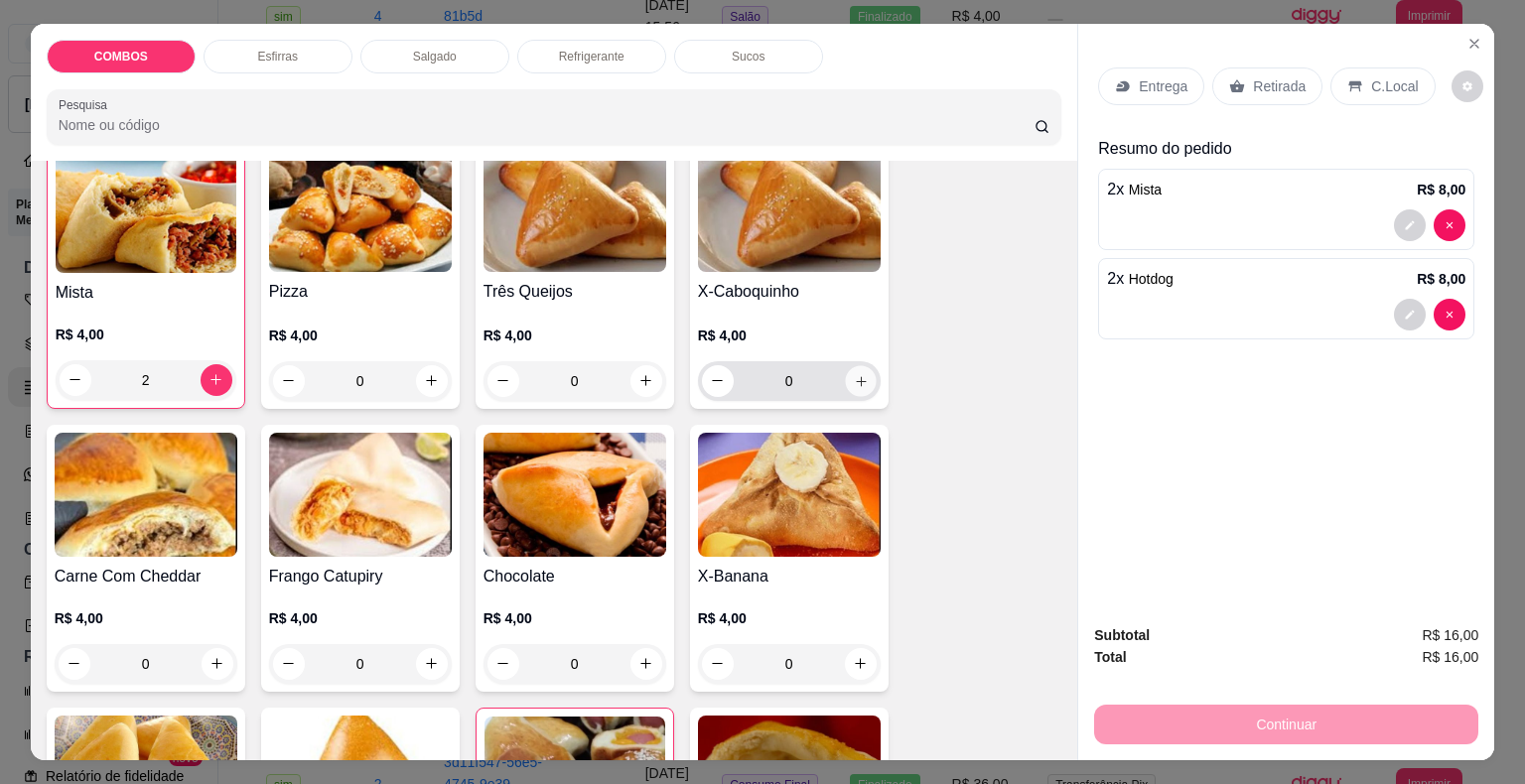 click 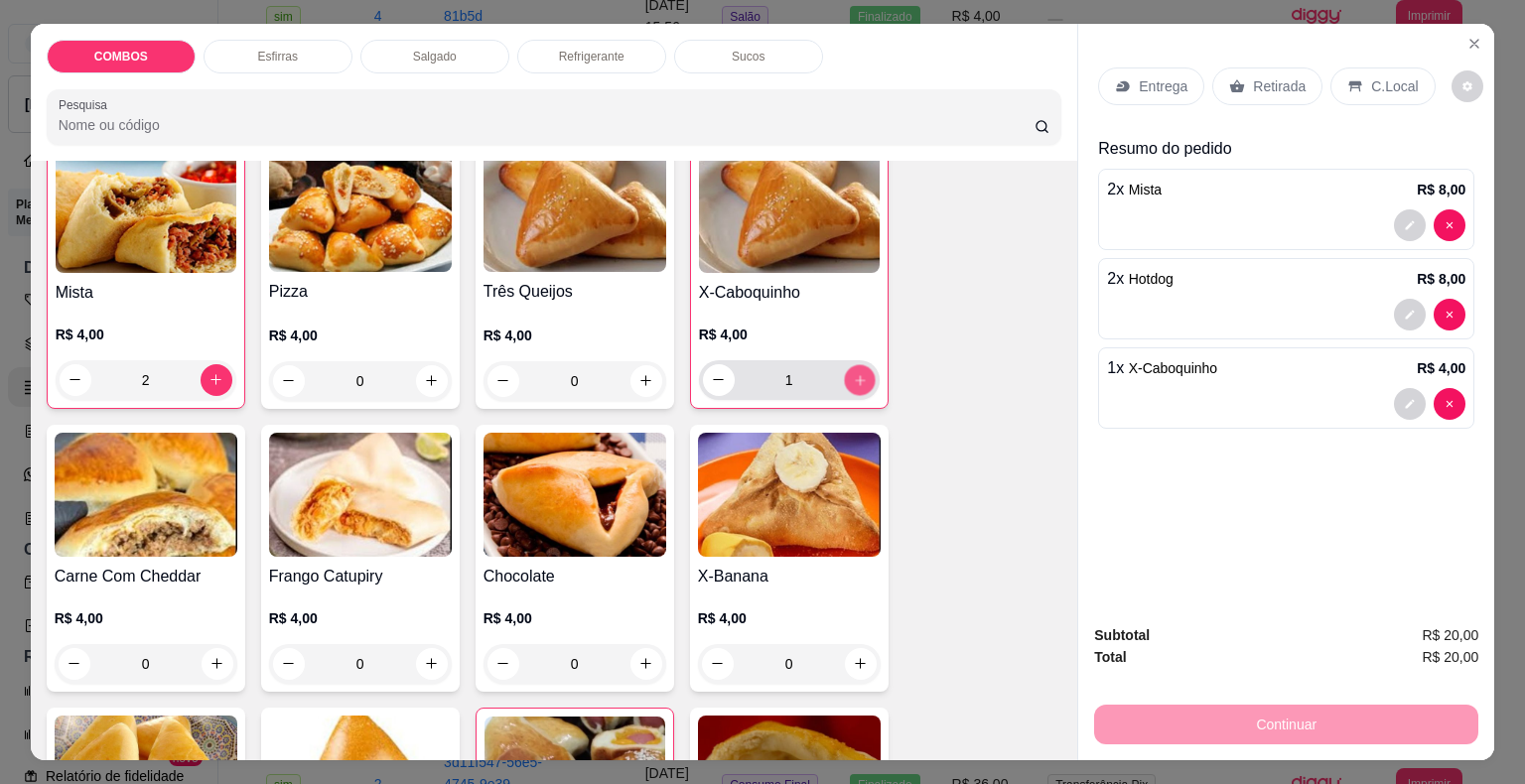 click 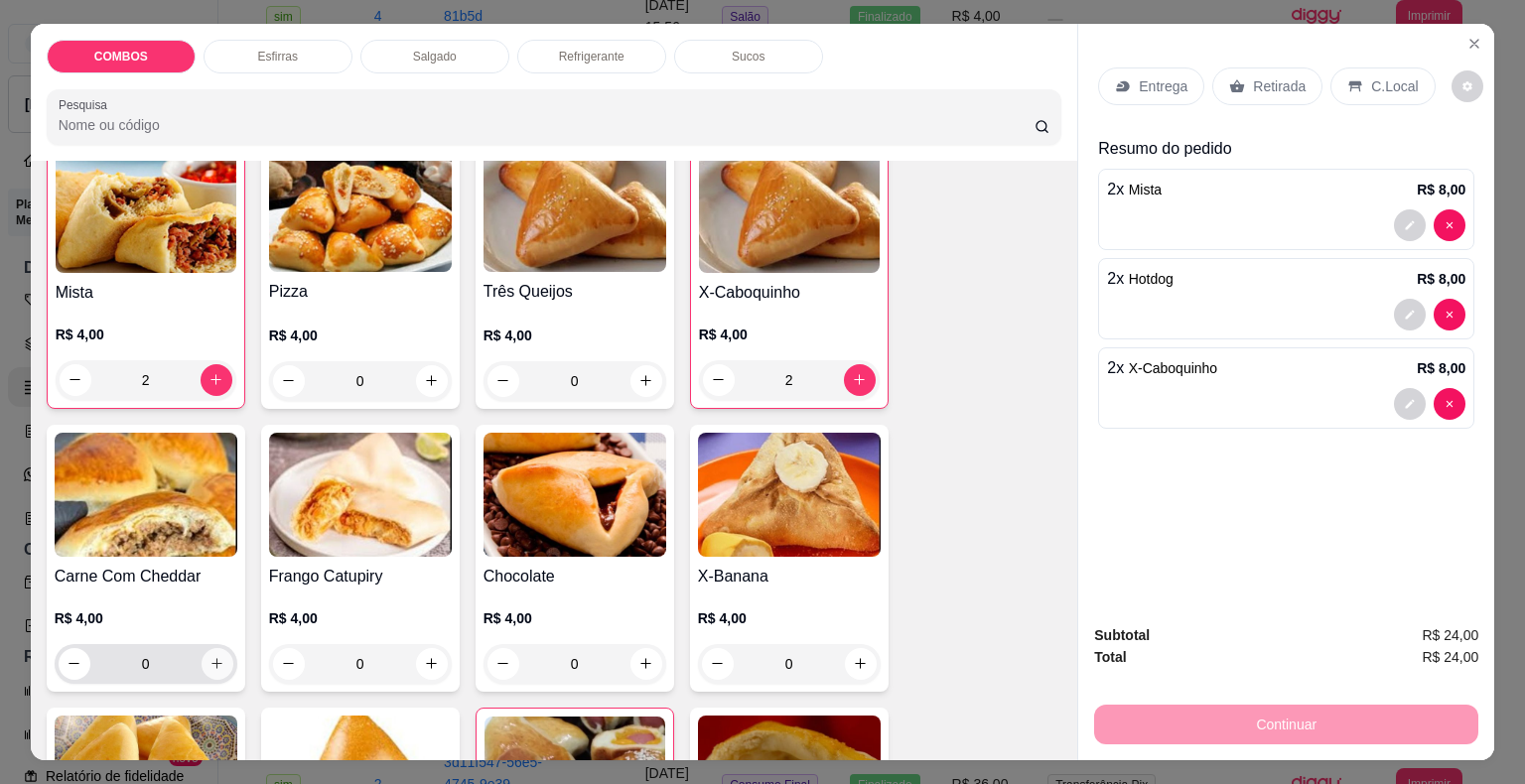 click at bounding box center (217, 664) 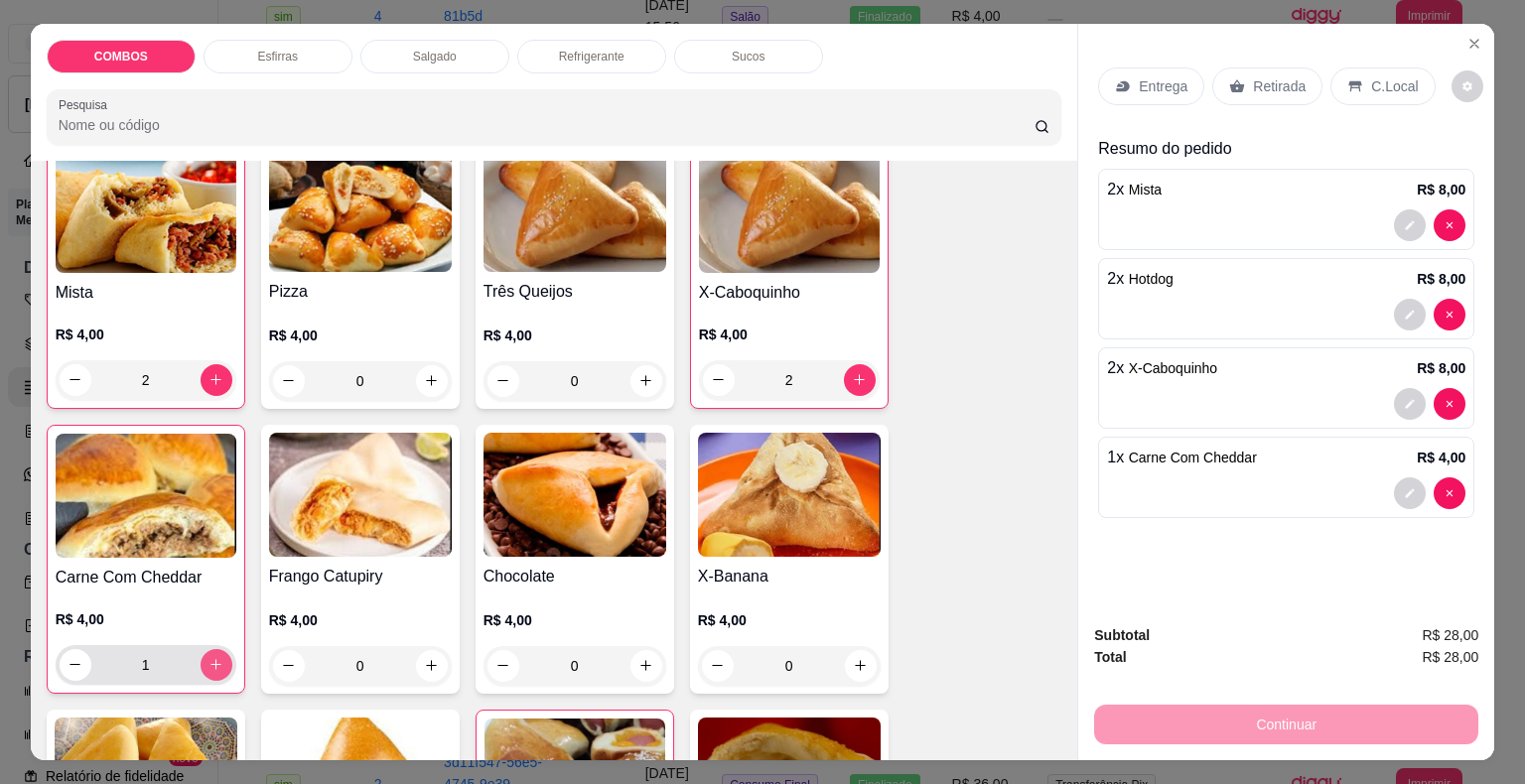click at bounding box center [216, 665] 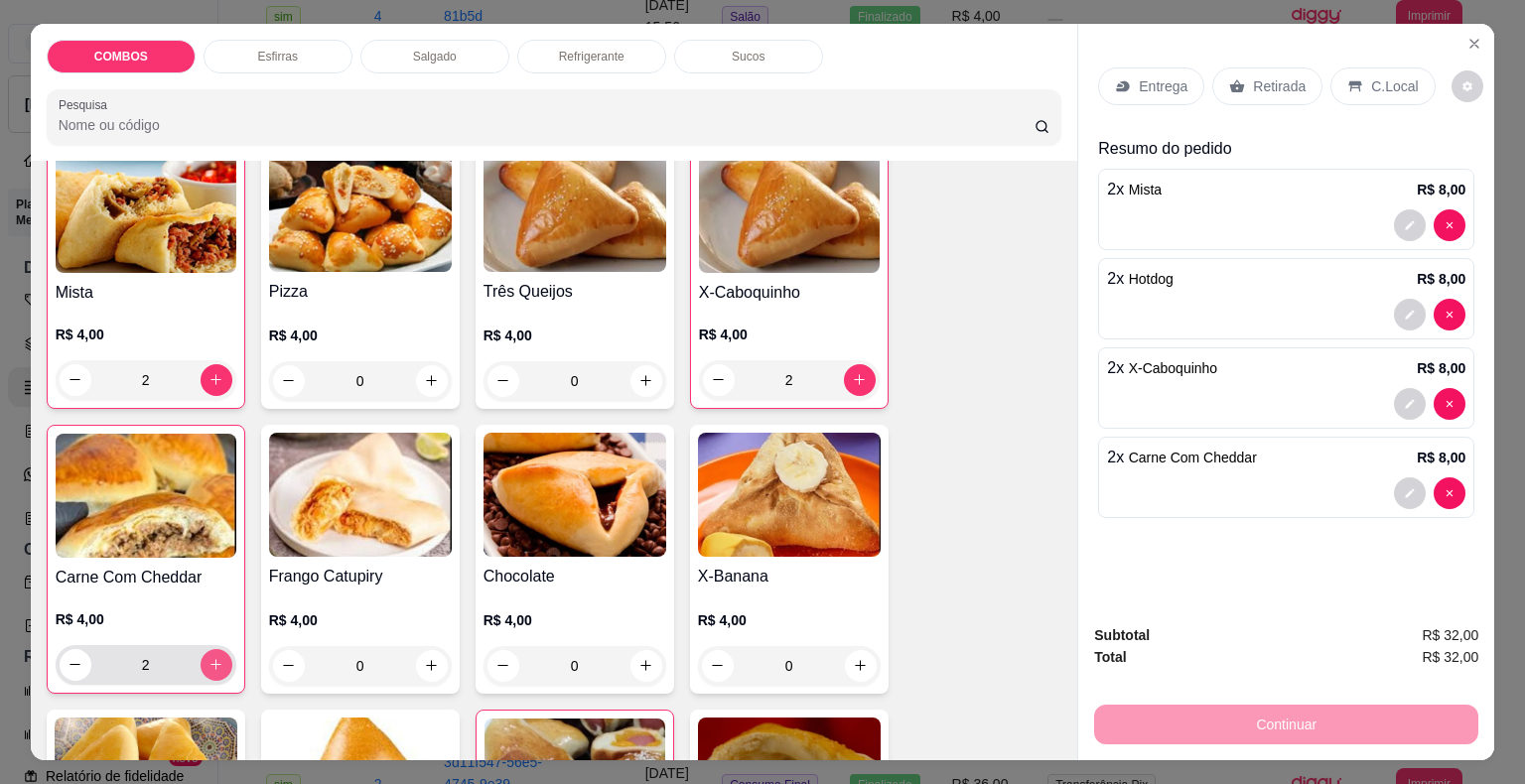 click at bounding box center (216, 665) 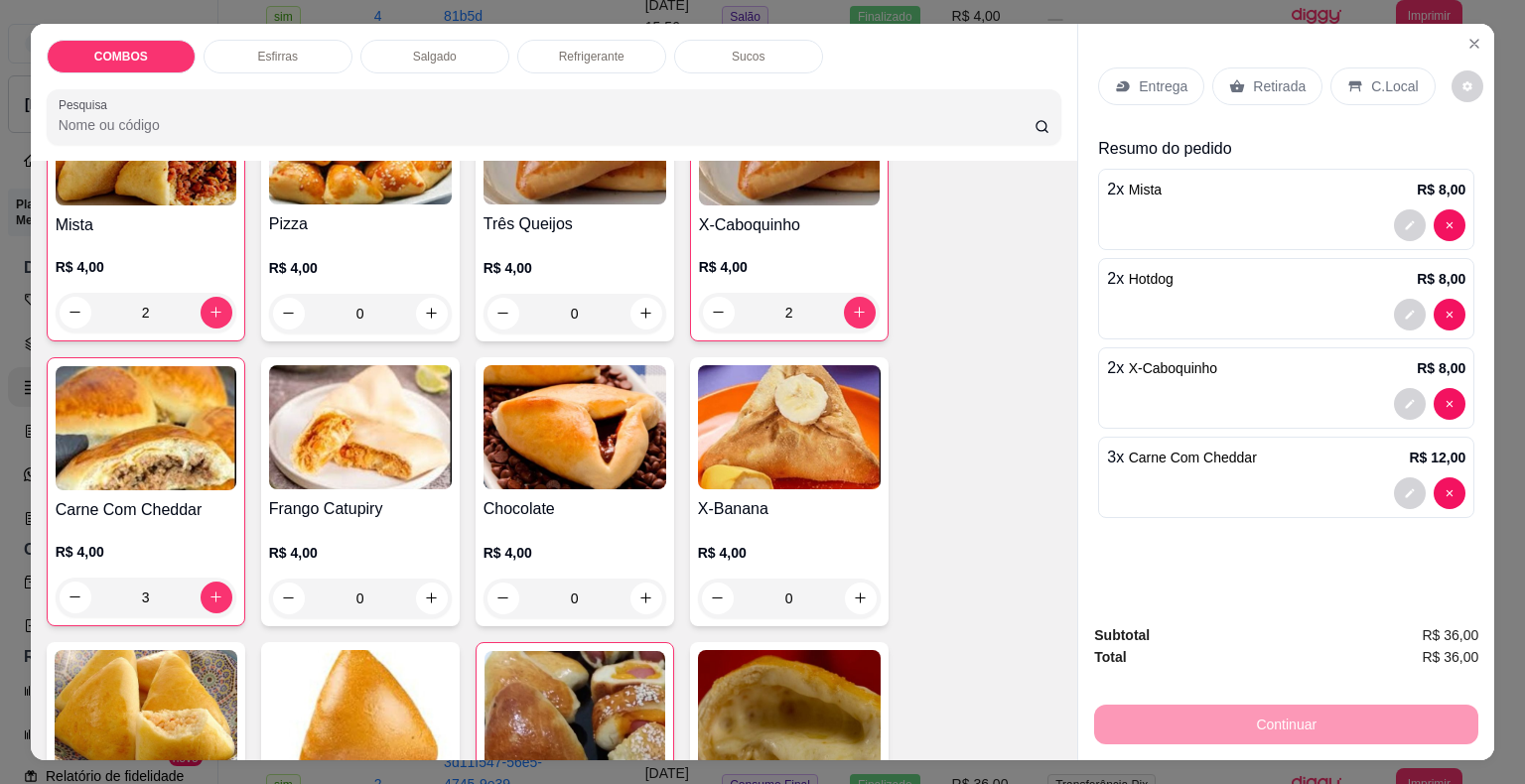 scroll, scrollTop: 595, scrollLeft: 0, axis: vertical 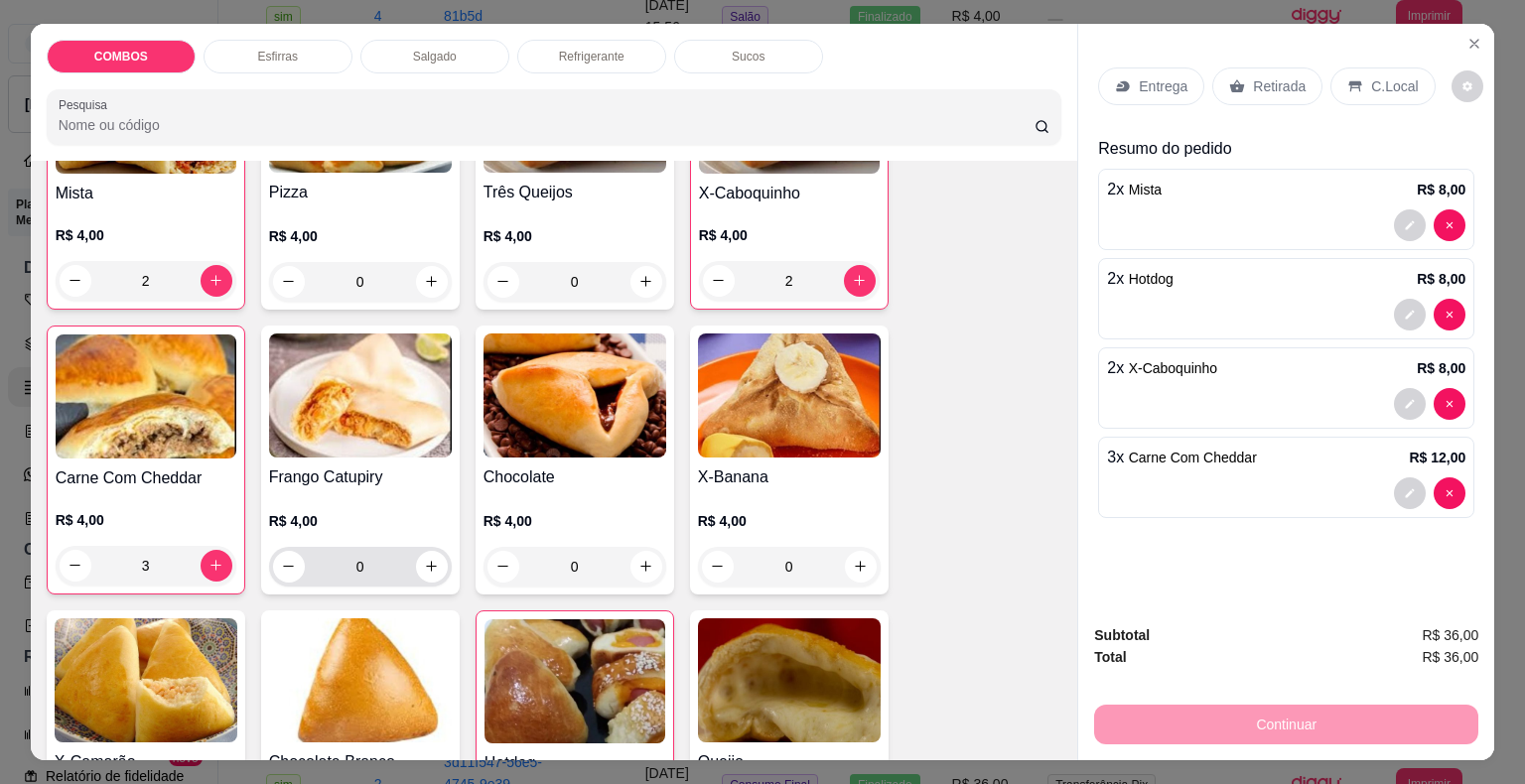 click on "0" at bounding box center (360, 567) 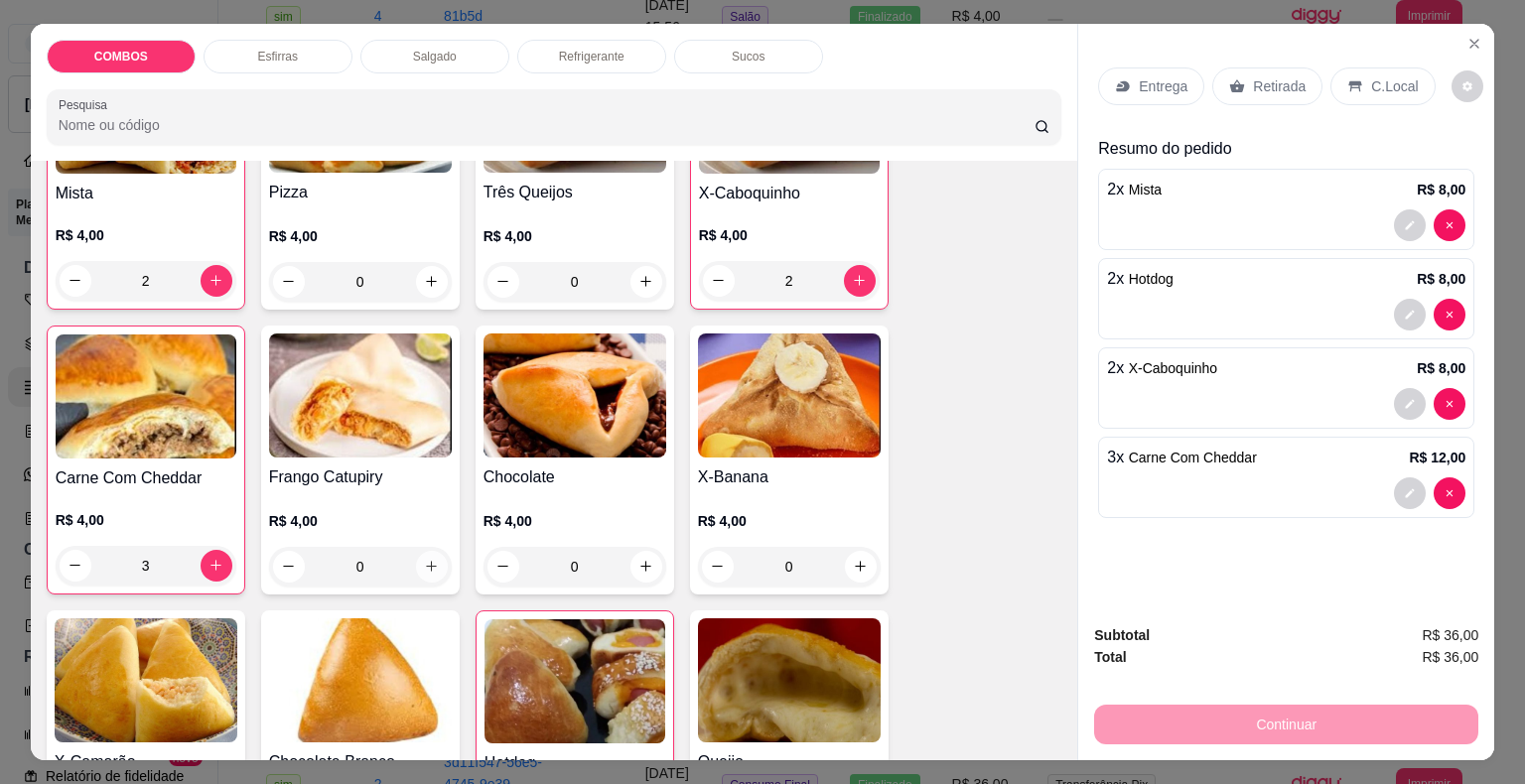 click at bounding box center (432, 567) 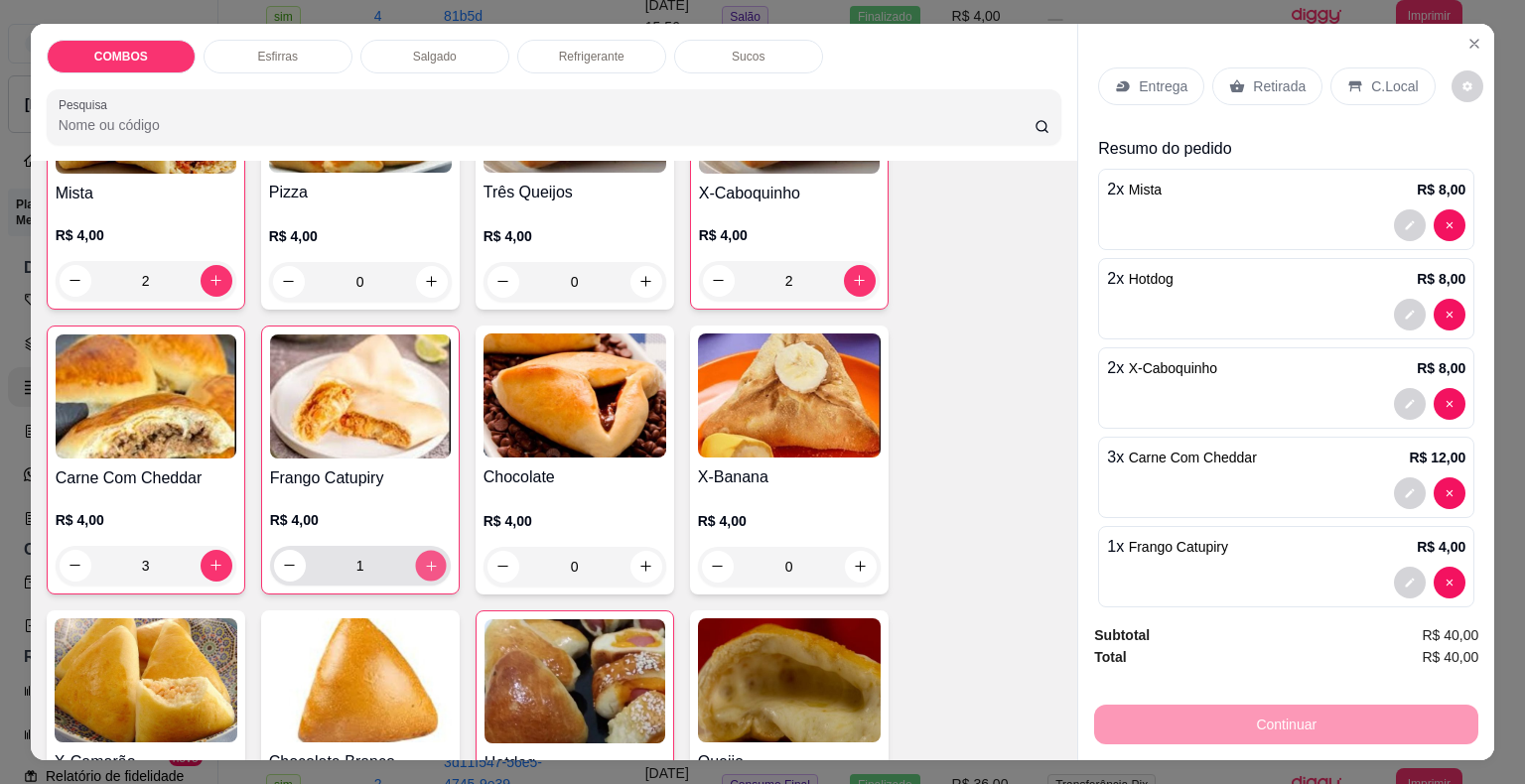 click at bounding box center [430, 565] 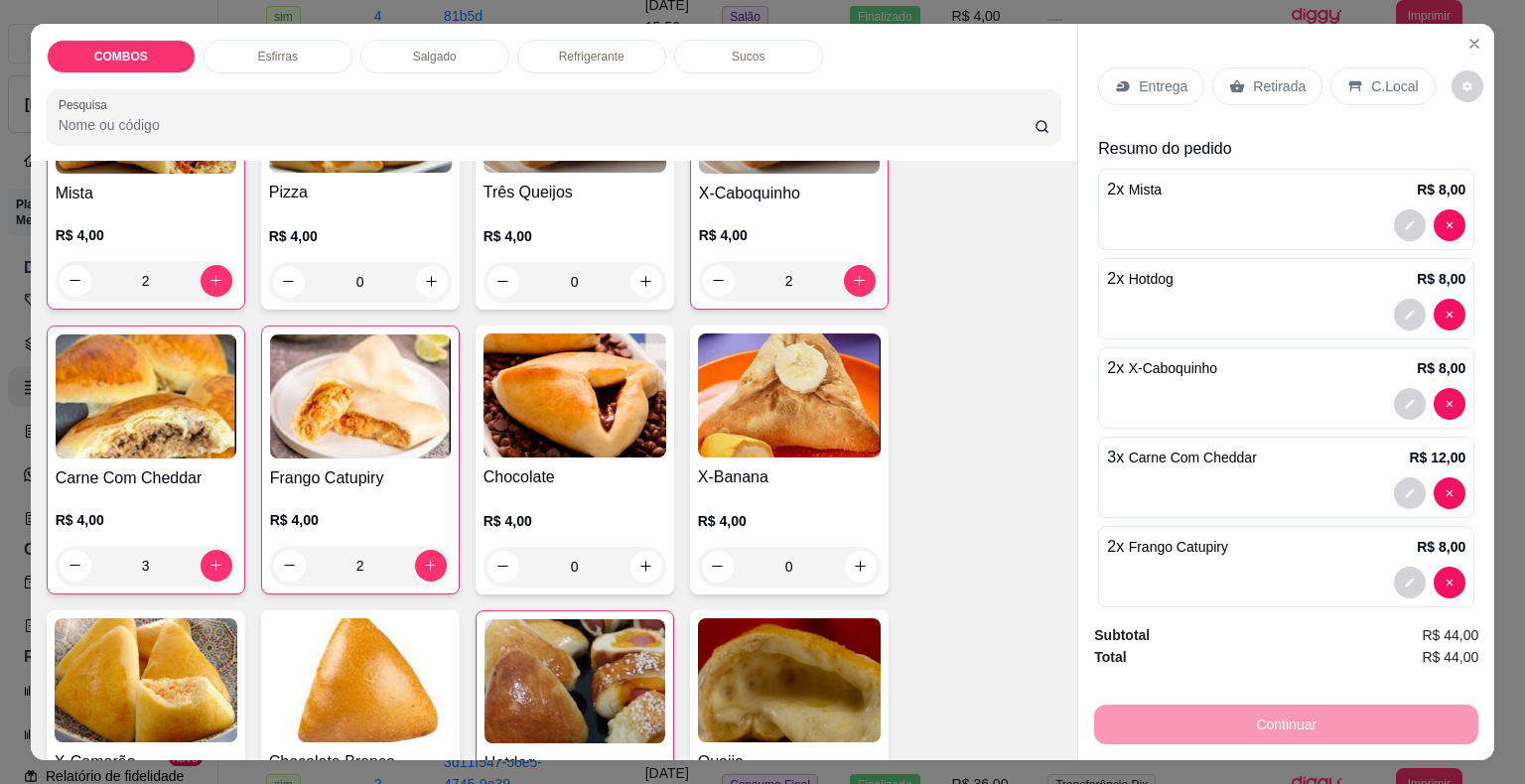 click on "Retirada" at bounding box center [1279, 86] 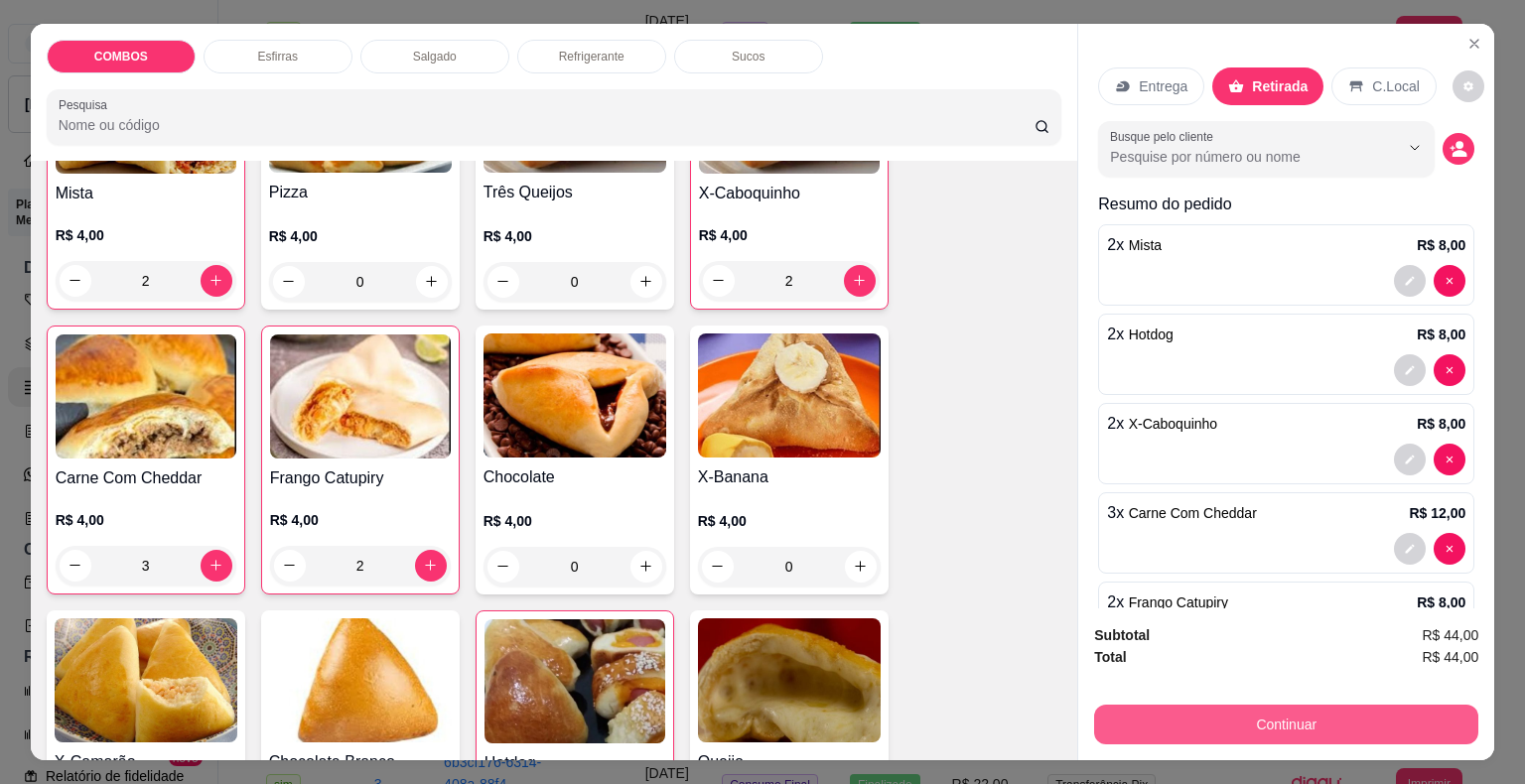 click on "Continuar" at bounding box center (1286, 724) 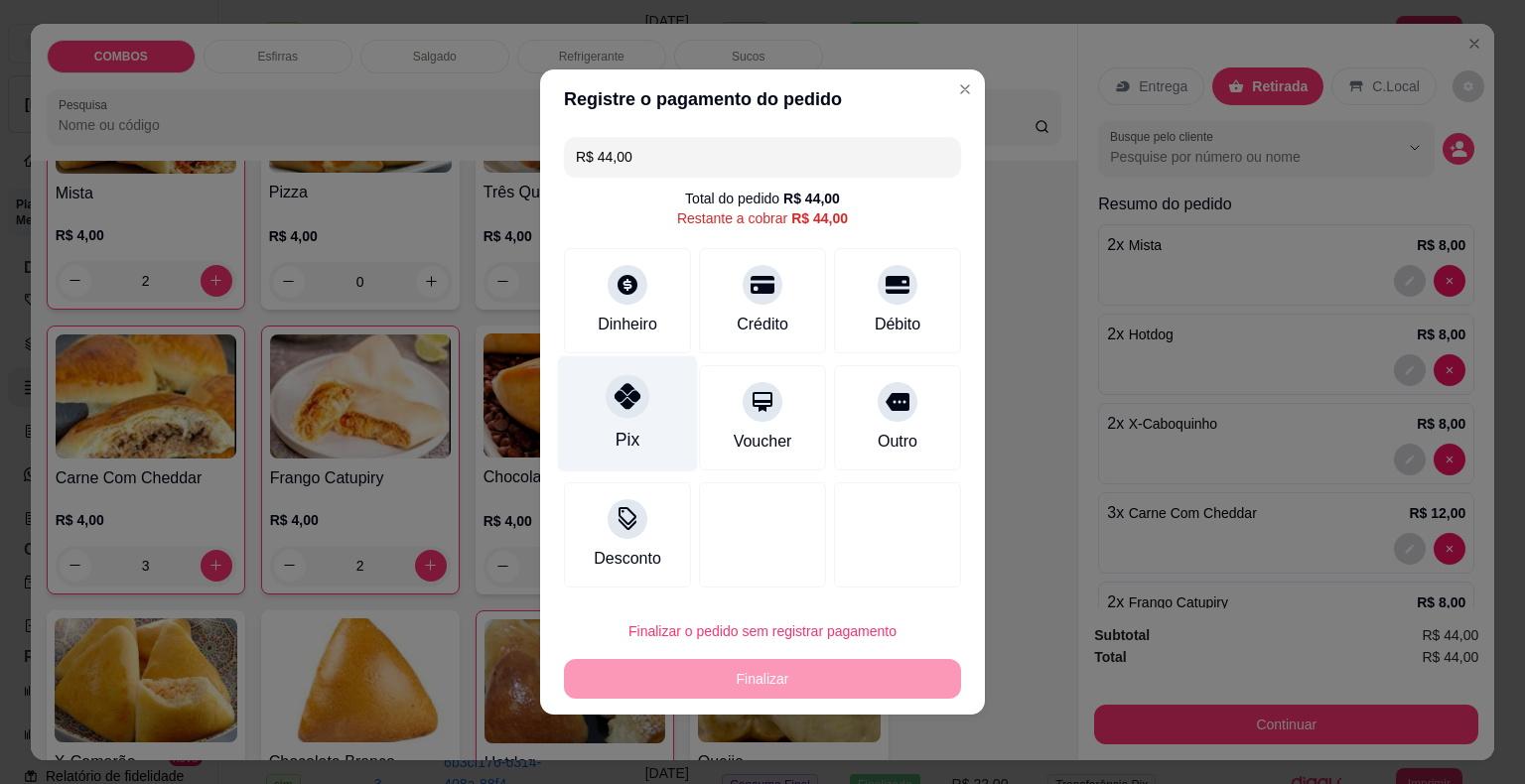 click on "Pix" at bounding box center (627, 414) 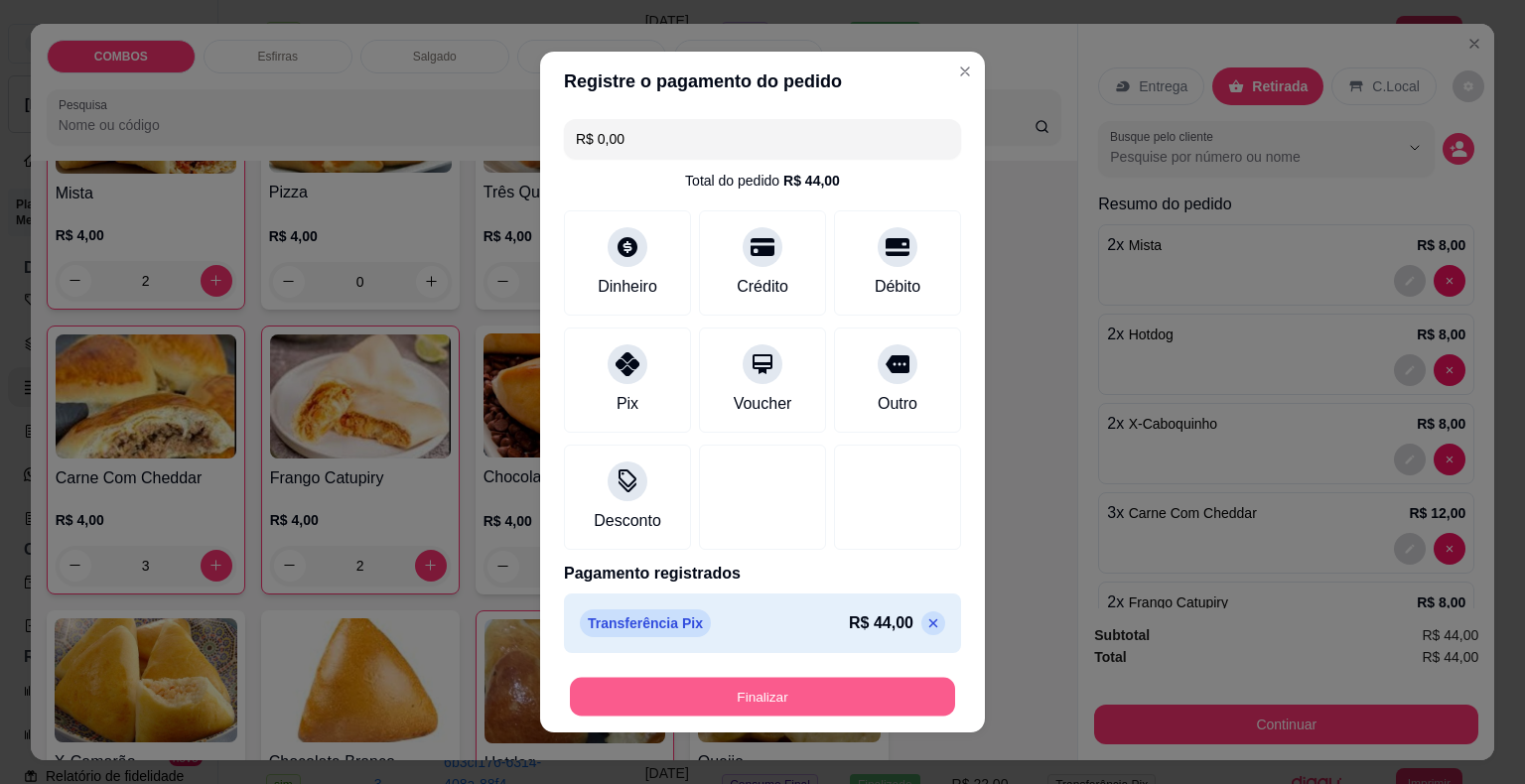 click on "Finalizar" at bounding box center [762, 697] 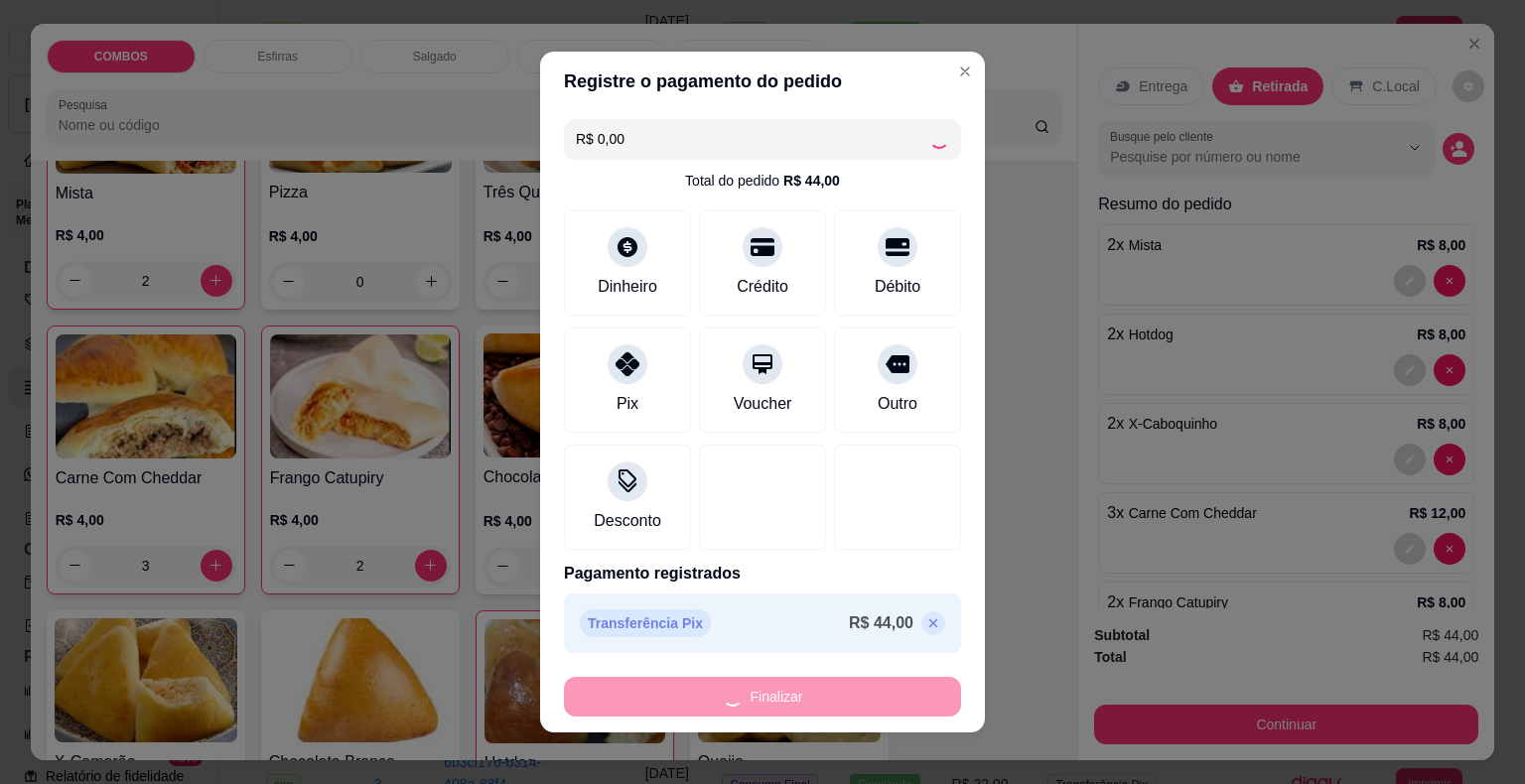 type on "0" 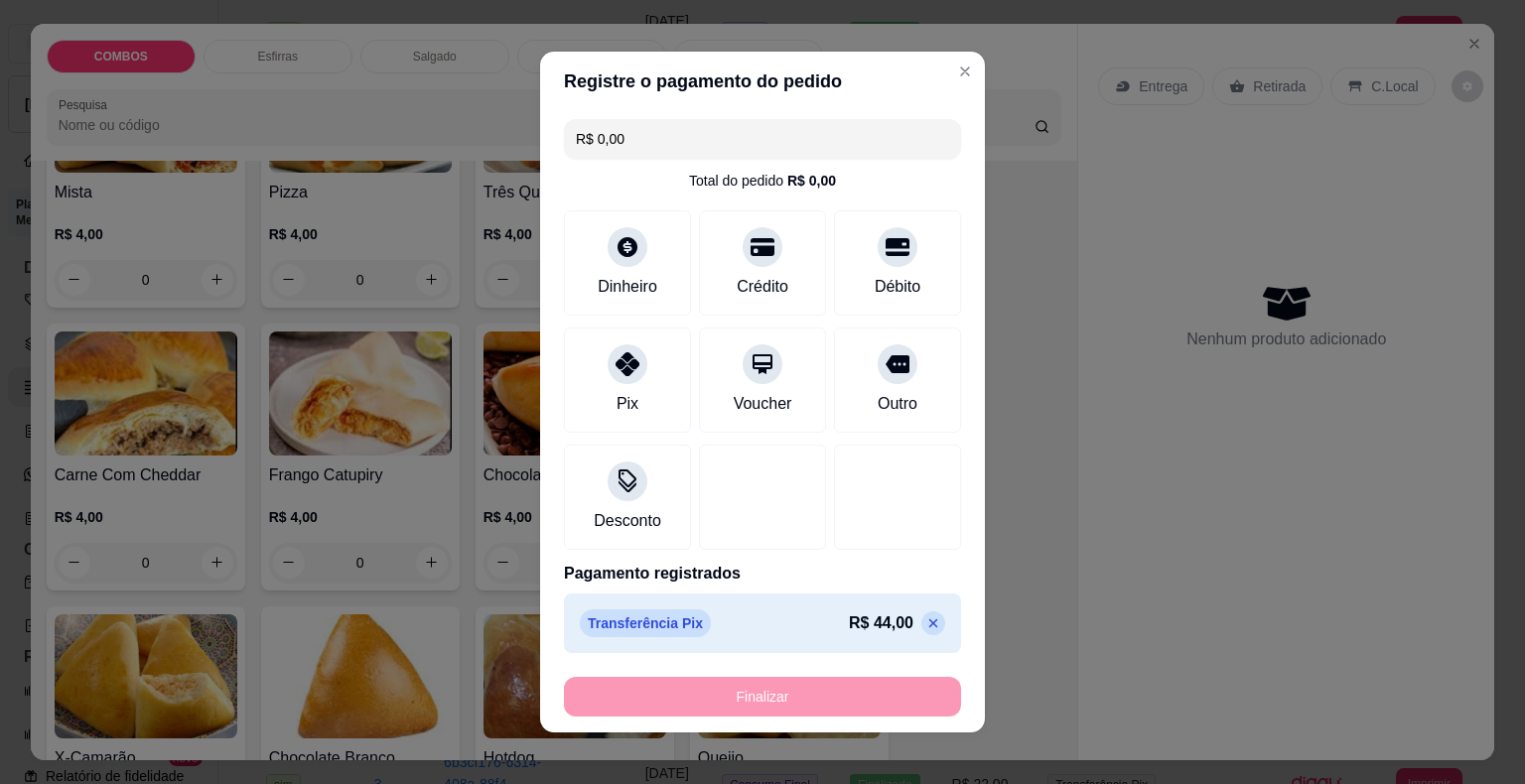 type on "-R$ 44,00" 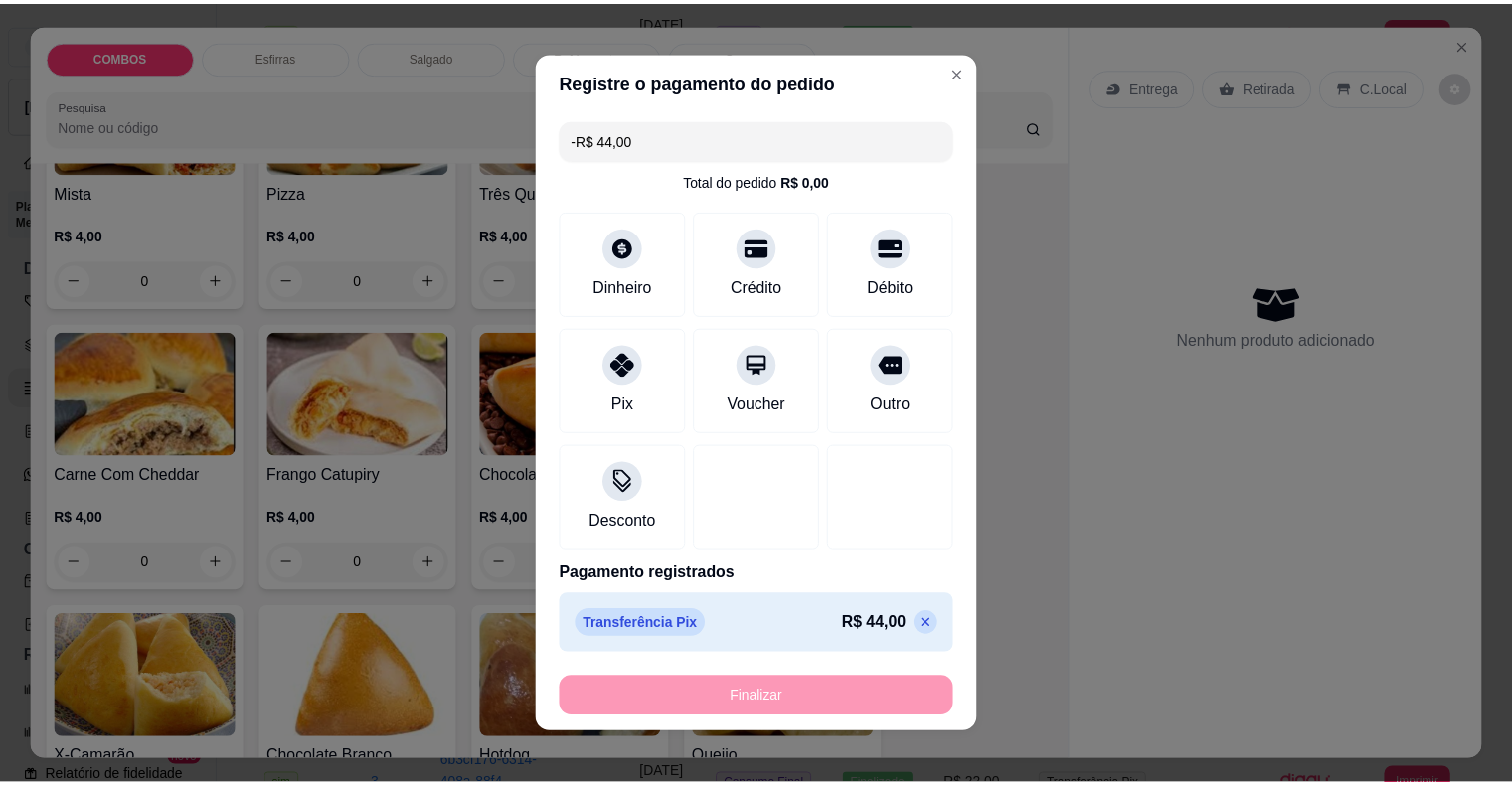 scroll, scrollTop: 595, scrollLeft: 0, axis: vertical 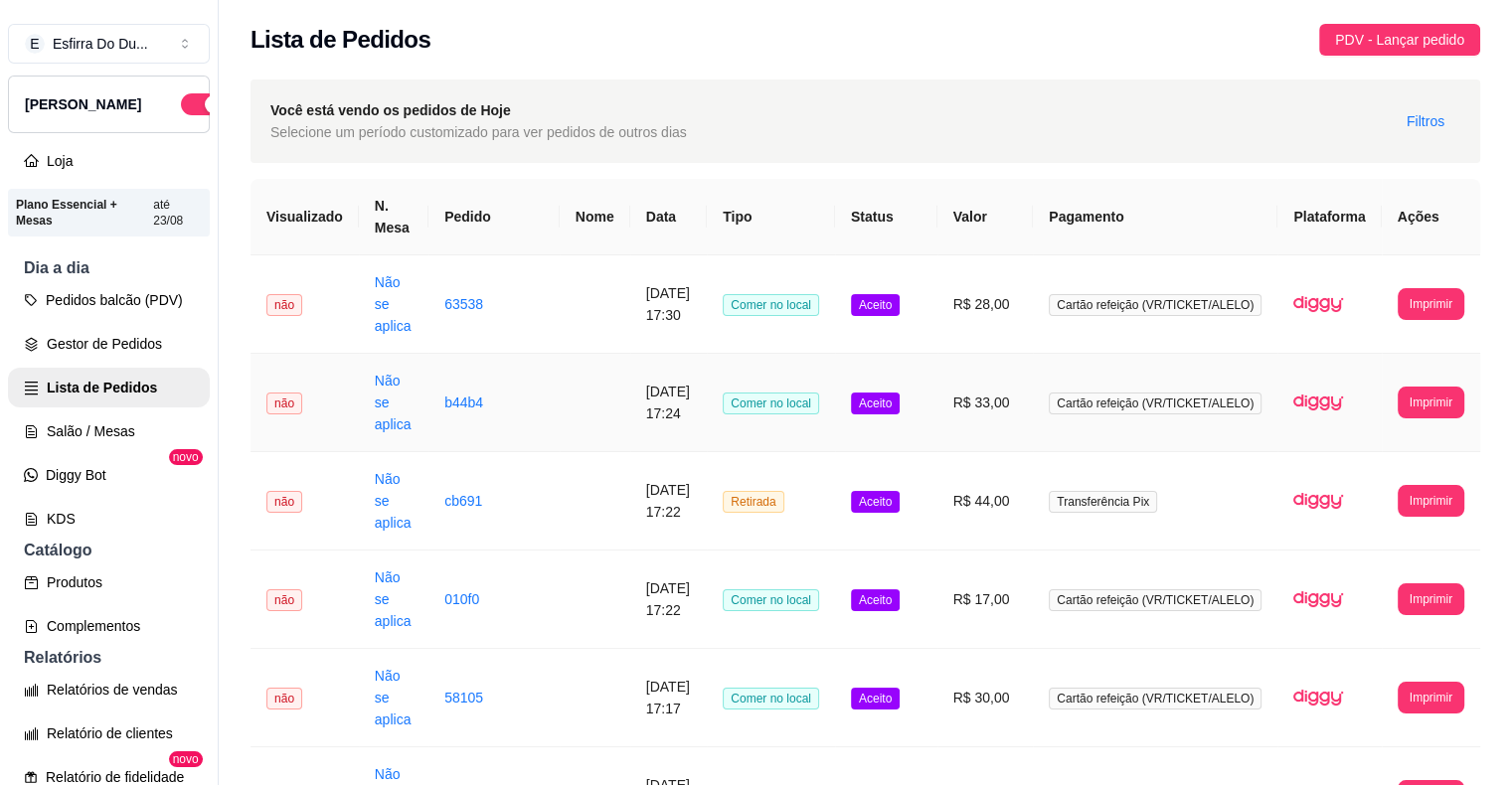 click on "R$ 33,00" at bounding box center (985, 402) 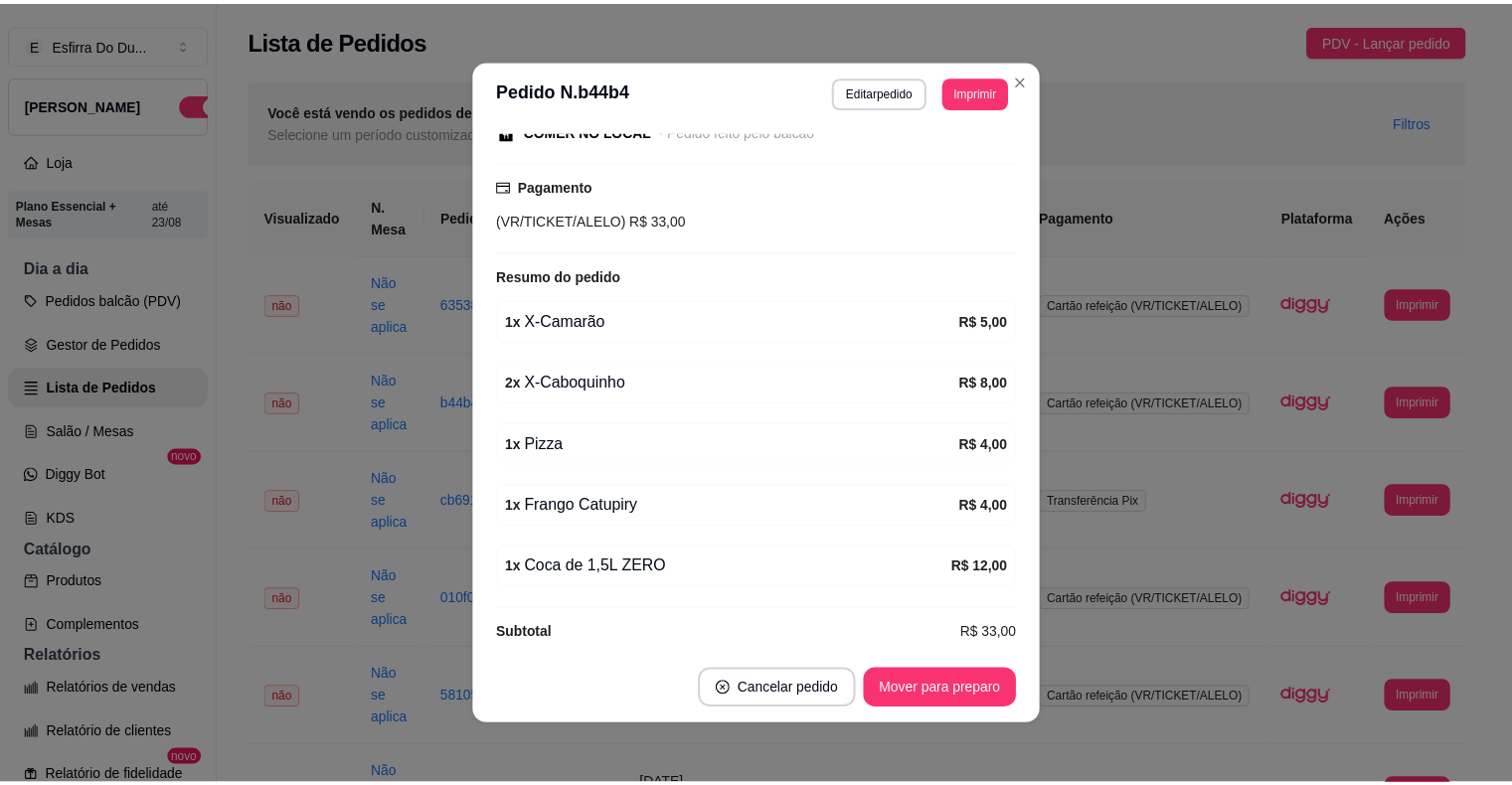 scroll, scrollTop: 240, scrollLeft: 0, axis: vertical 